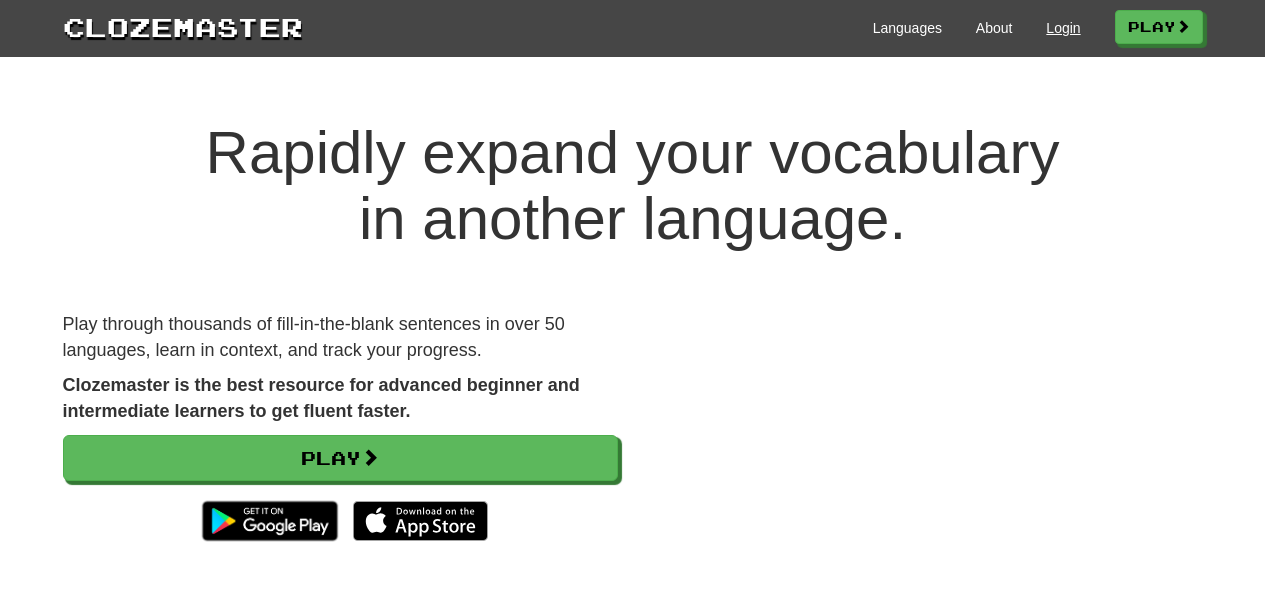 scroll, scrollTop: 0, scrollLeft: 0, axis: both 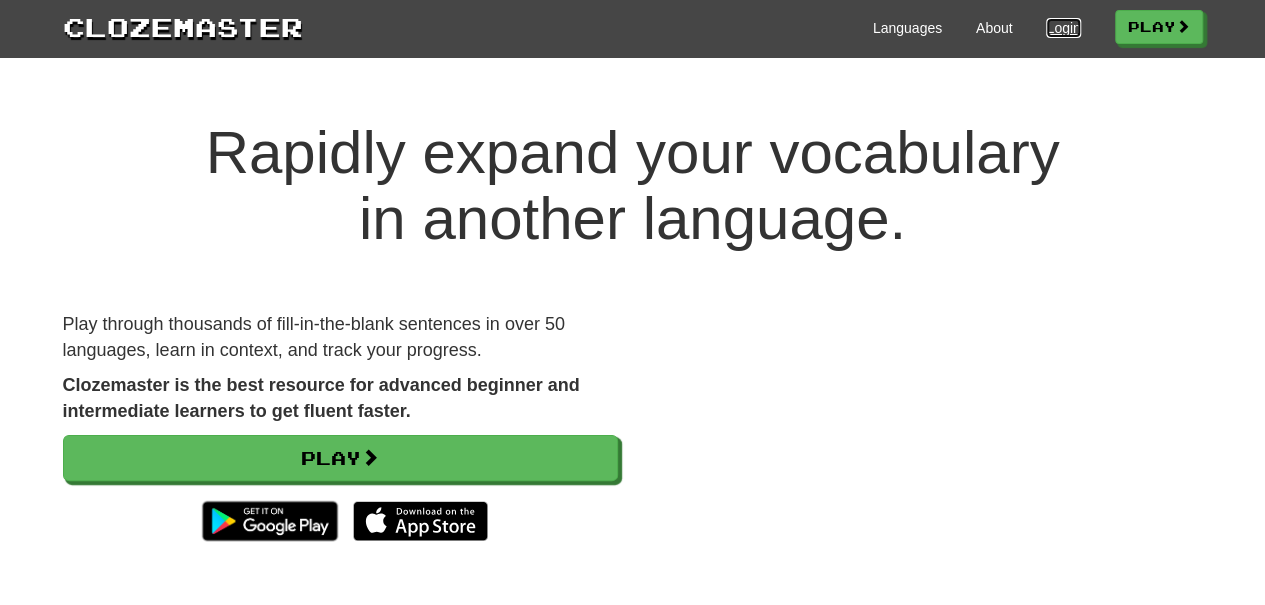 click on "Languages
About
Login
Play" at bounding box center [753, 26] 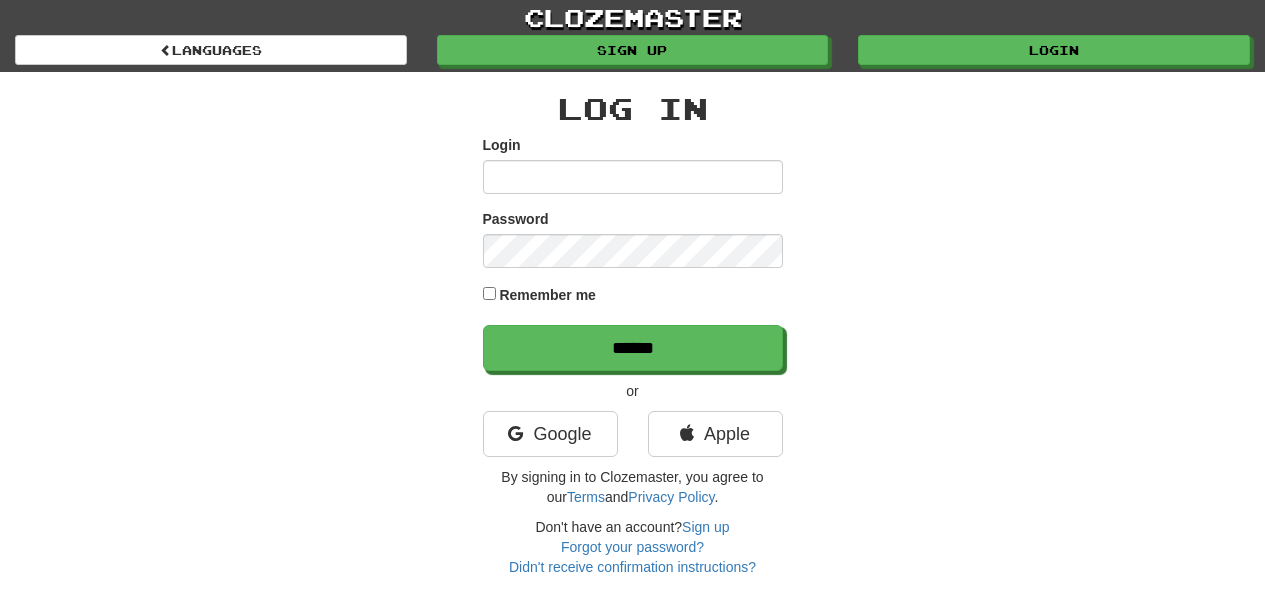 scroll, scrollTop: 0, scrollLeft: 0, axis: both 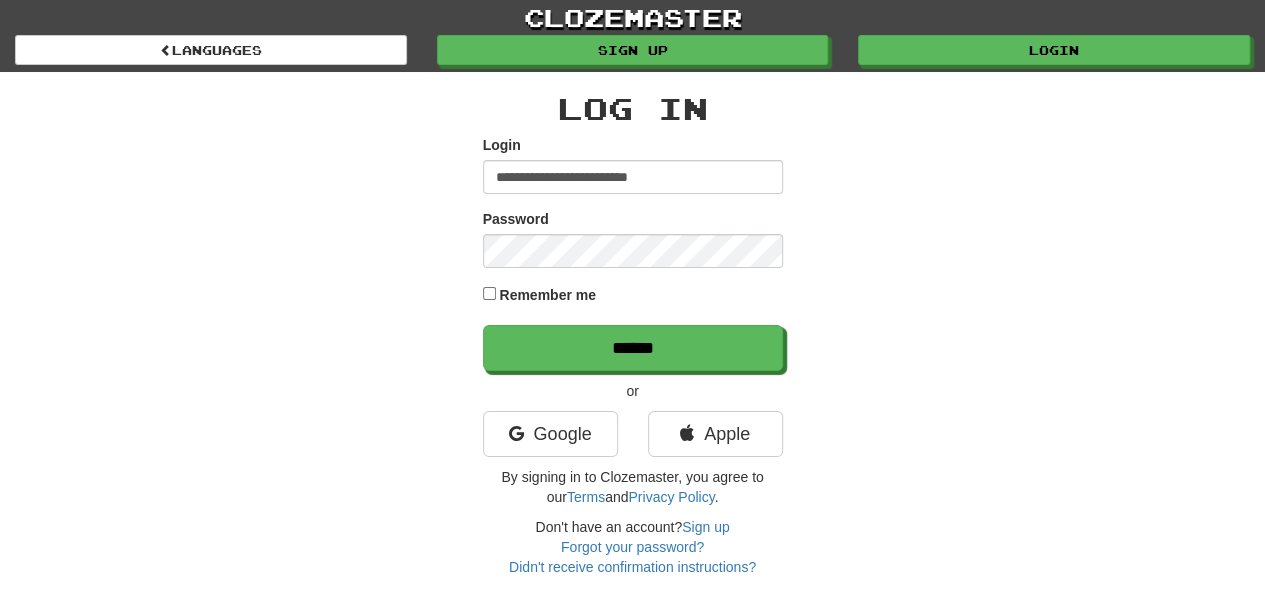 type on "**********" 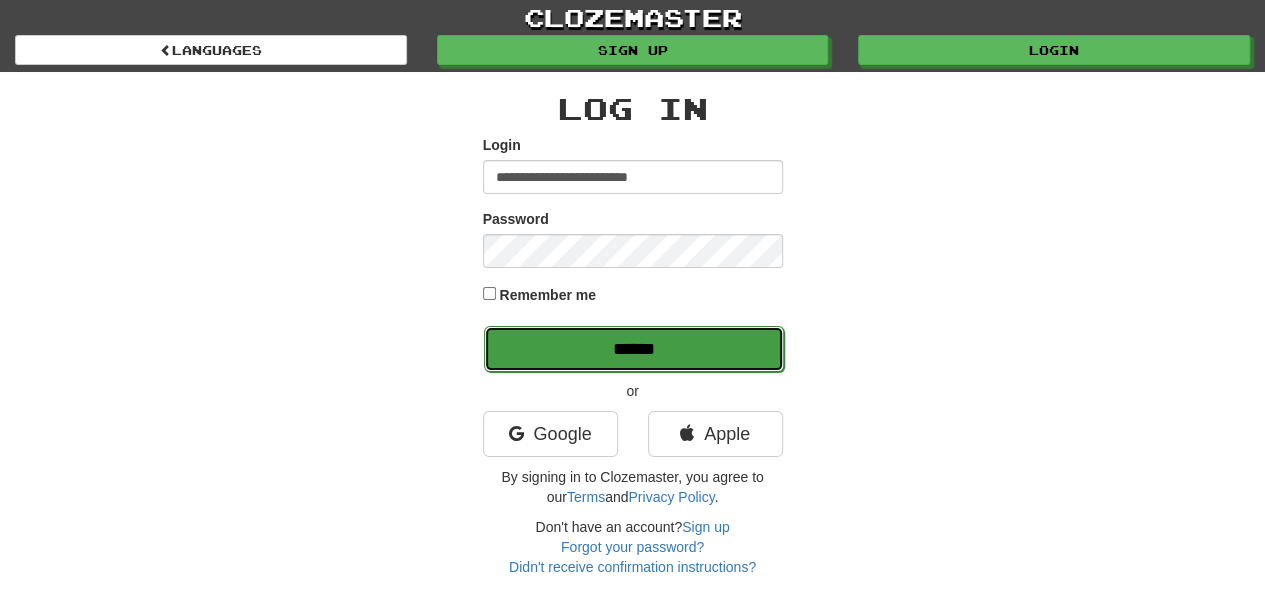 click on "******" at bounding box center [634, 349] 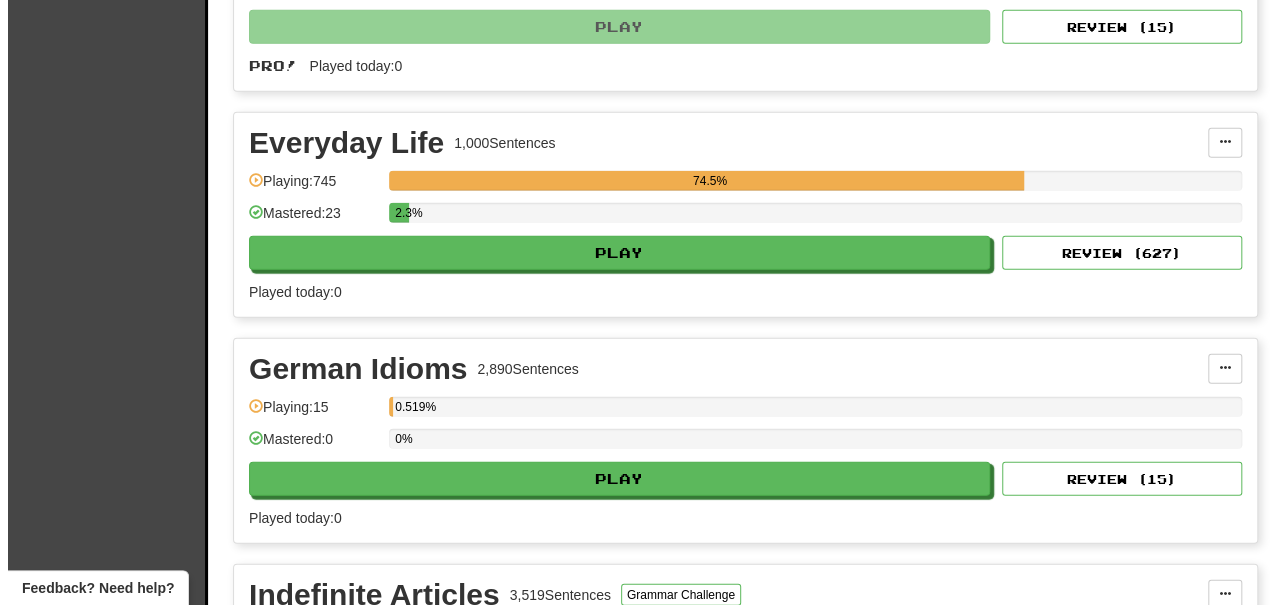 scroll, scrollTop: 2400, scrollLeft: 0, axis: vertical 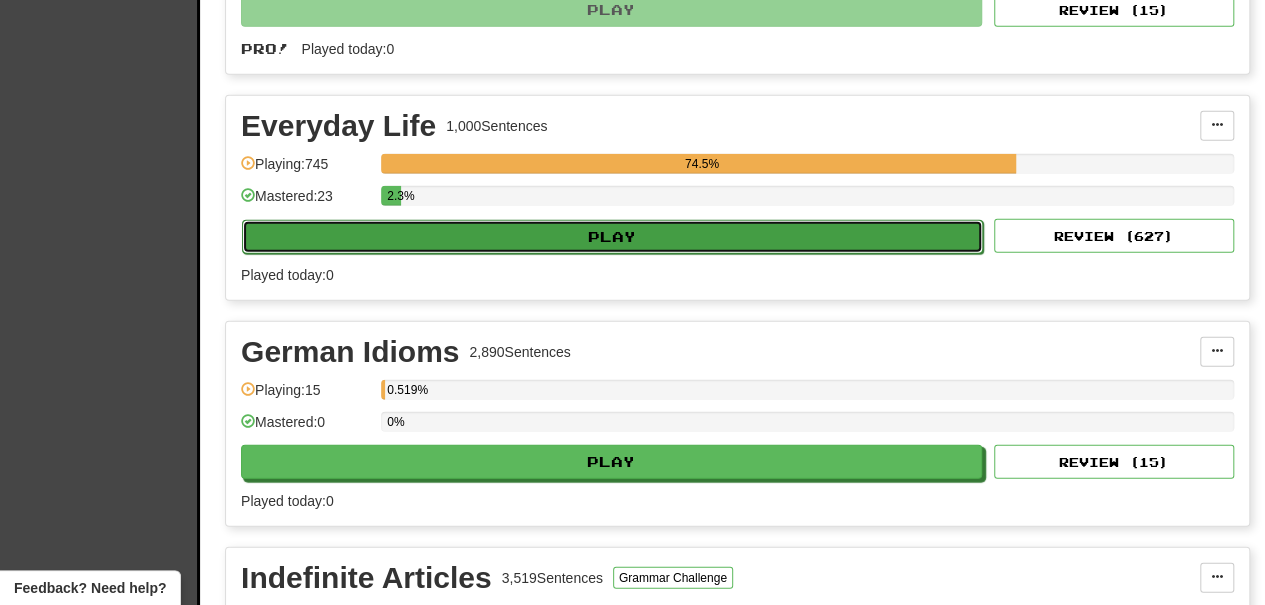 click on "Play" at bounding box center (612, 237) 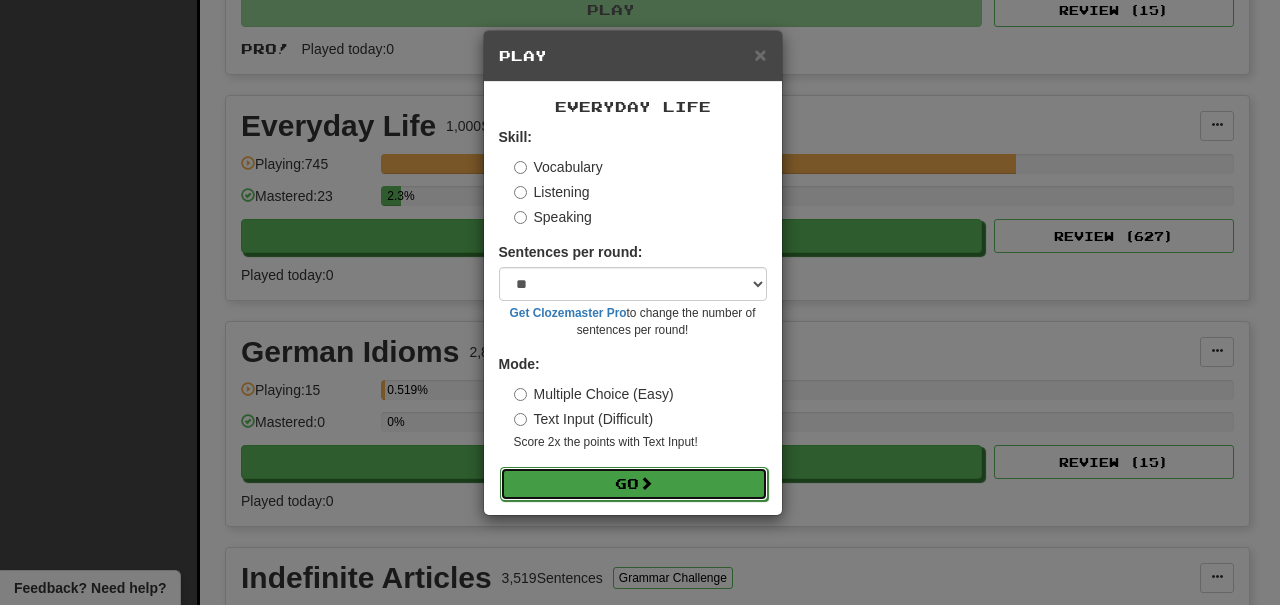 click on "Go" at bounding box center (634, 484) 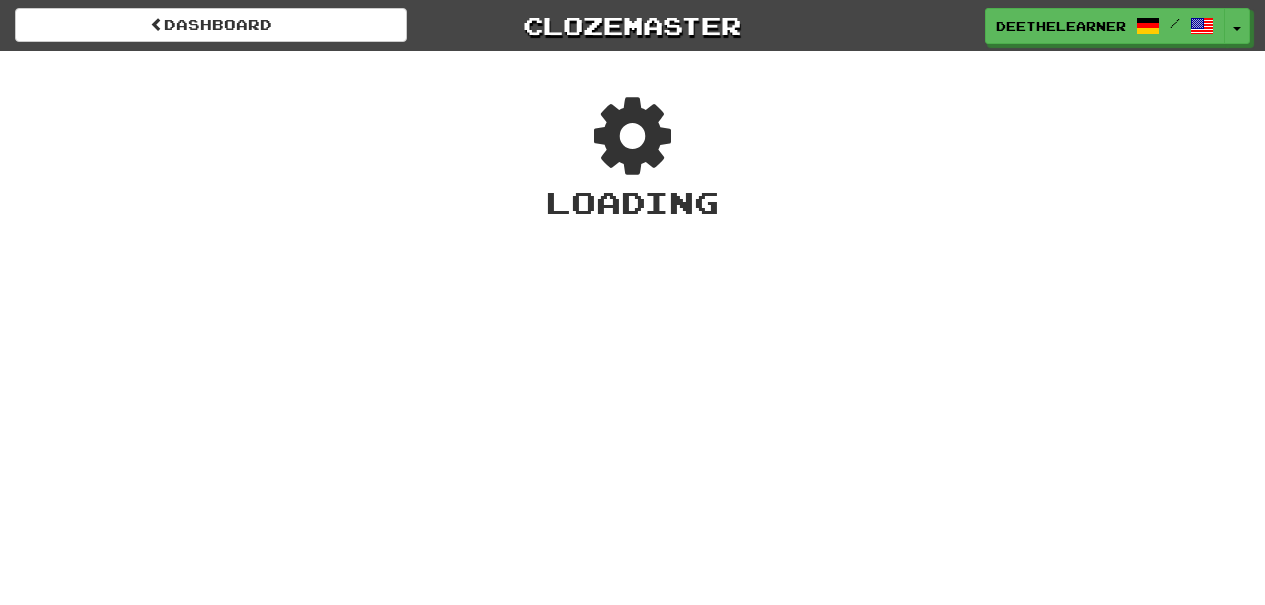 scroll, scrollTop: 0, scrollLeft: 0, axis: both 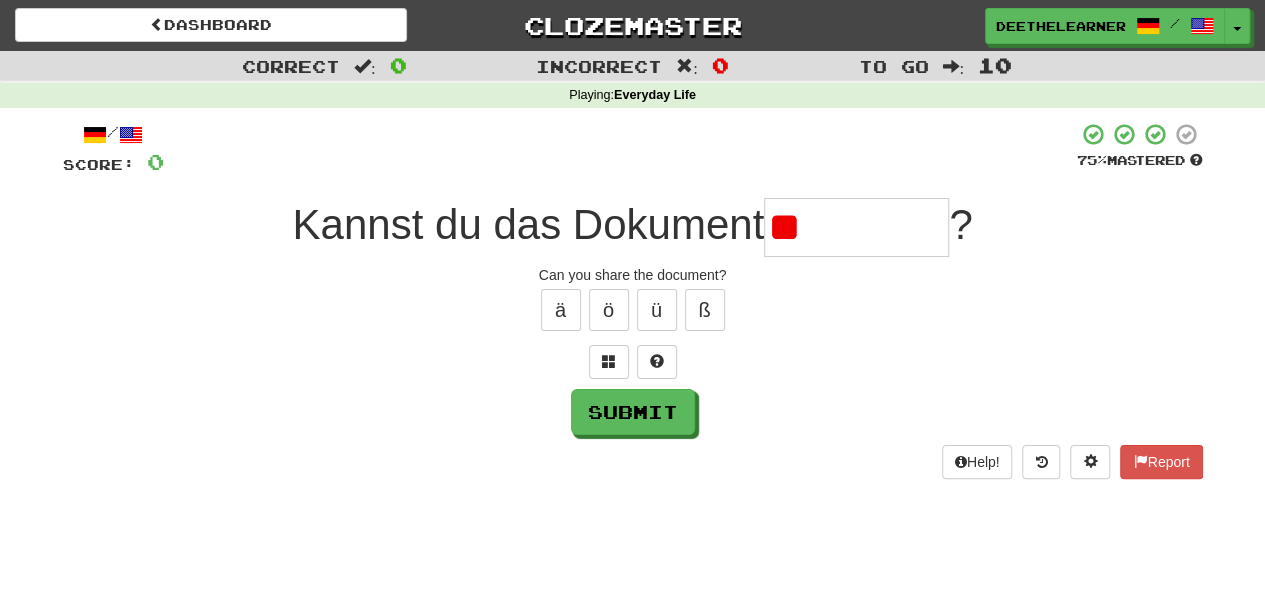 type on "*" 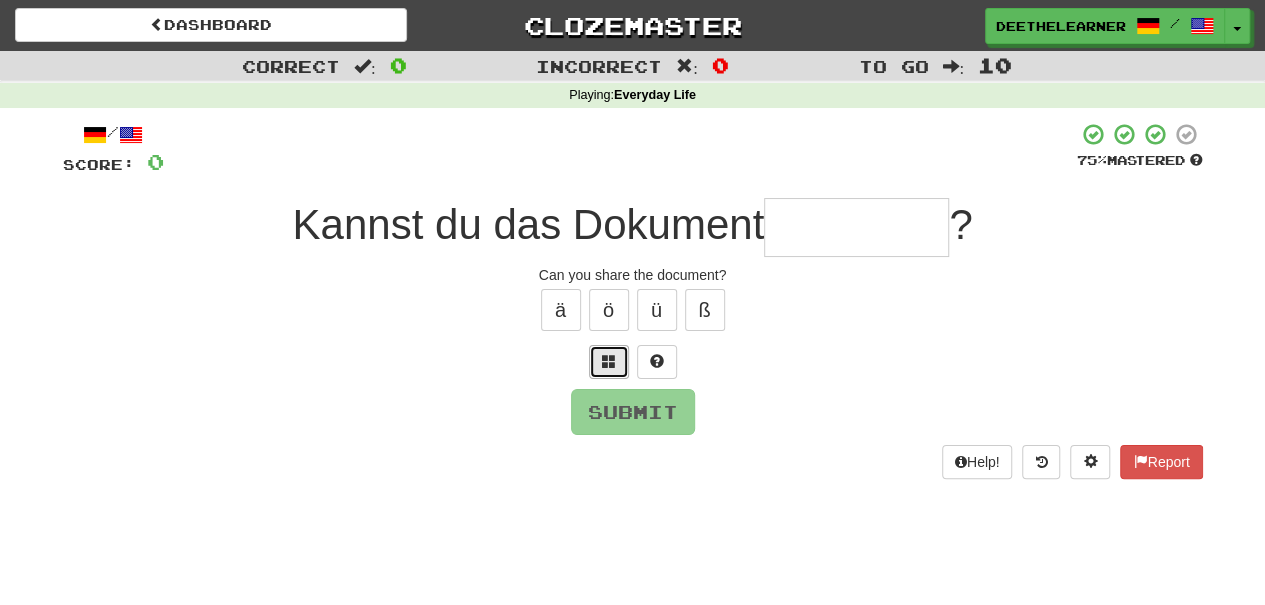 click at bounding box center (609, 361) 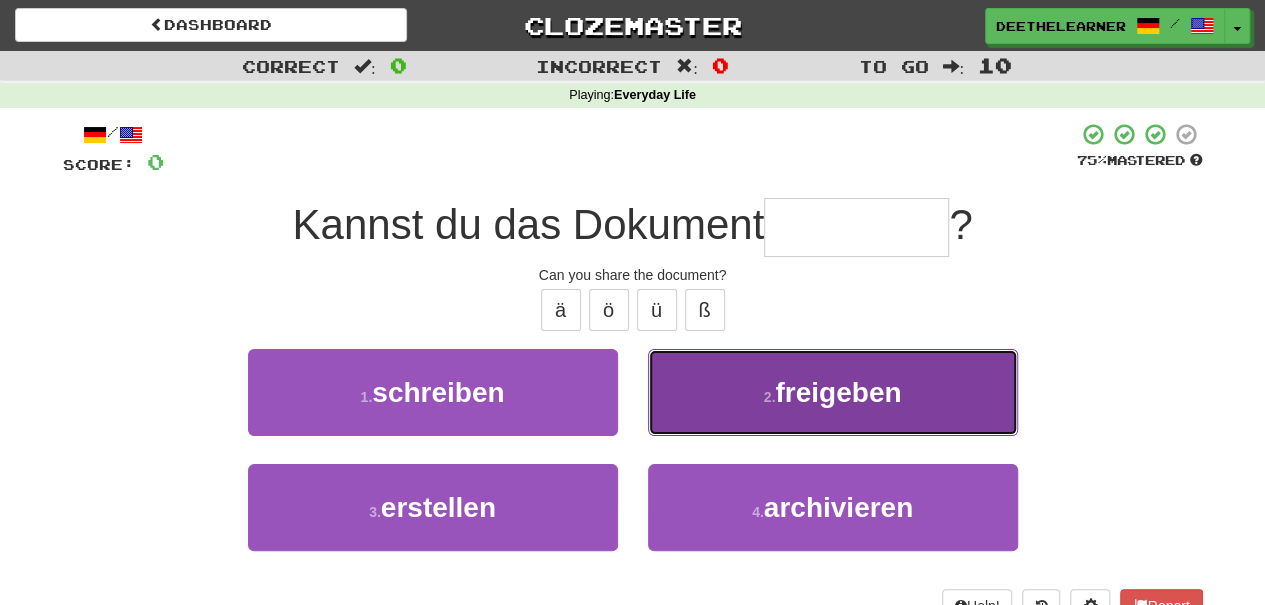 click on "freigeben" at bounding box center (838, 392) 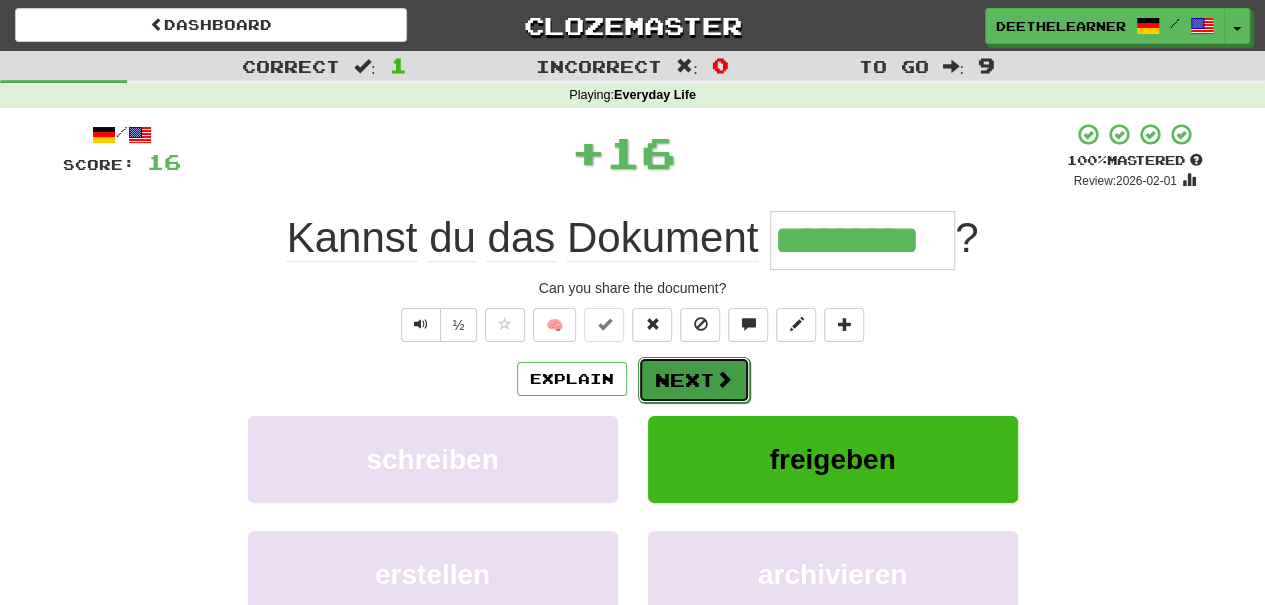 click on "Next" at bounding box center (694, 380) 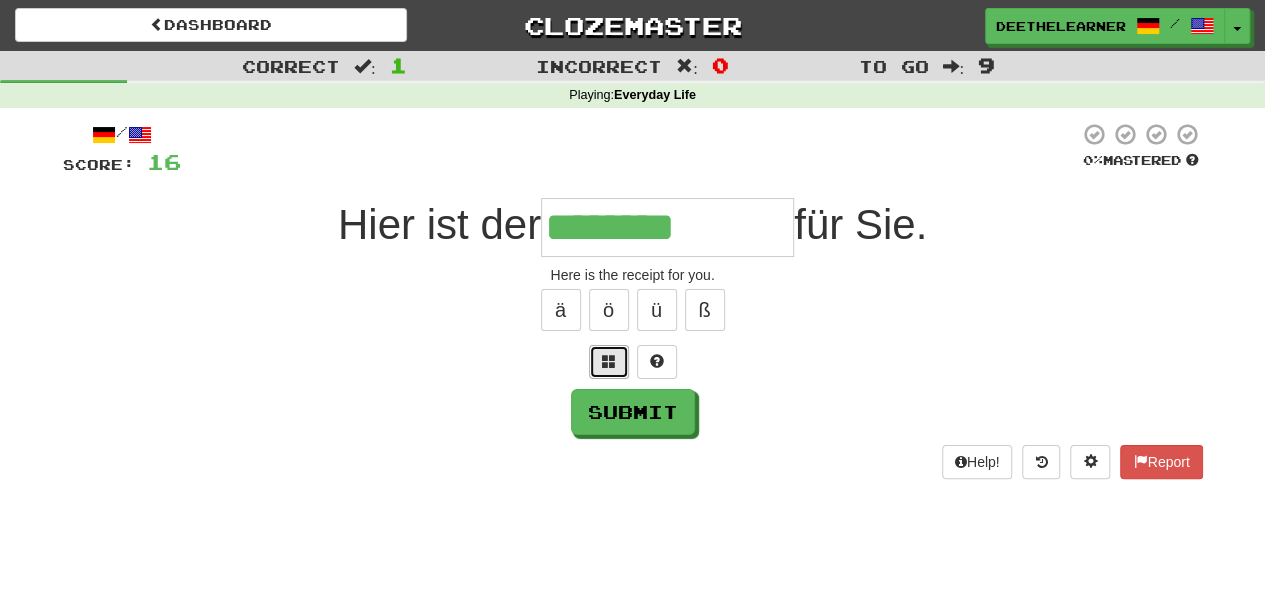 click at bounding box center [609, 361] 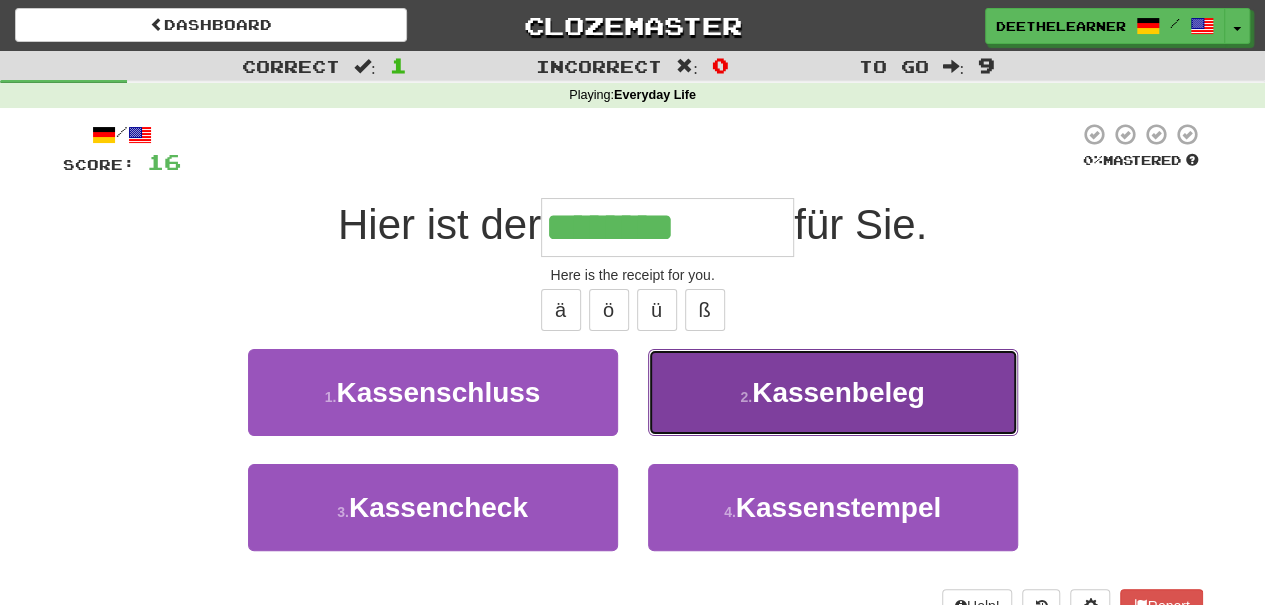 click on "2 .  Kassenbeleg" at bounding box center (833, 392) 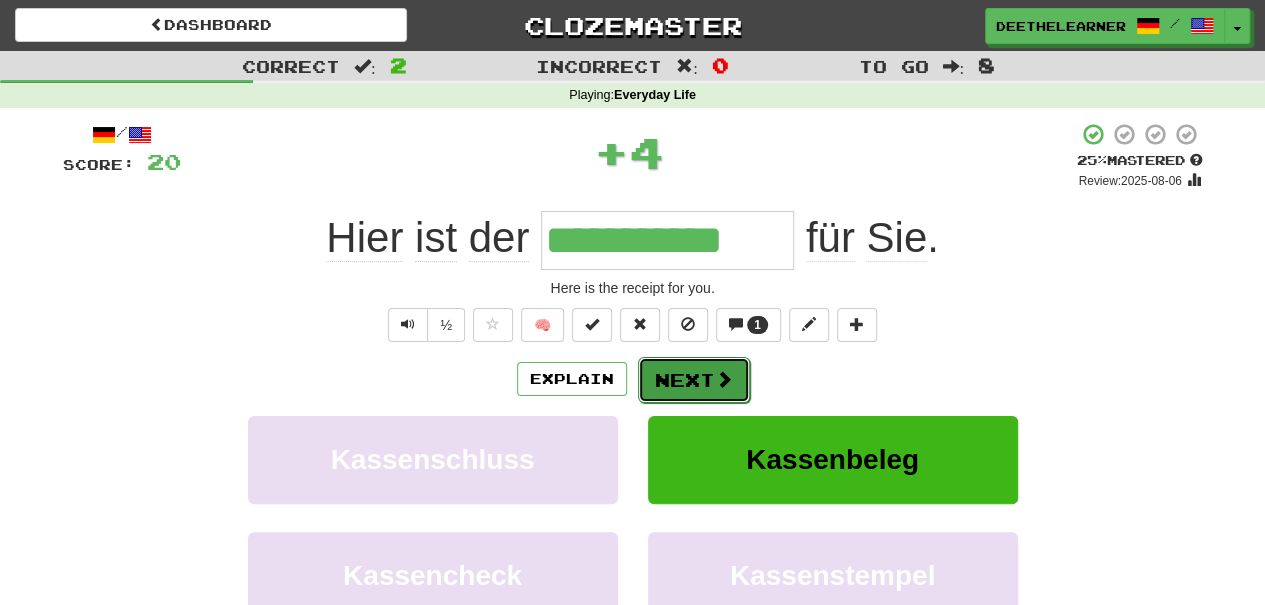 click on "Next" at bounding box center [694, 380] 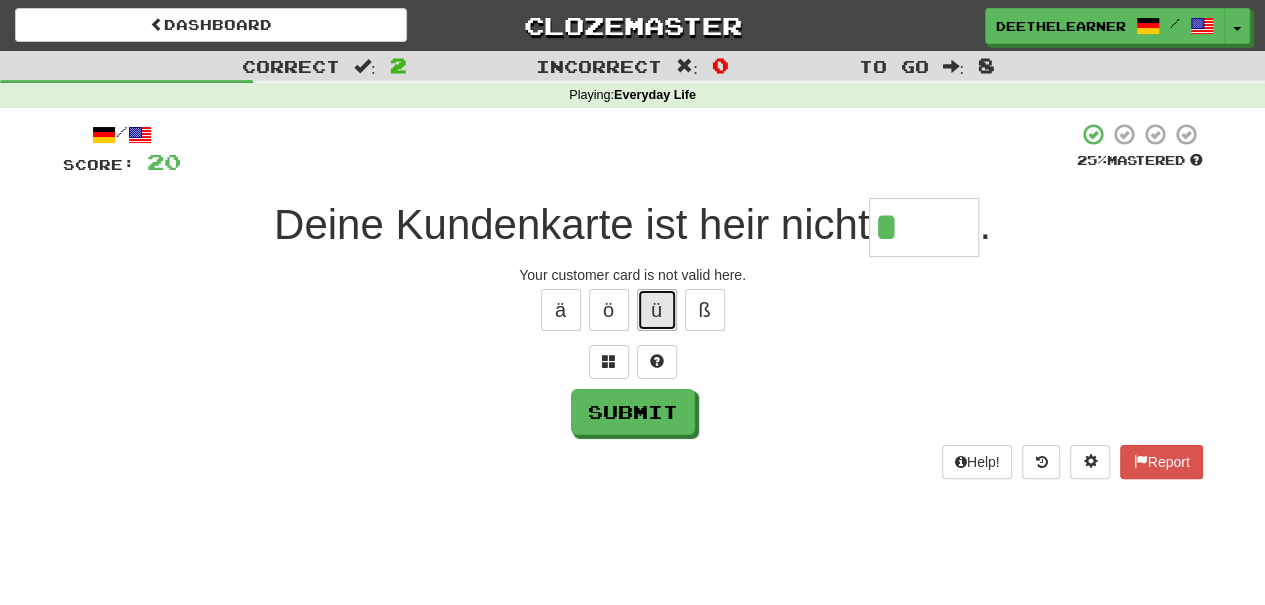 click on "ü" at bounding box center (657, 310) 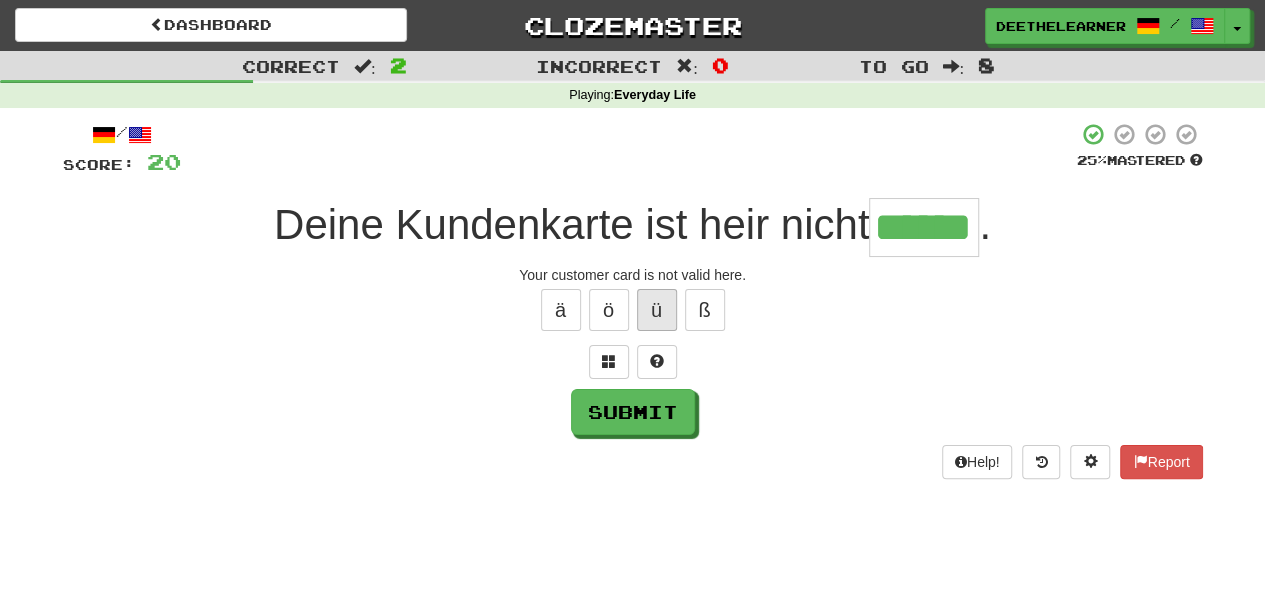 type on "******" 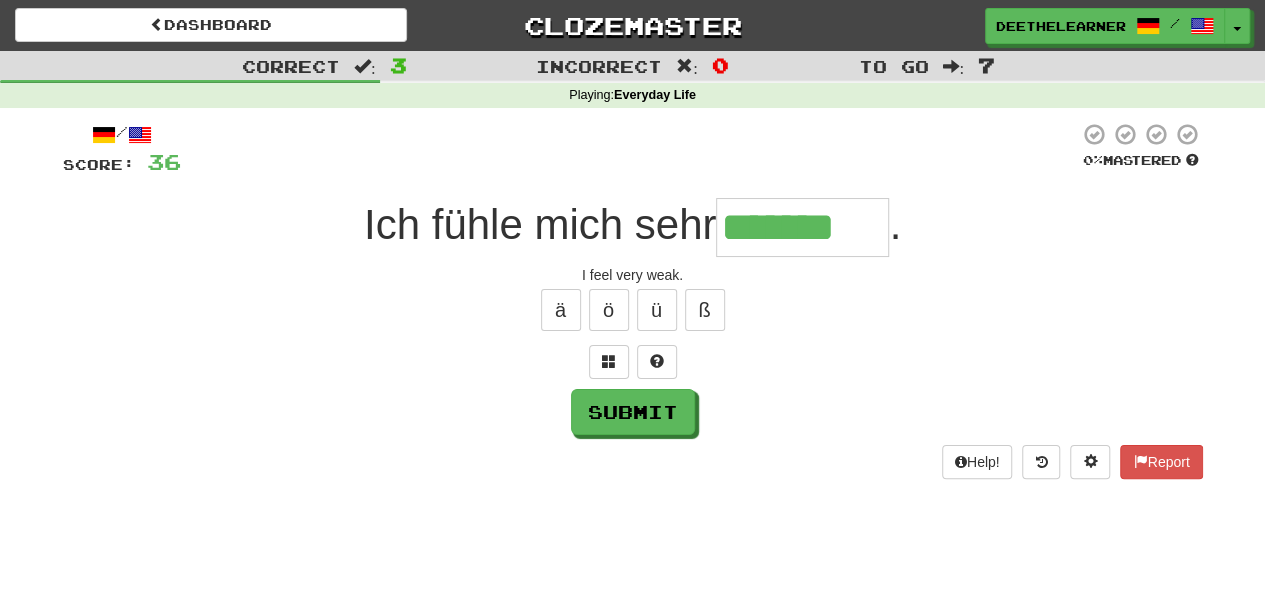 type on "*******" 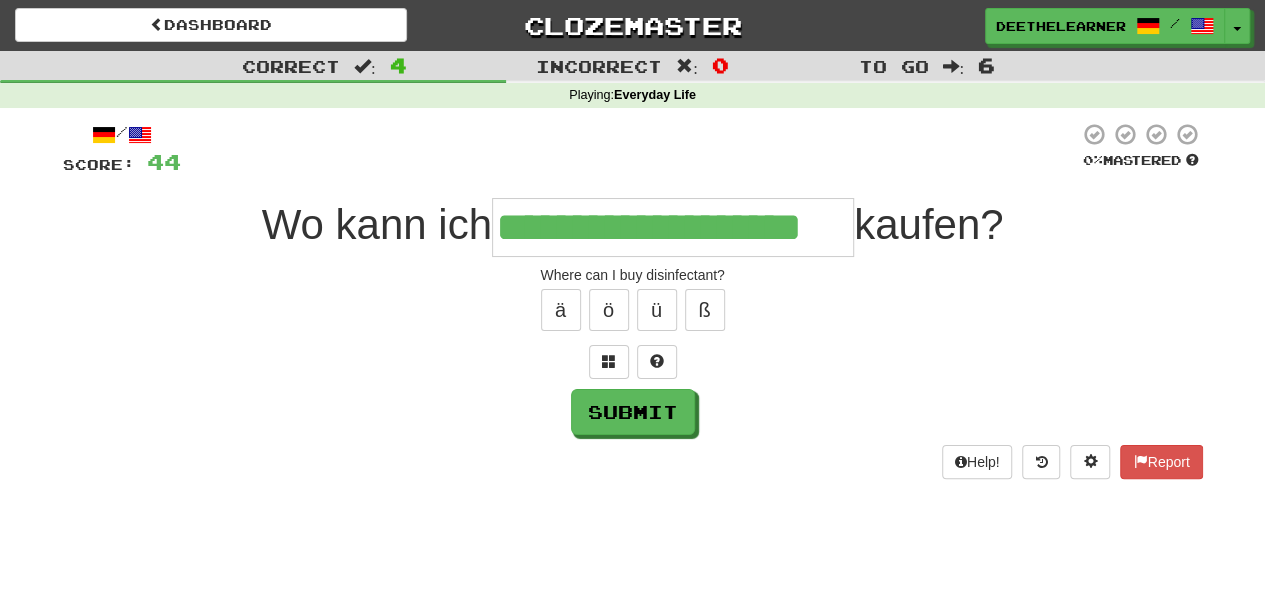 type on "**********" 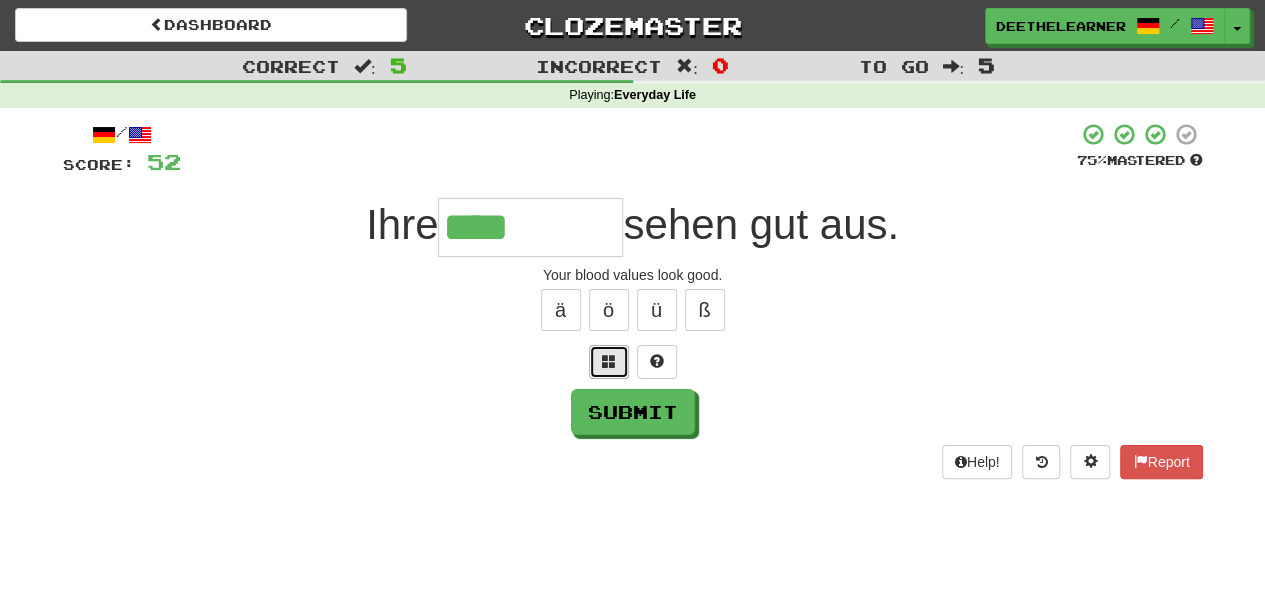 click at bounding box center [609, 361] 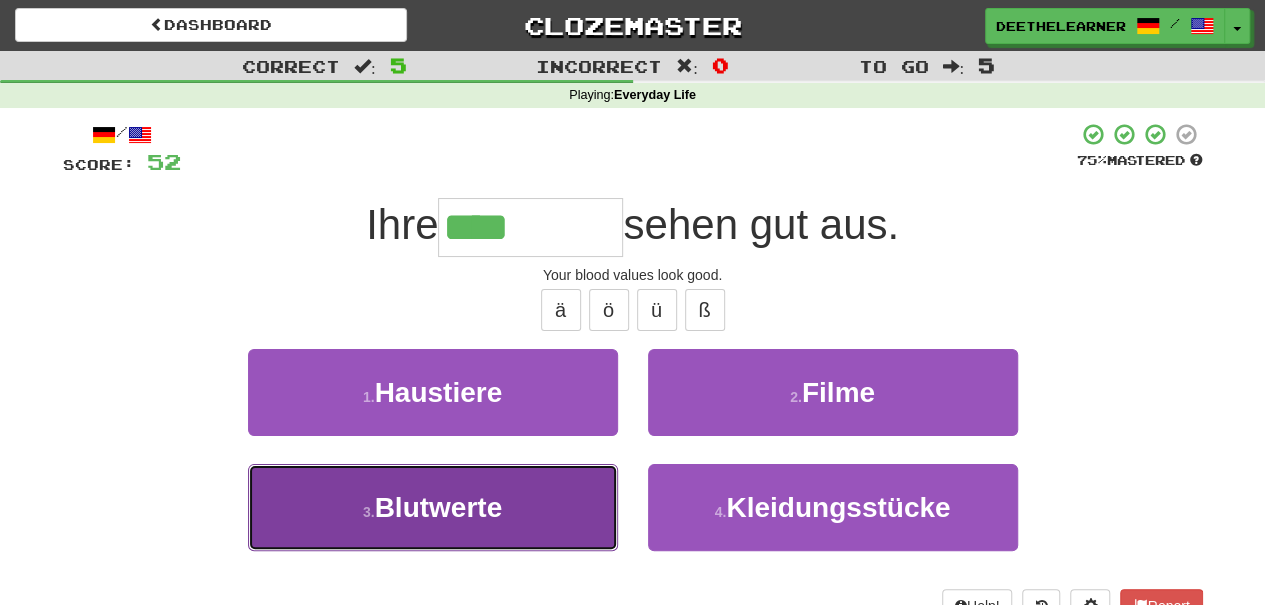 click on "3 .  Blutwerte" at bounding box center [433, 507] 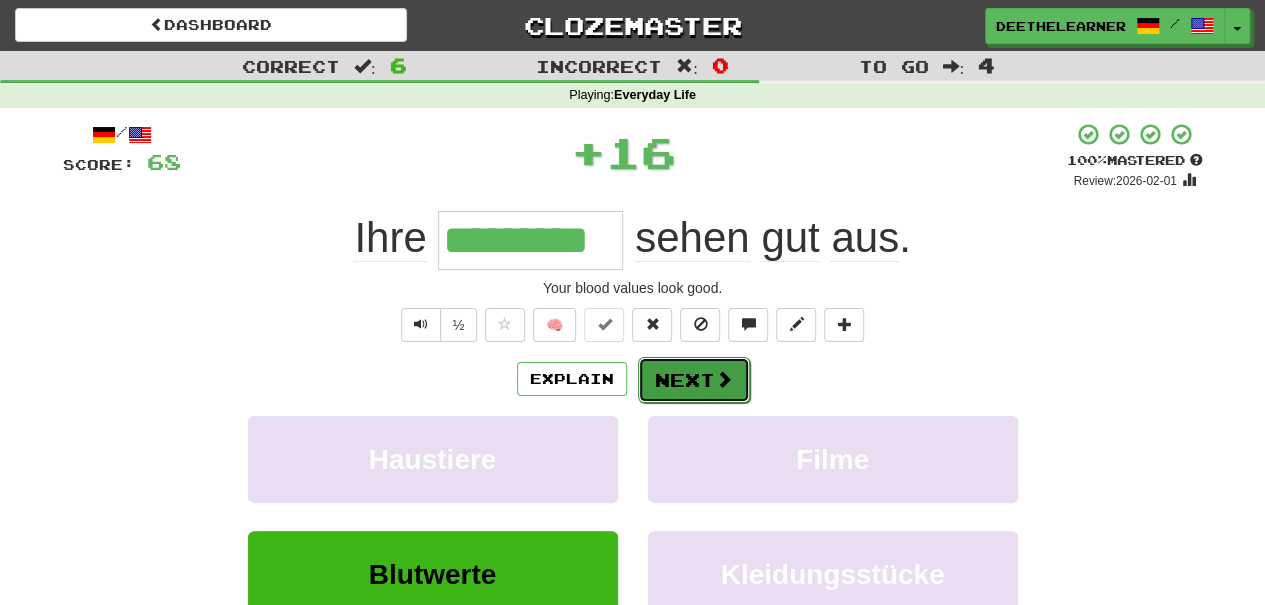 click on "Next" at bounding box center [694, 380] 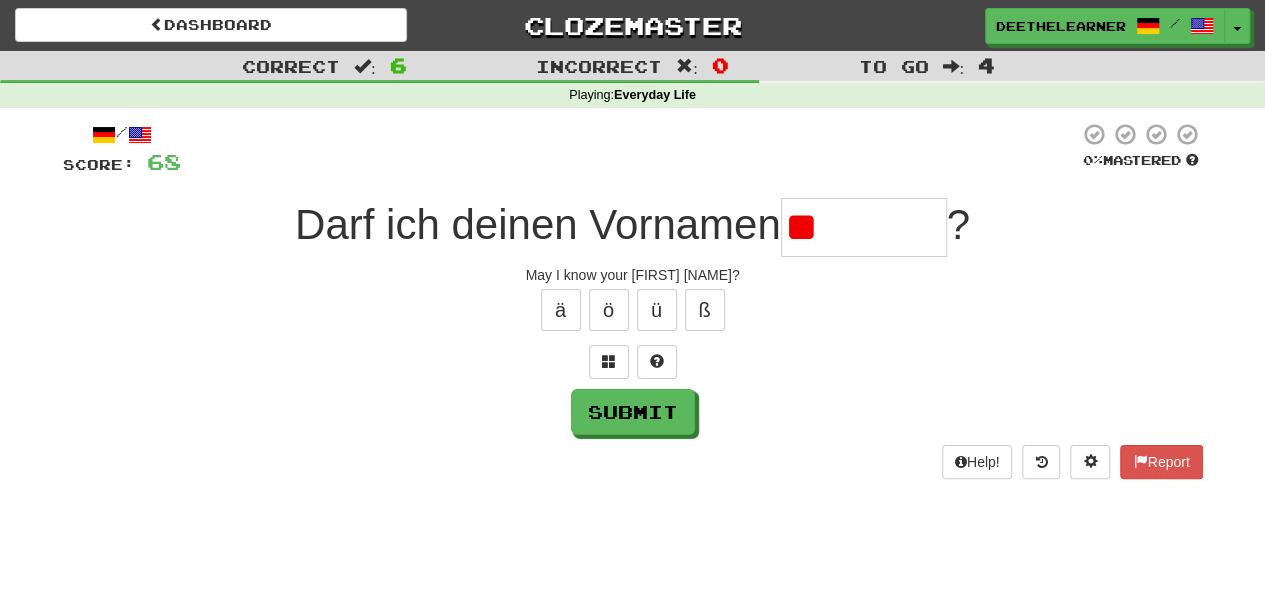 type on "*" 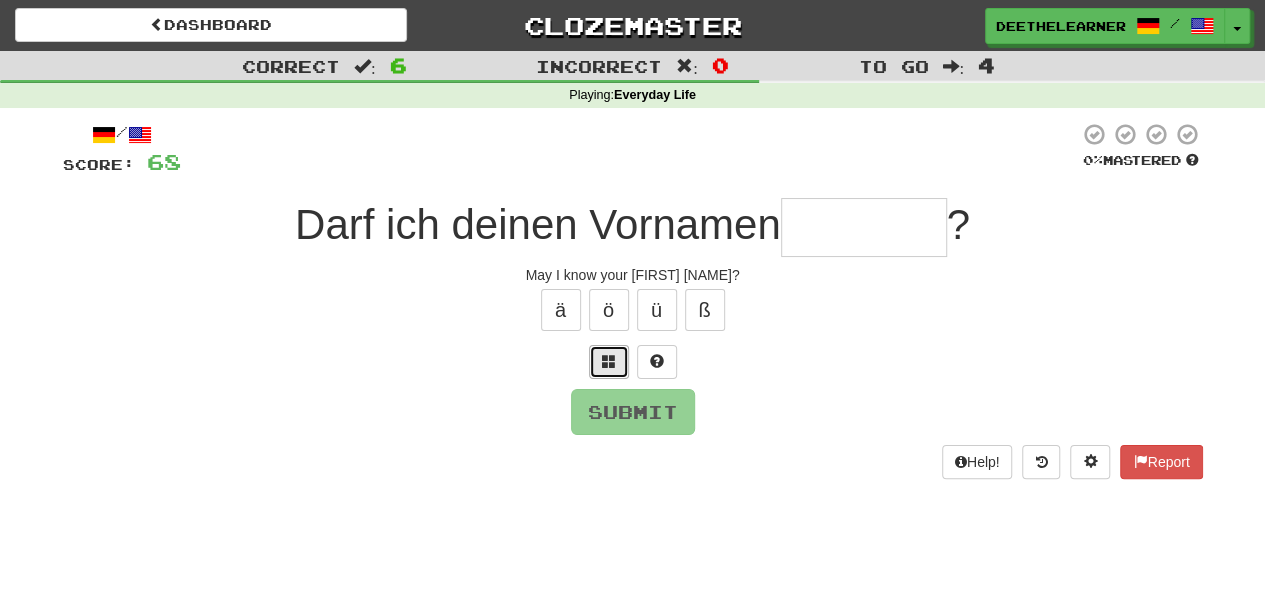 click at bounding box center [609, 361] 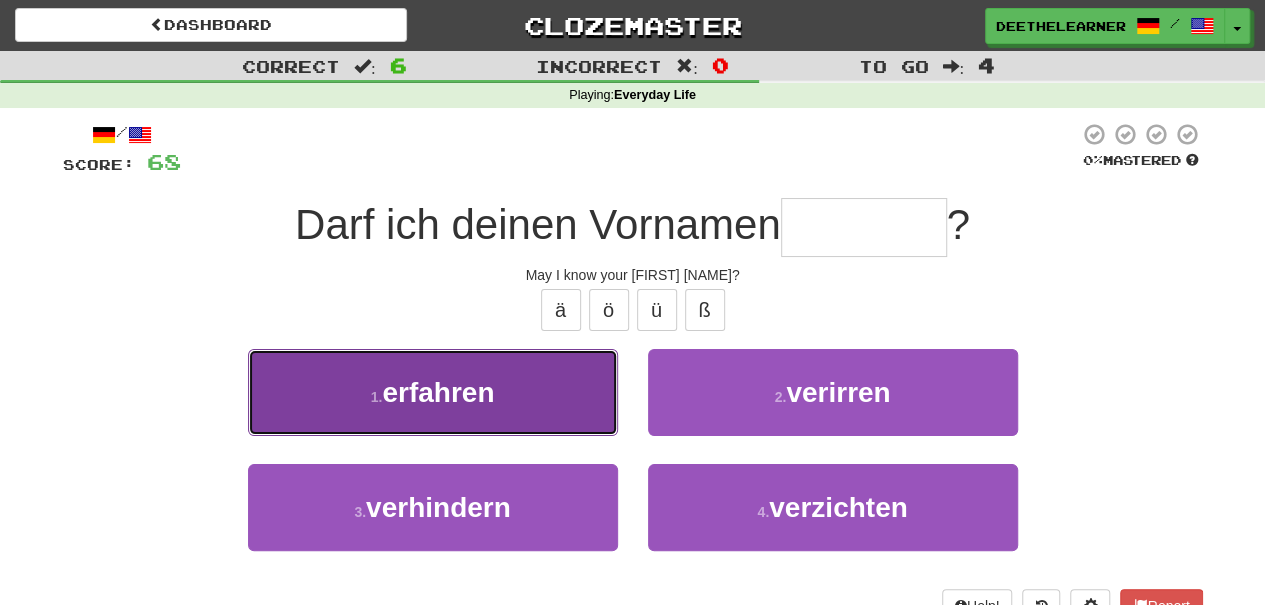 click on "1 .  erfahren" at bounding box center [433, 392] 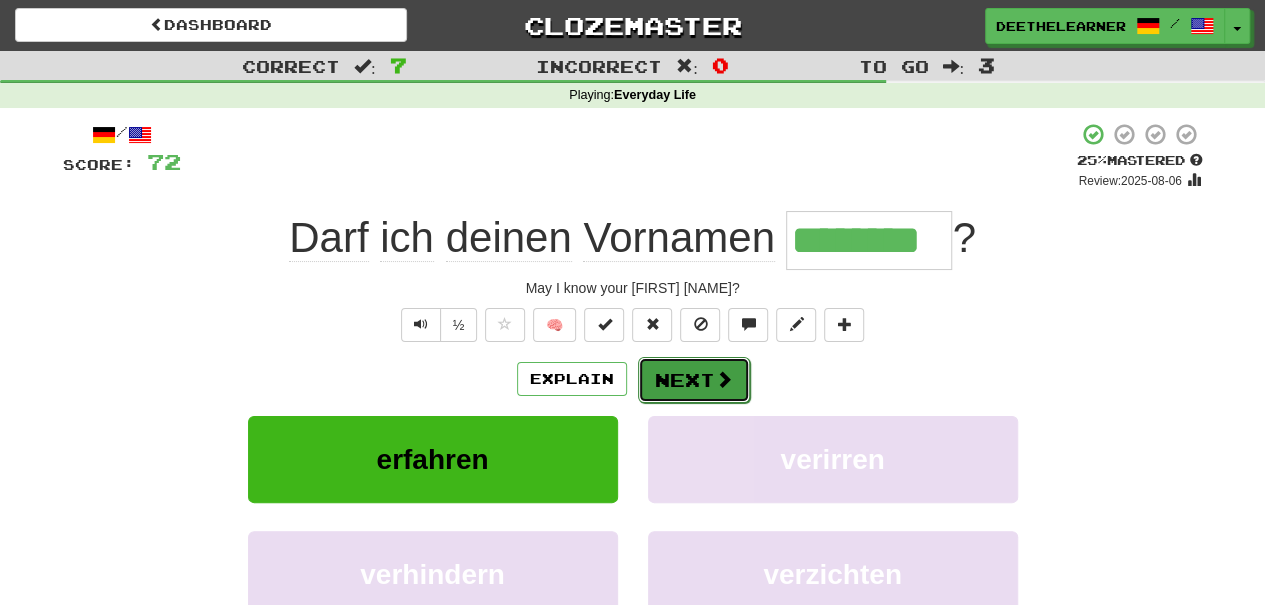 click on "Next" at bounding box center (694, 380) 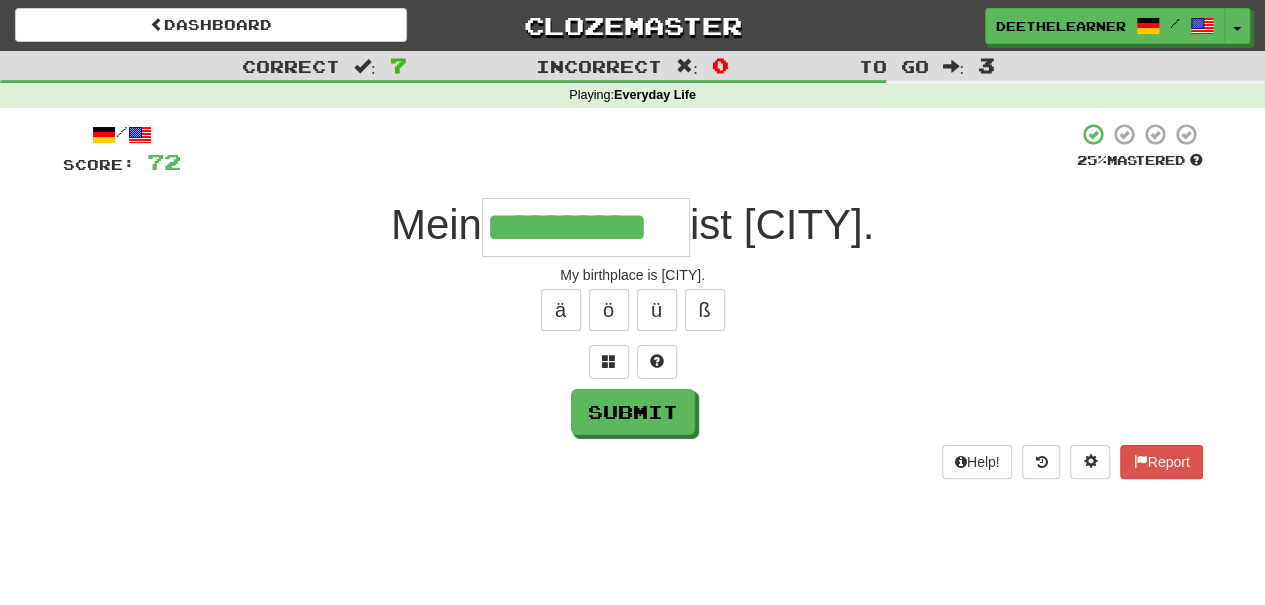 type on "**********" 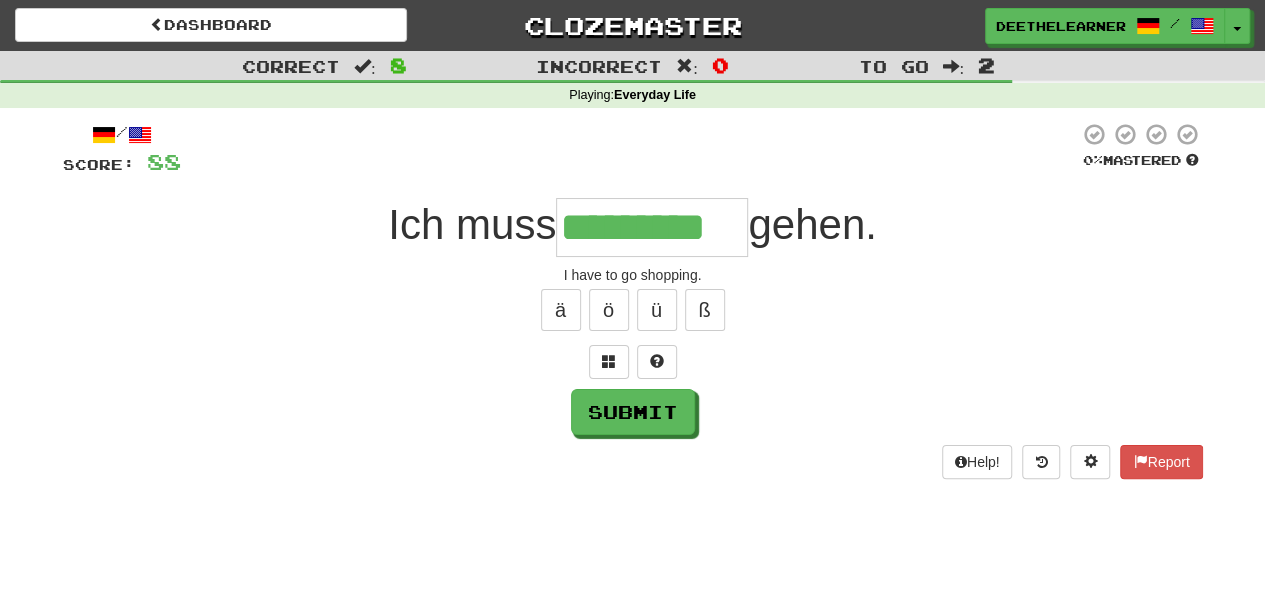 scroll, scrollTop: 0, scrollLeft: 2, axis: horizontal 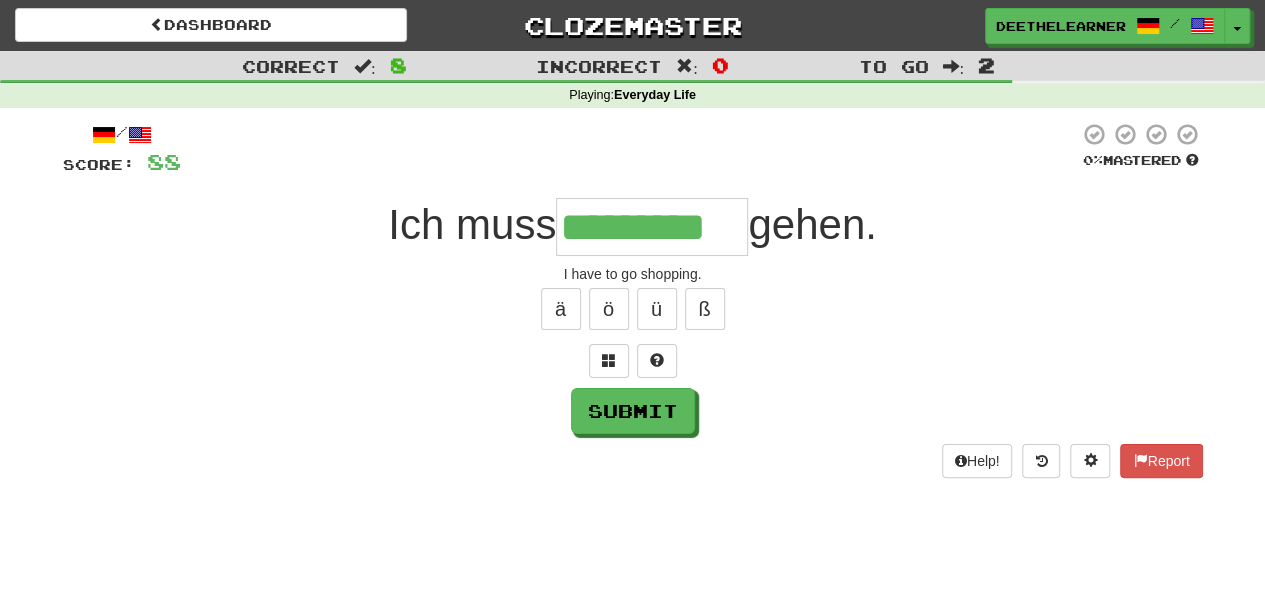 type on "*********" 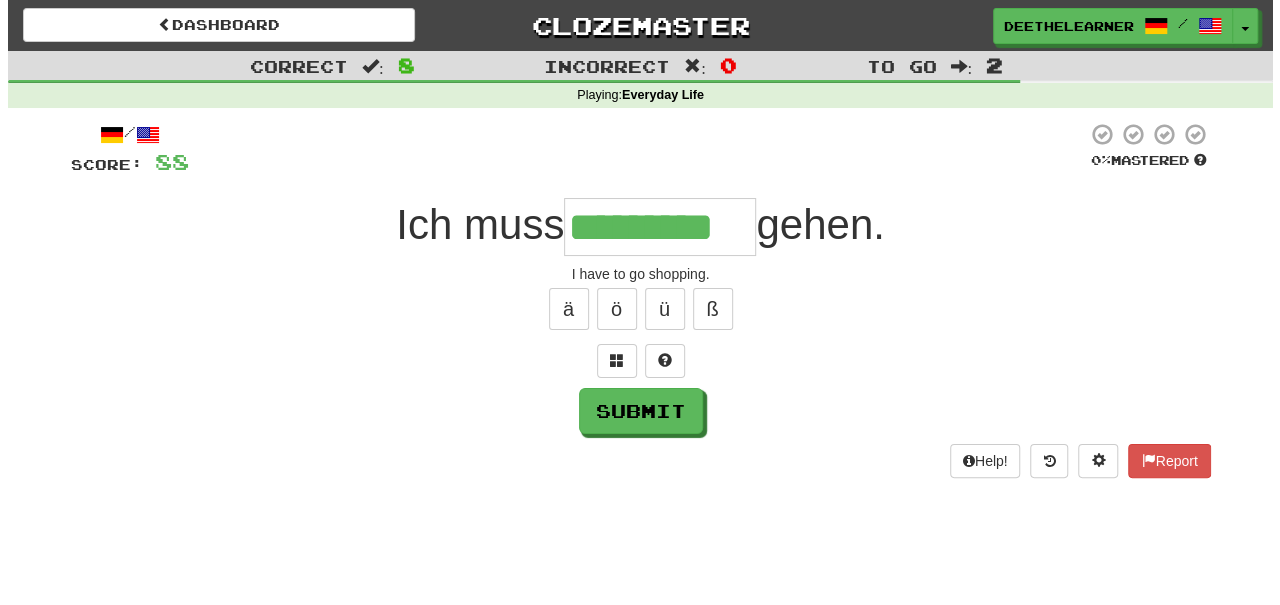 scroll, scrollTop: 0, scrollLeft: 0, axis: both 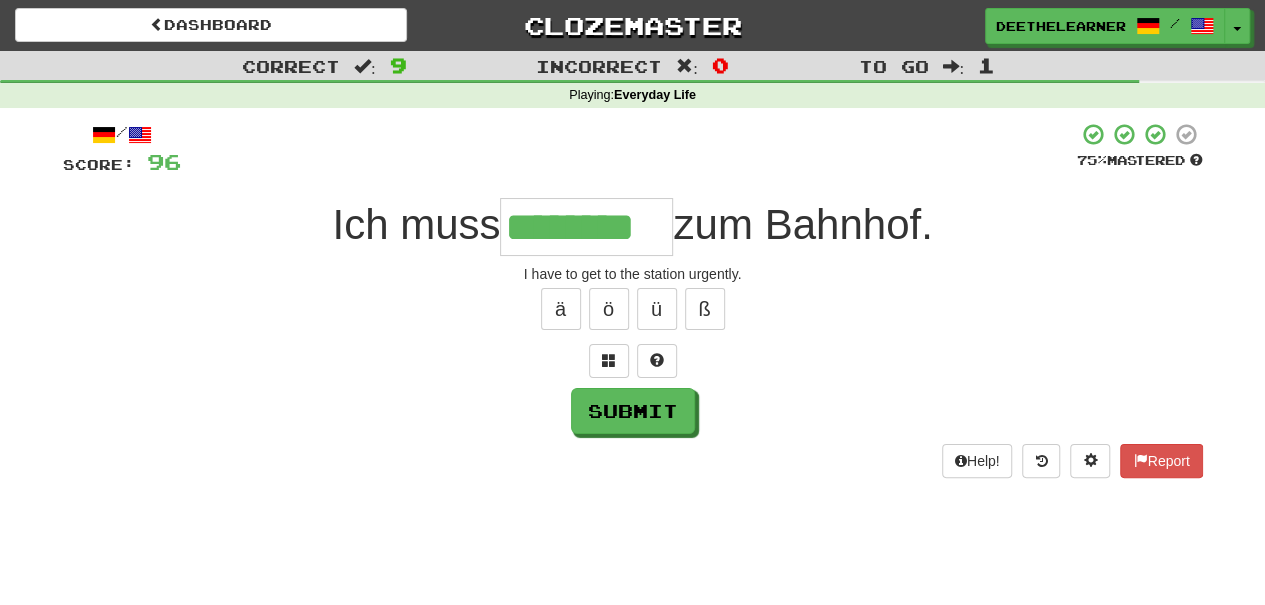 type on "********" 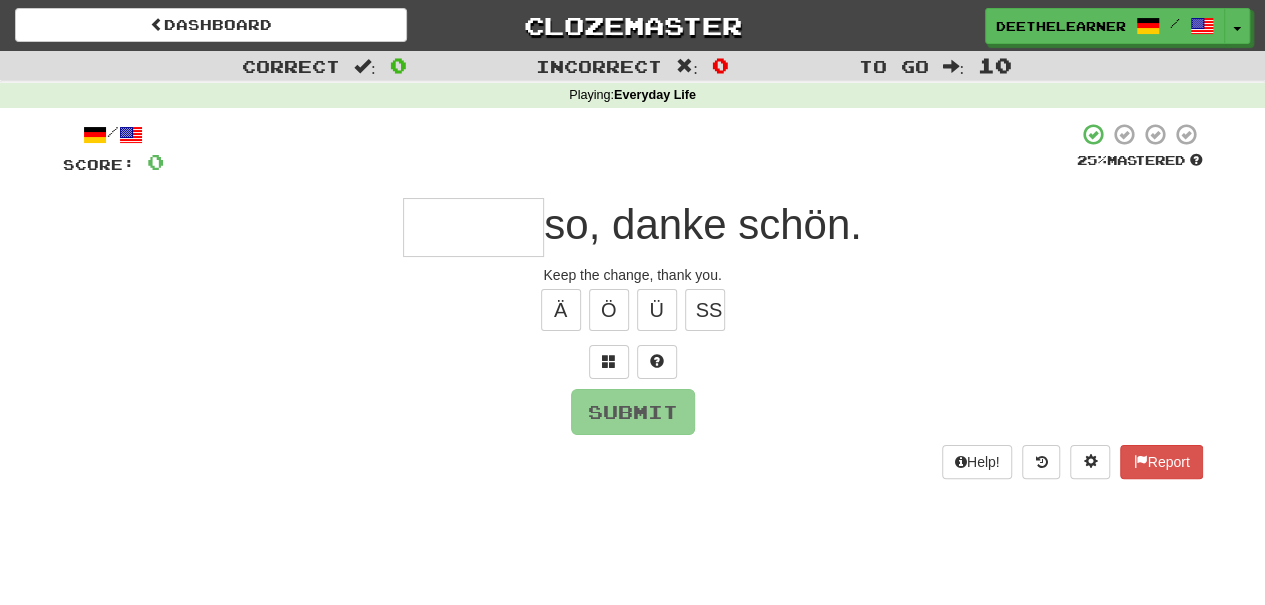 type on "*" 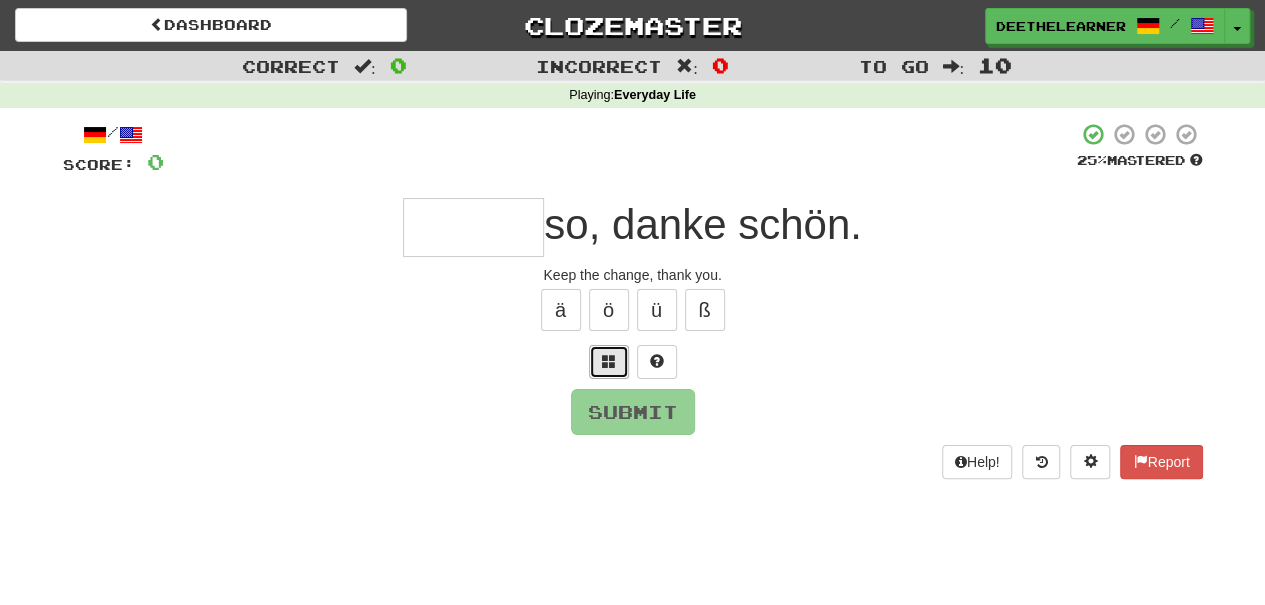 click at bounding box center (609, 362) 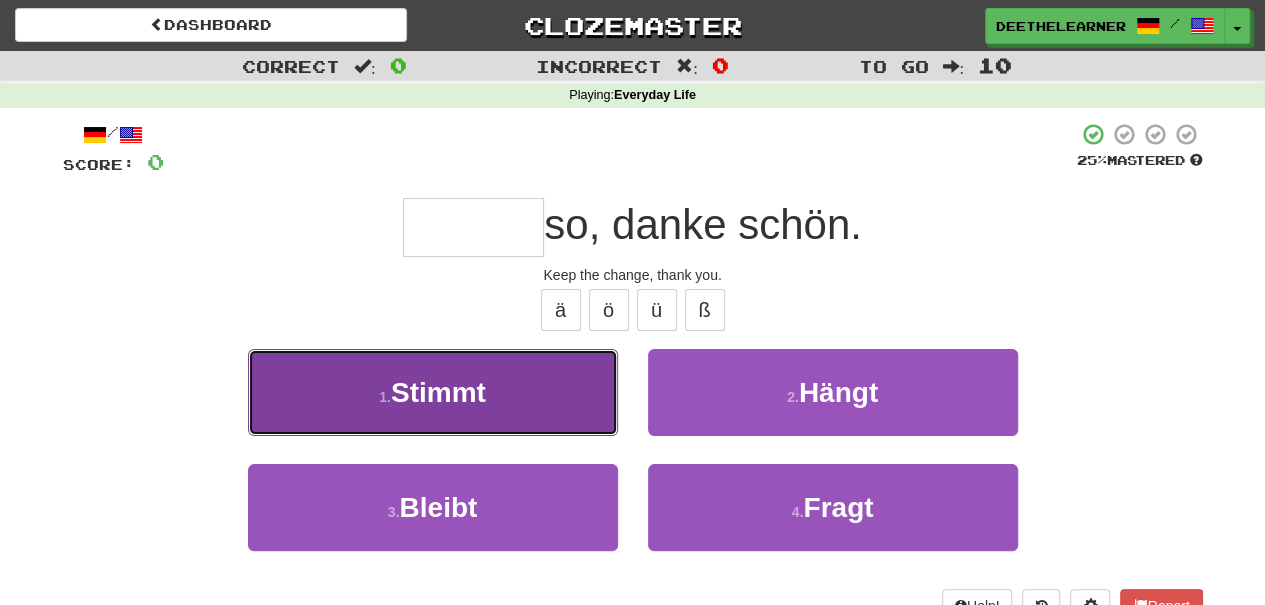 click on "1 .  Stimmt" at bounding box center (433, 392) 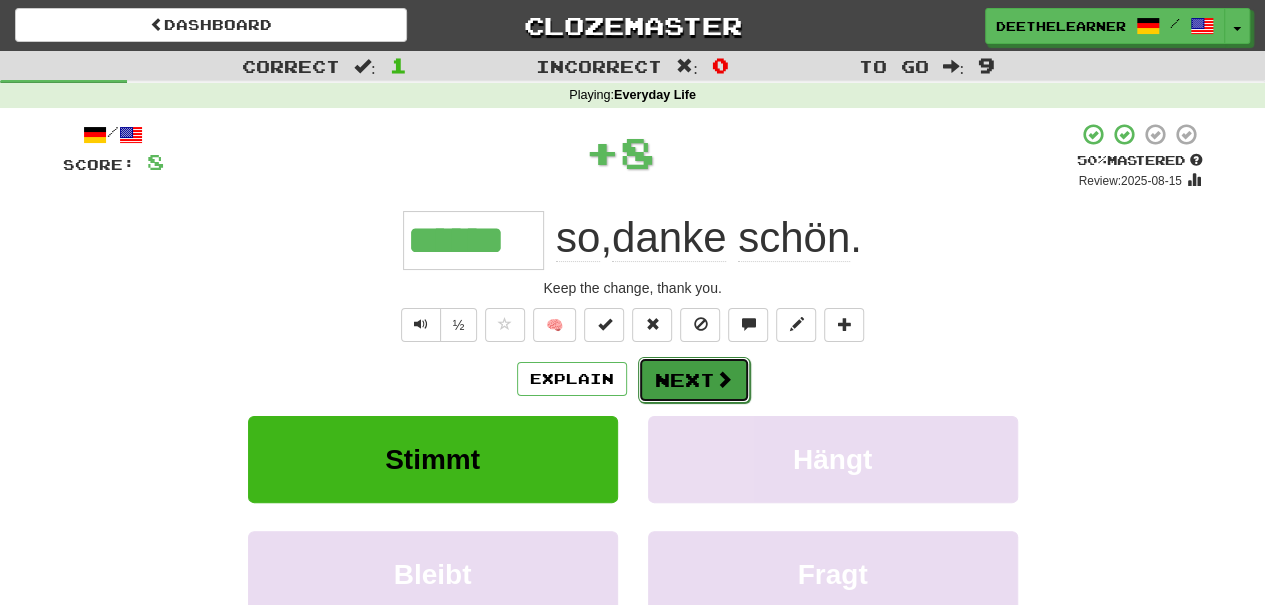 click on "Next" at bounding box center [694, 380] 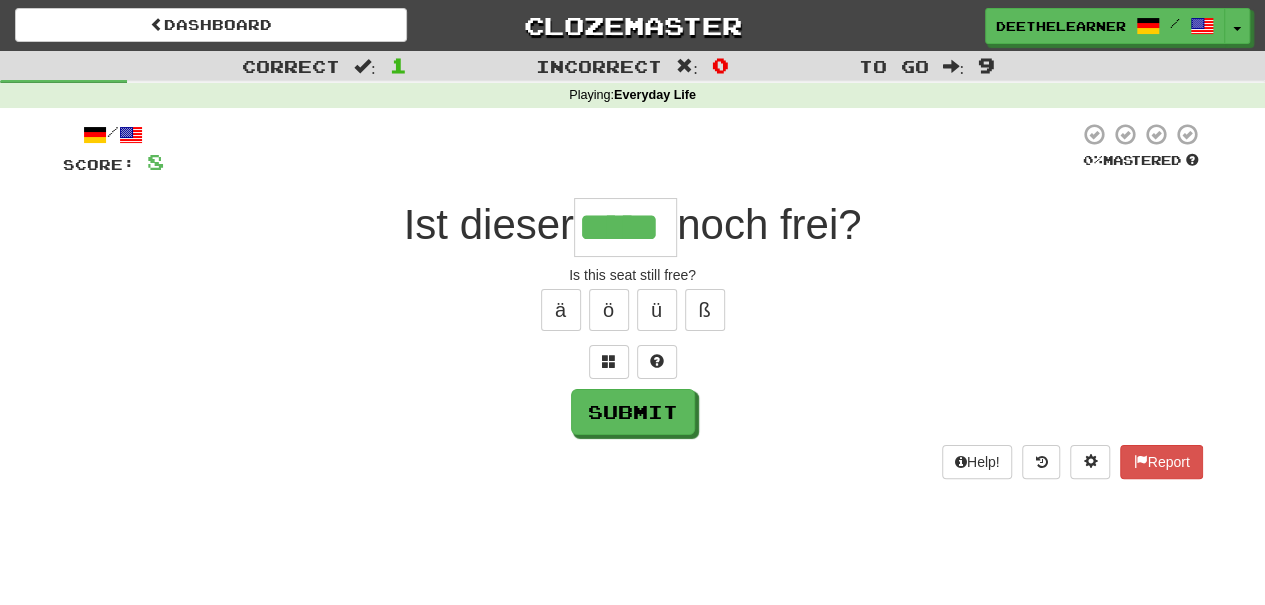 type on "*****" 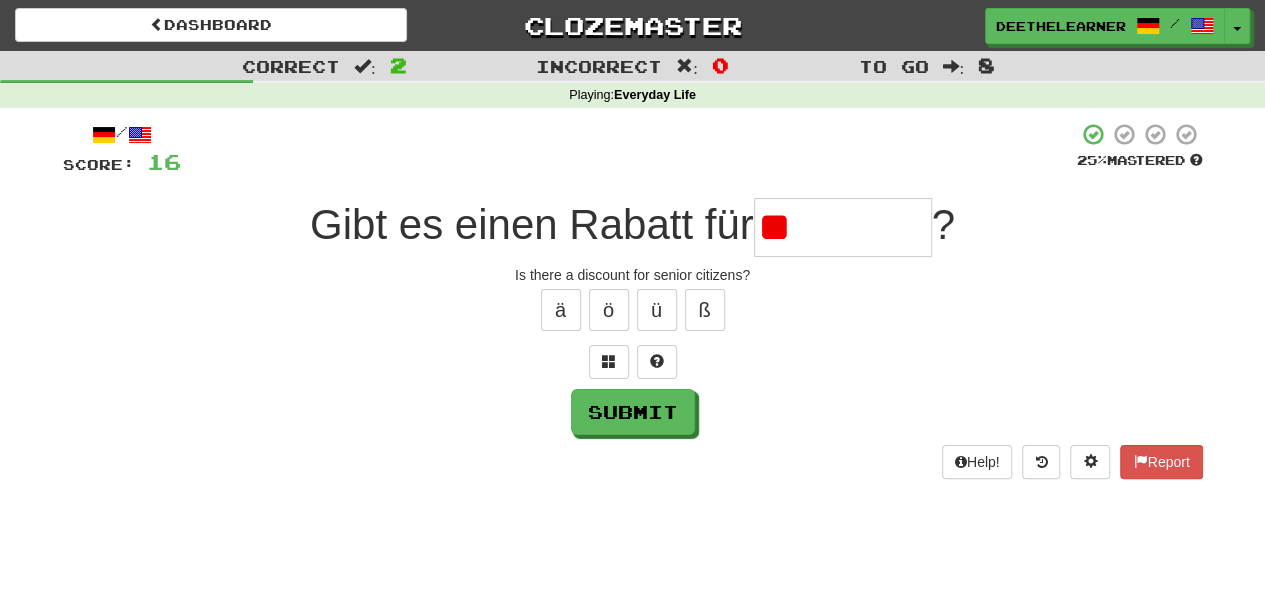 type on "*" 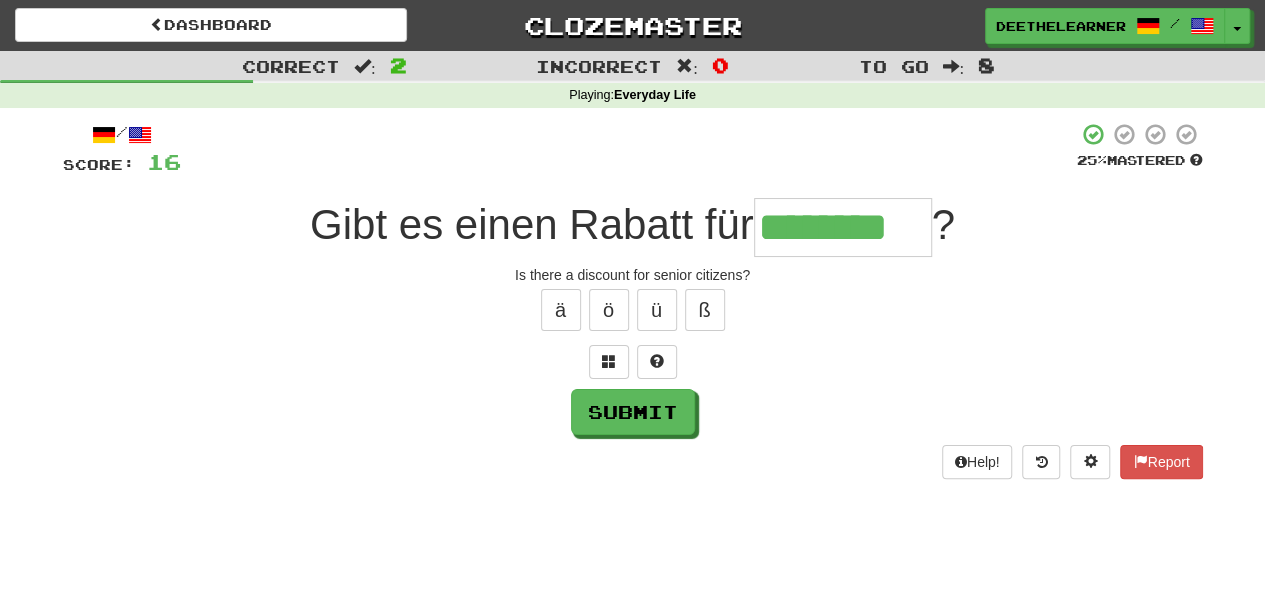 type on "********" 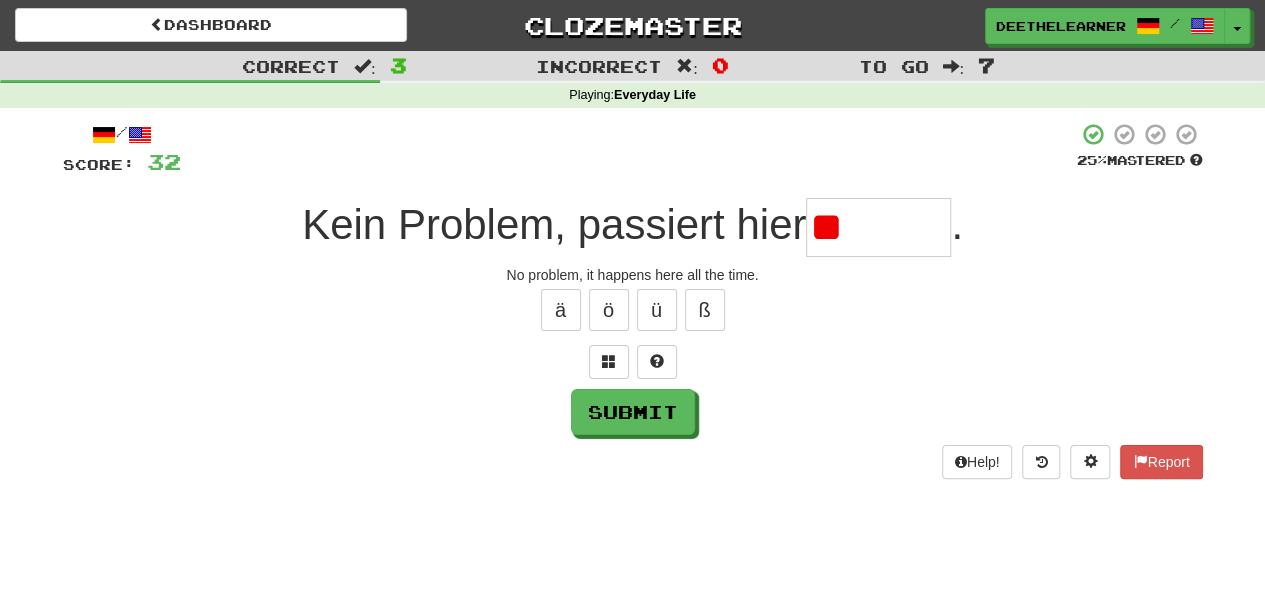 type on "*" 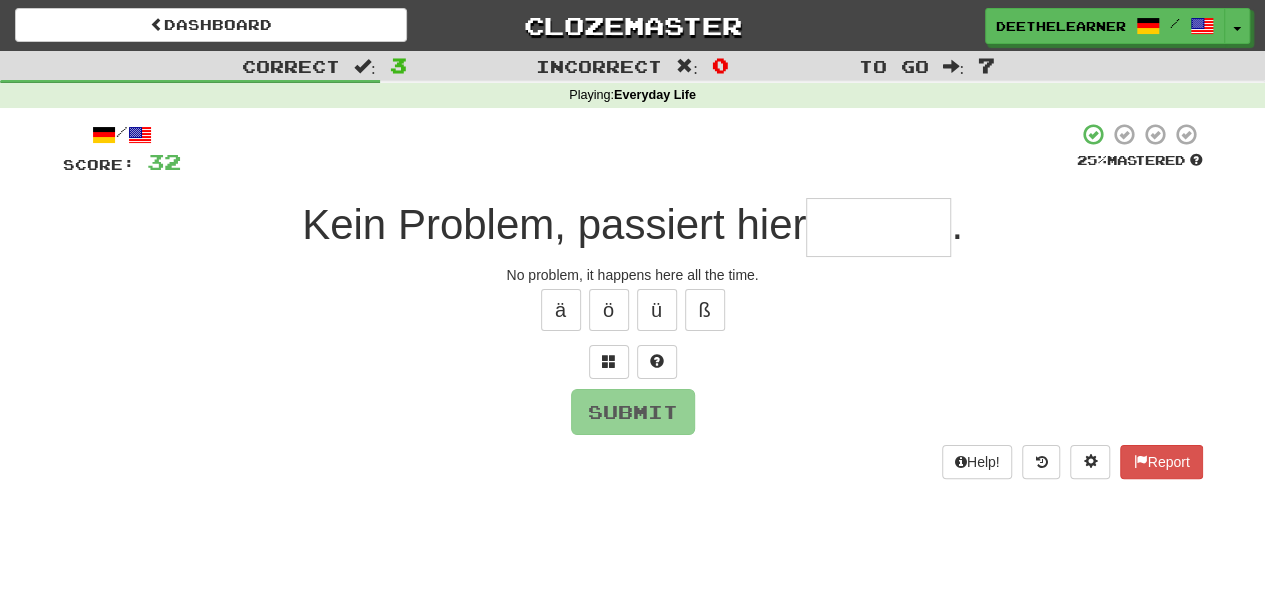 type on "*" 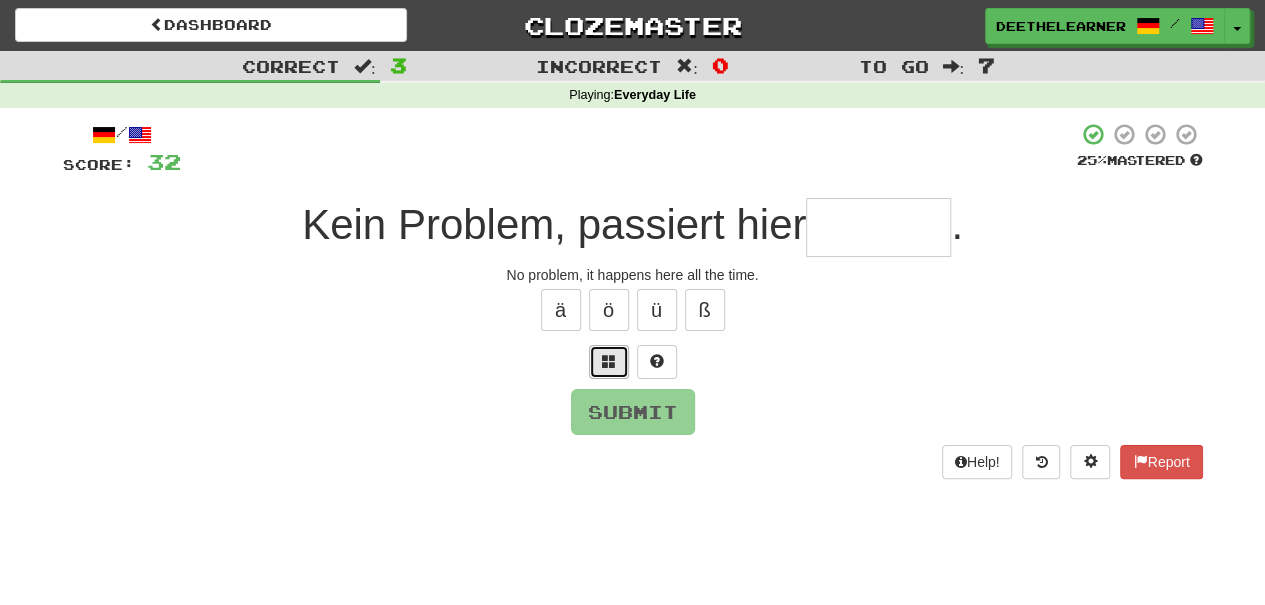 click at bounding box center [609, 361] 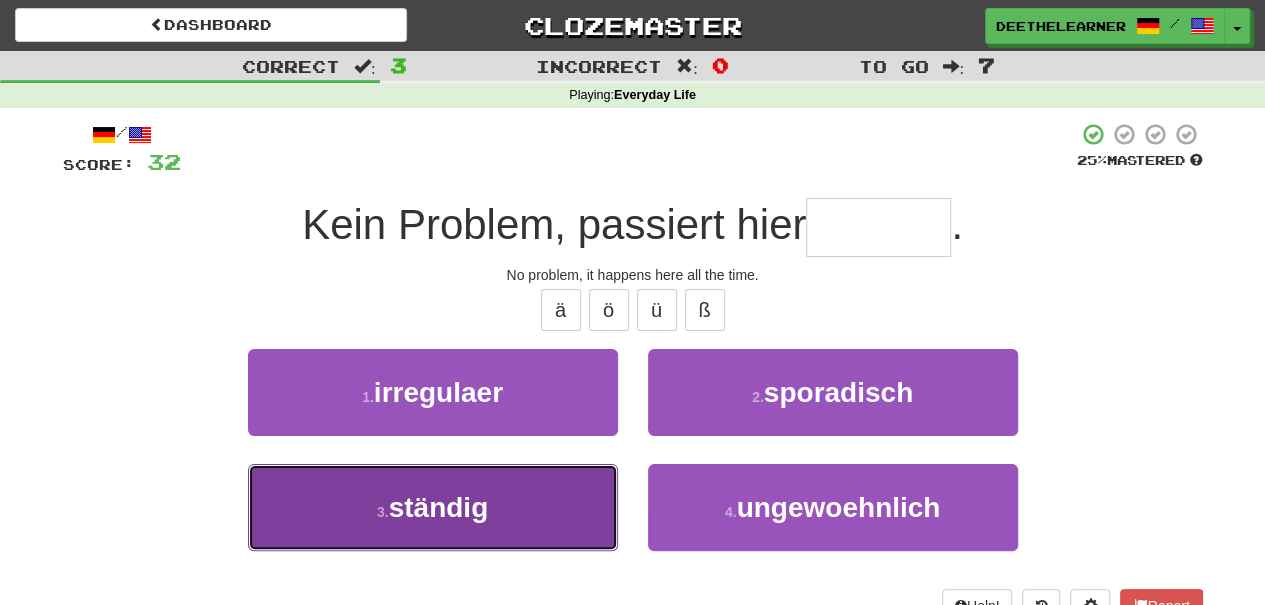 click on "3 .  ständig" at bounding box center [433, 507] 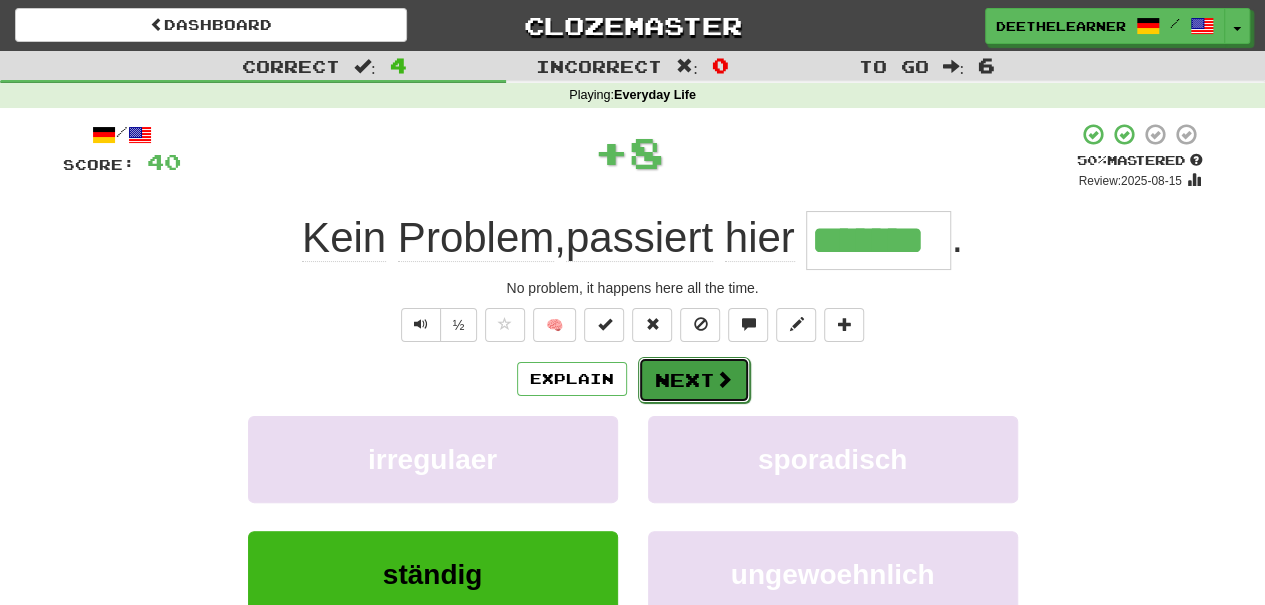 click on "Next" at bounding box center [694, 380] 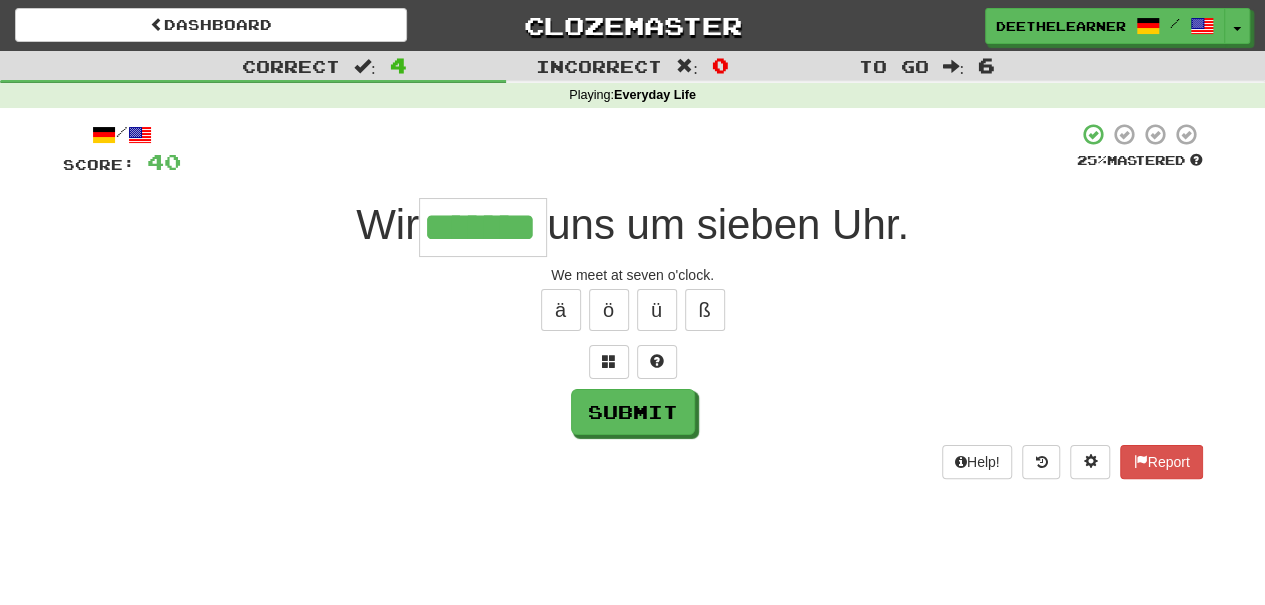 type on "*******" 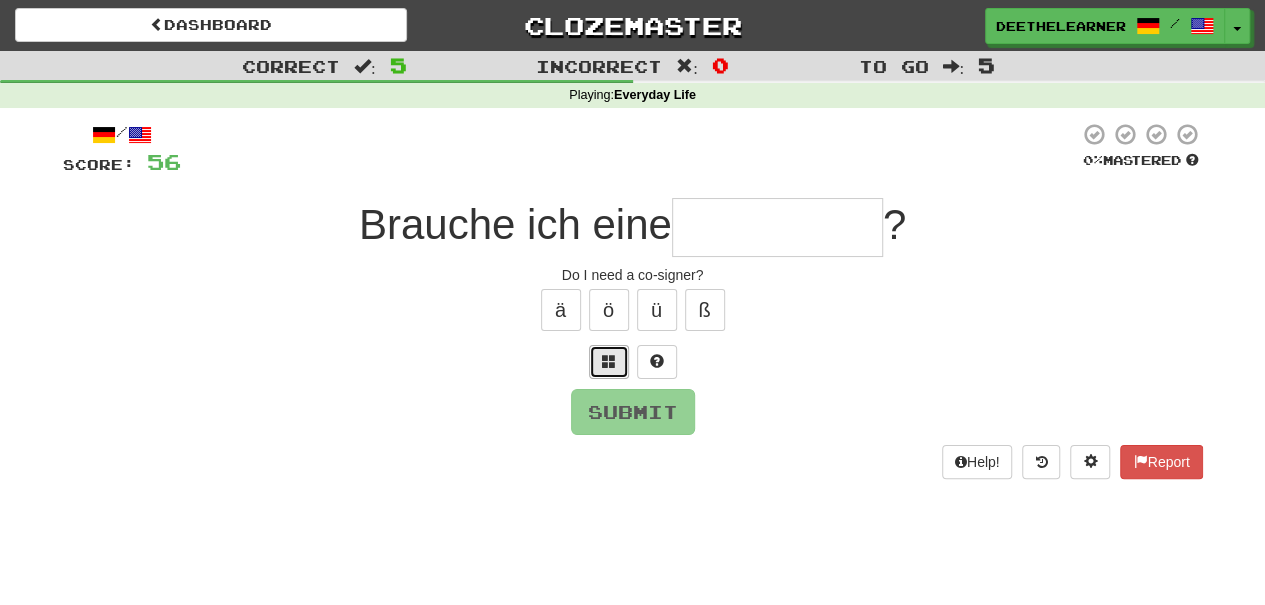click at bounding box center (609, 362) 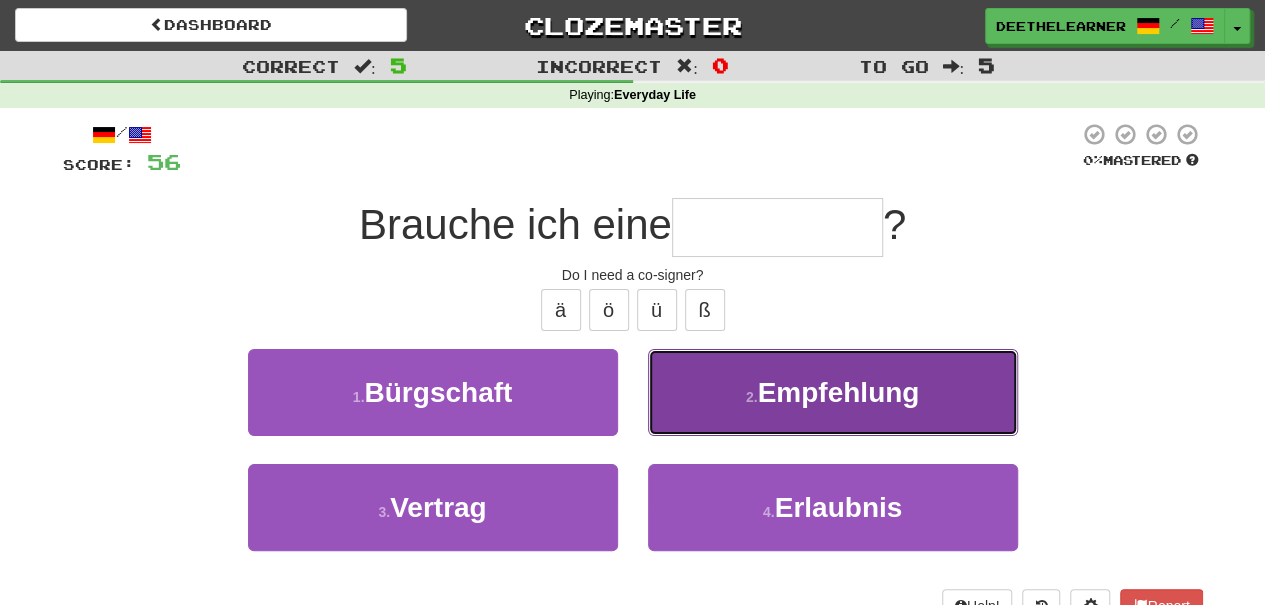 click on "2 .  Empfehlung" at bounding box center [833, 392] 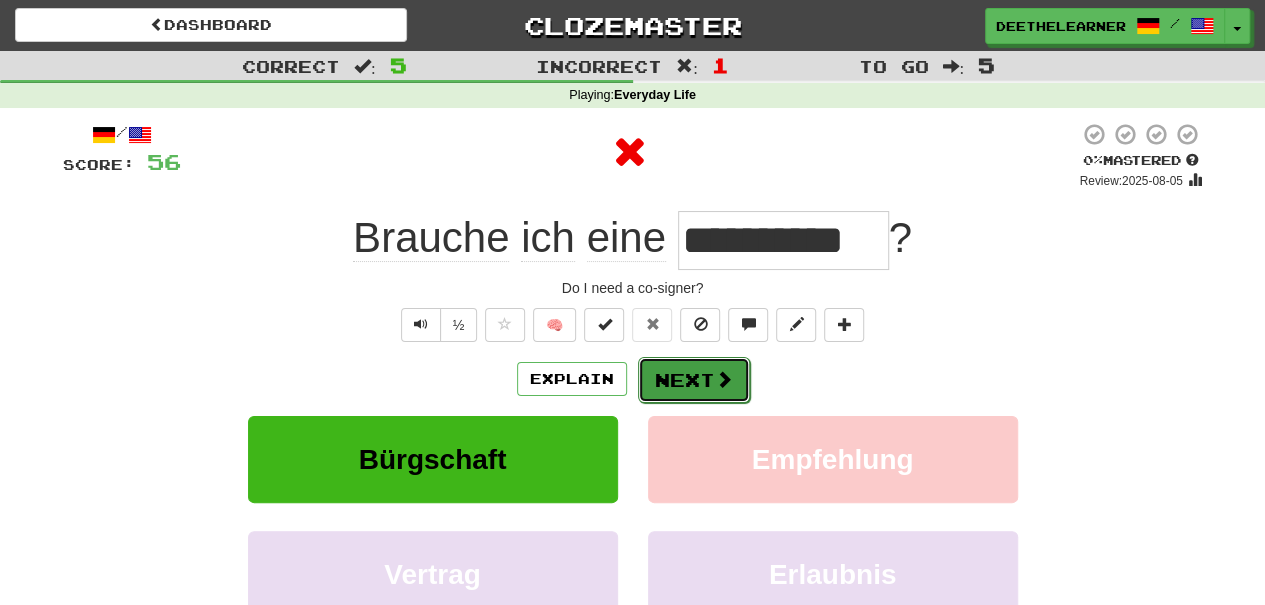 click on "Next" at bounding box center (694, 380) 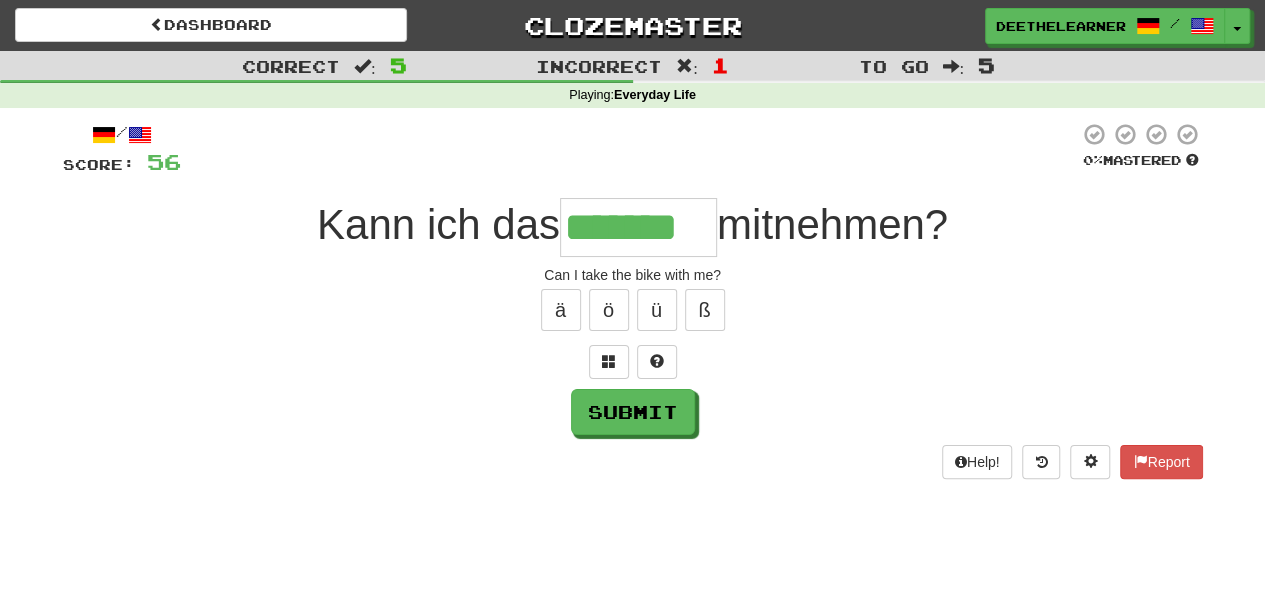type on "*******" 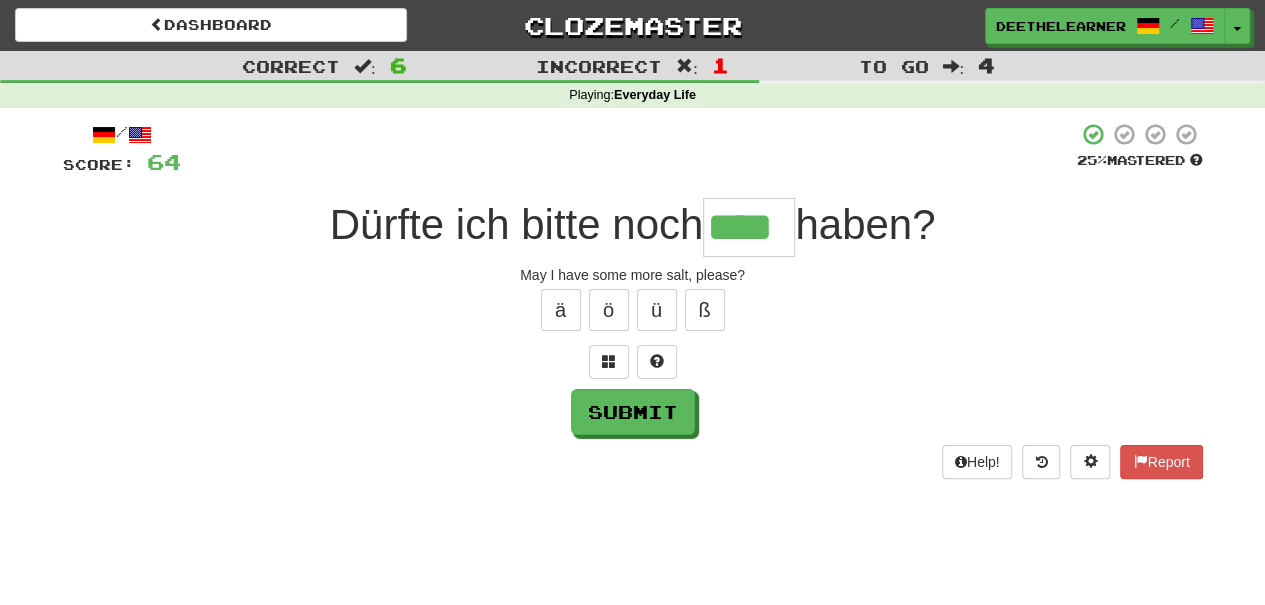 type on "****" 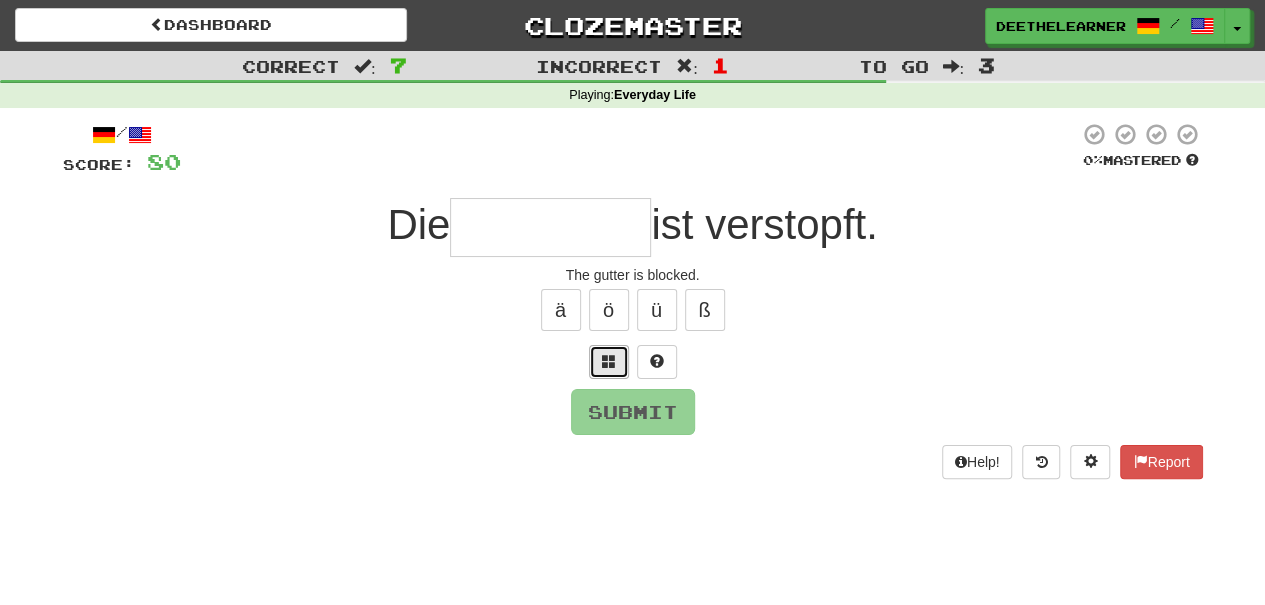 click at bounding box center (609, 361) 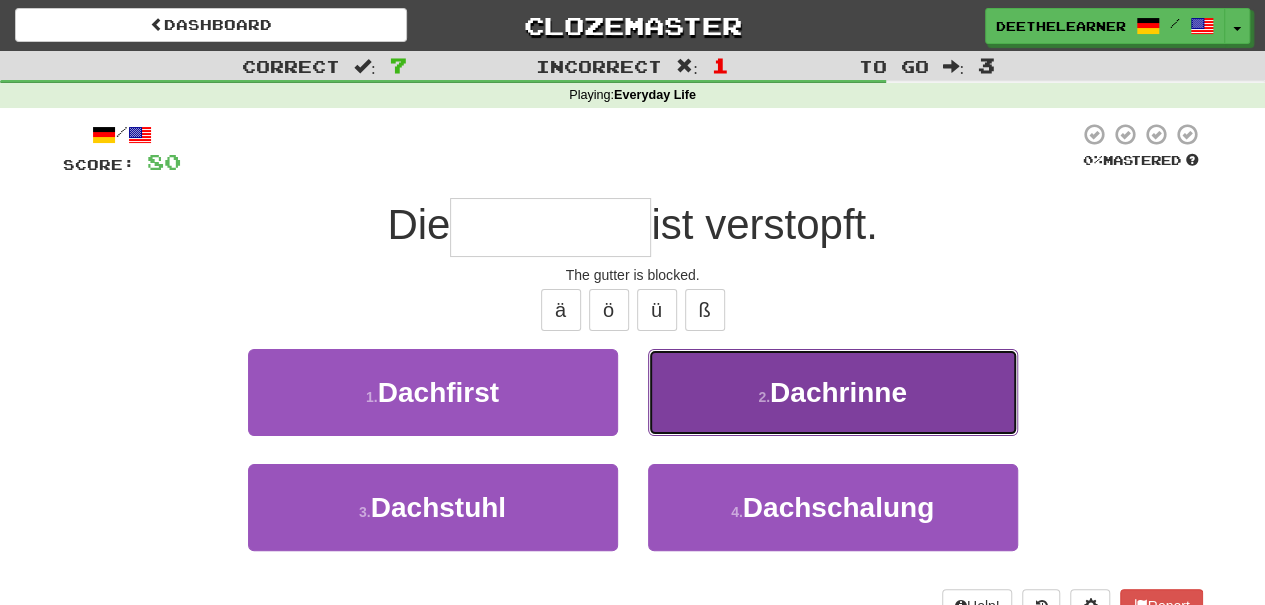 click on "Dachrinne" at bounding box center (838, 392) 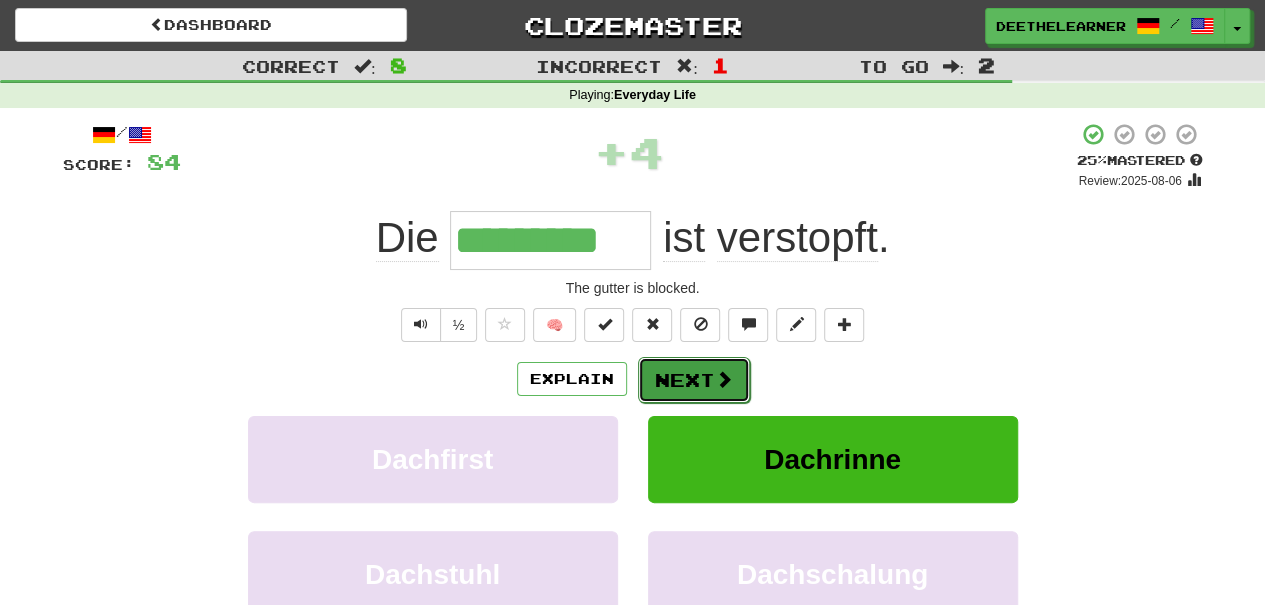 click on "Next" at bounding box center [694, 380] 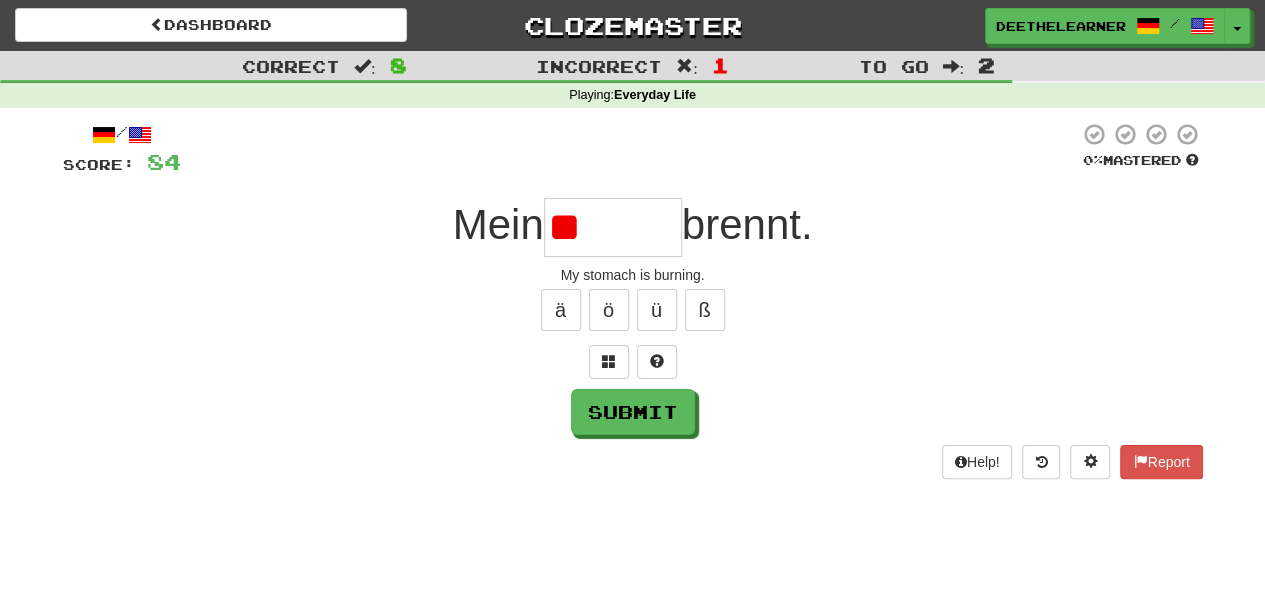 type on "*" 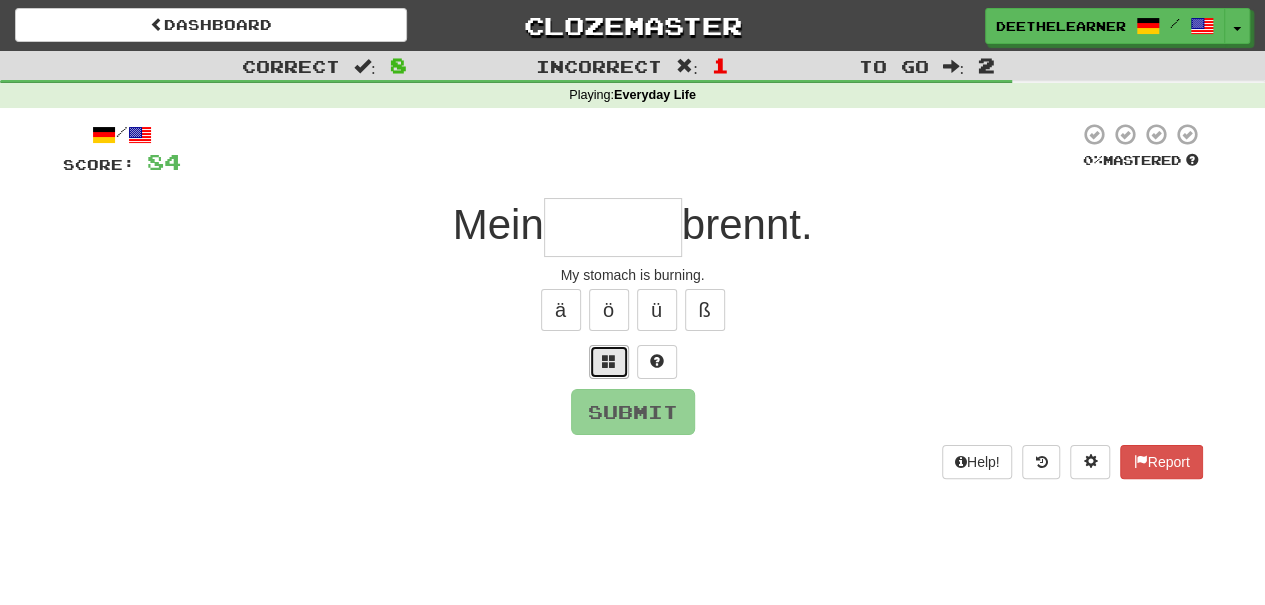 click at bounding box center (609, 361) 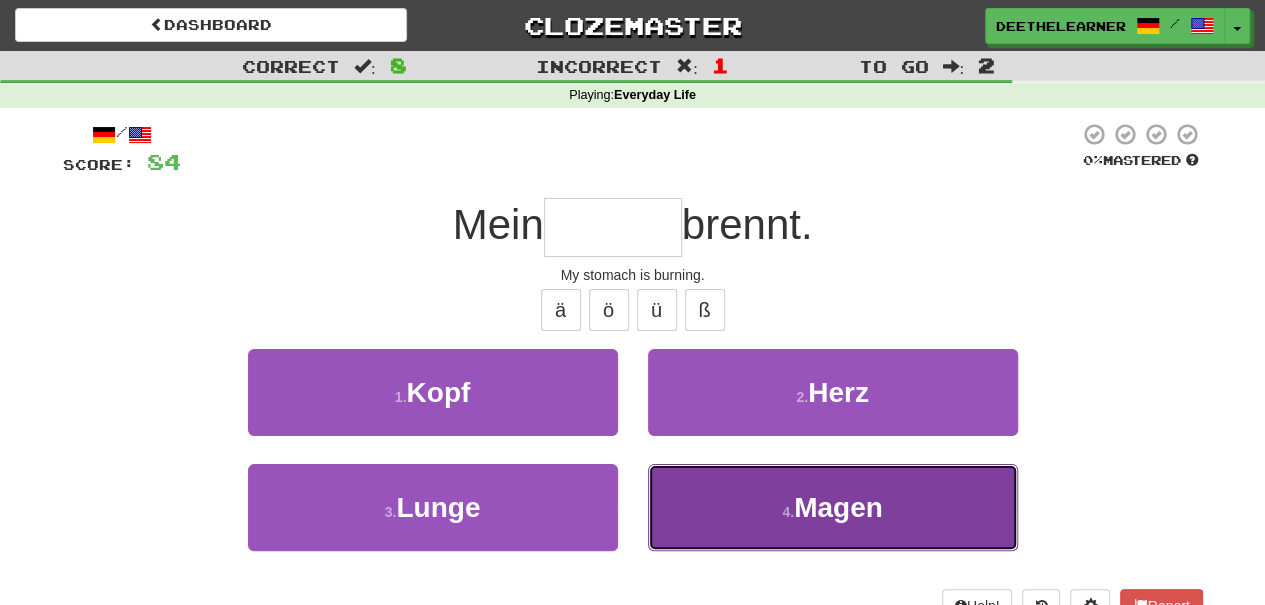 click on "4 .  Magen" at bounding box center (833, 507) 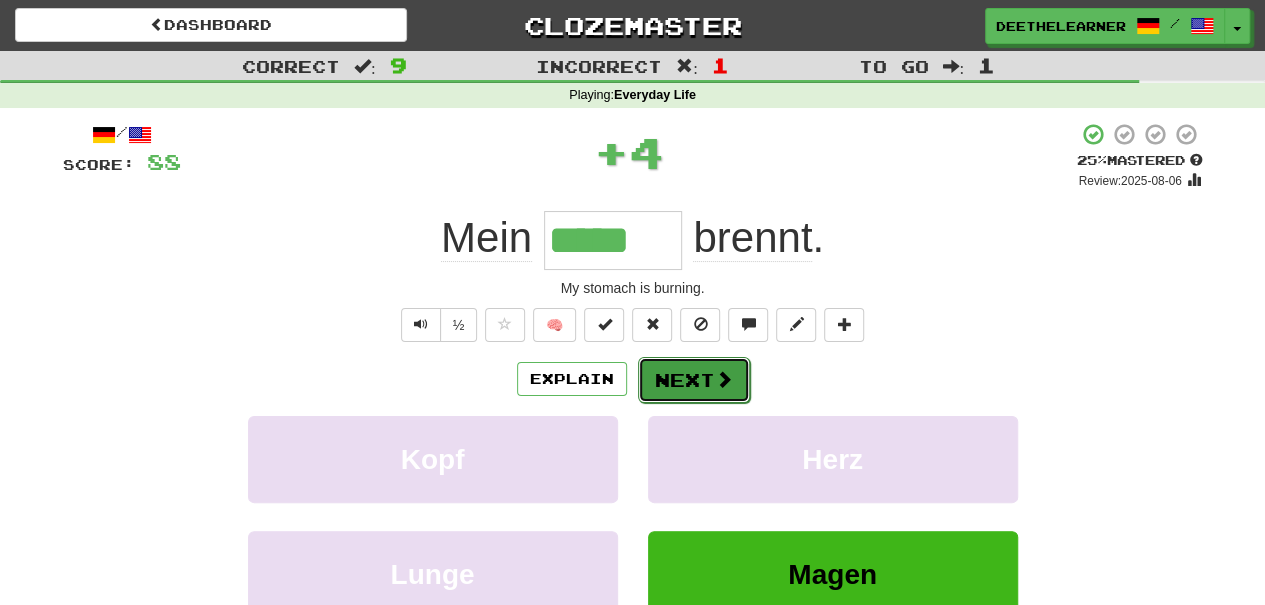 click on "Next" at bounding box center (694, 380) 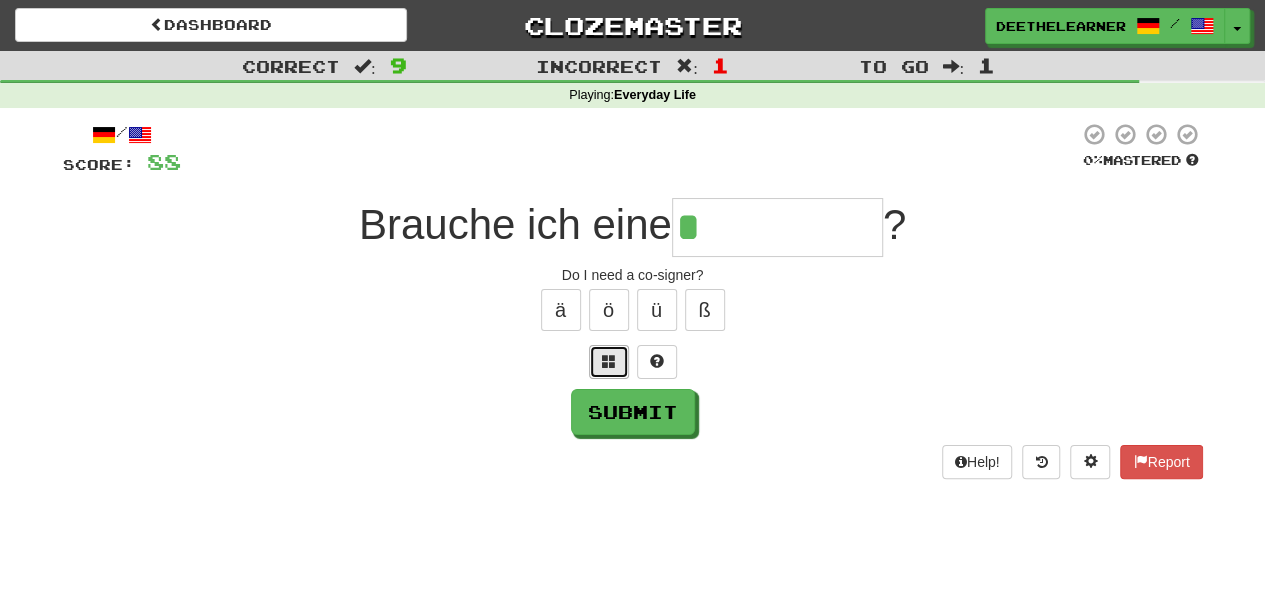 click at bounding box center [609, 362] 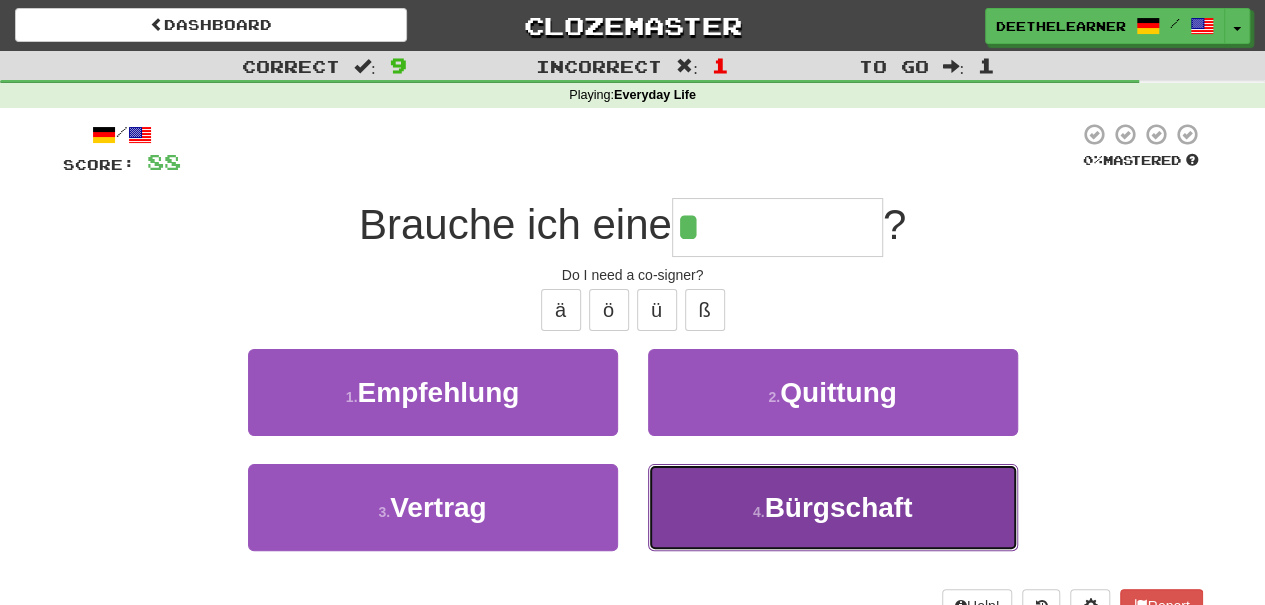 click on "Bürgschaft" at bounding box center [838, 507] 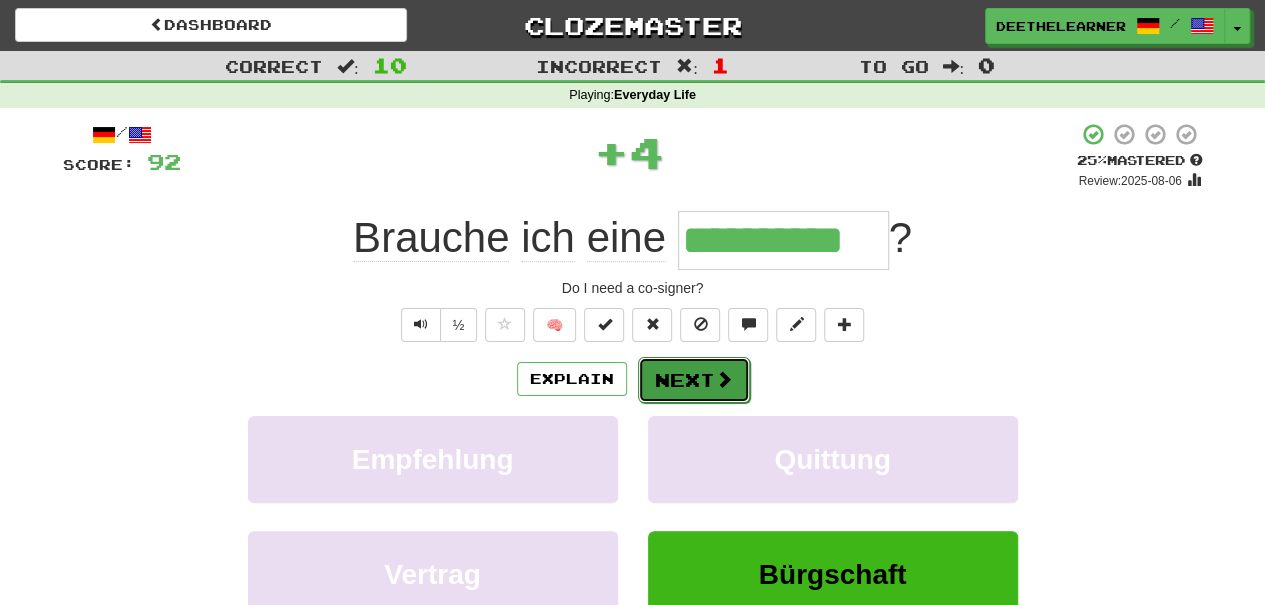 click on "Next" at bounding box center [694, 380] 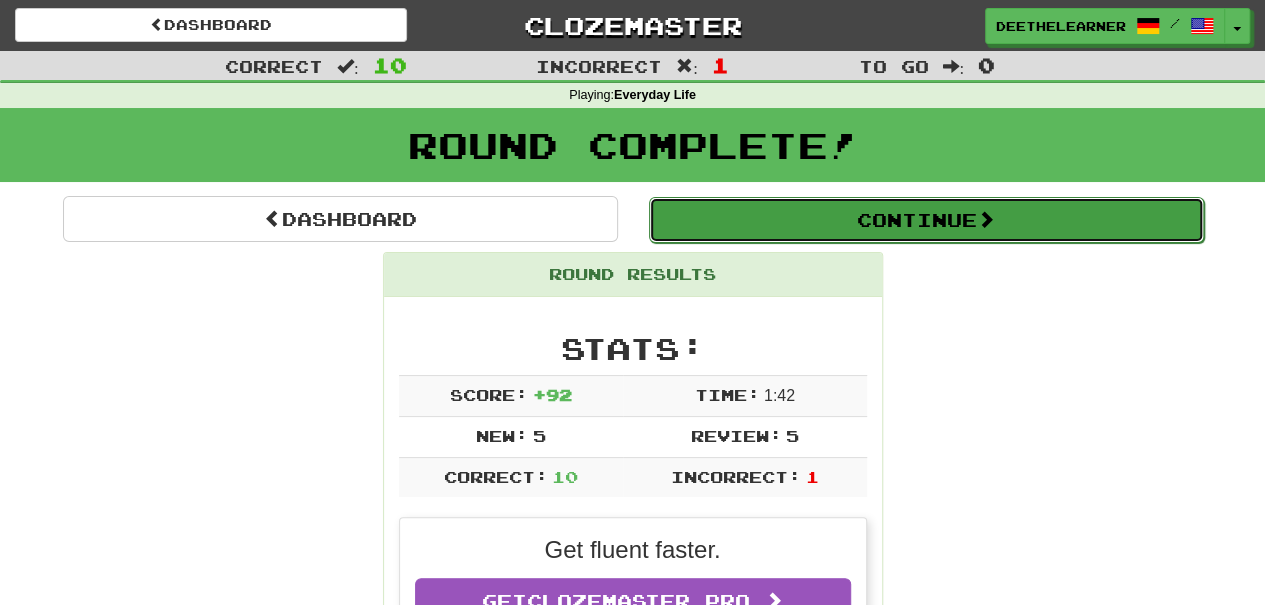 click on "Continue" at bounding box center [926, 220] 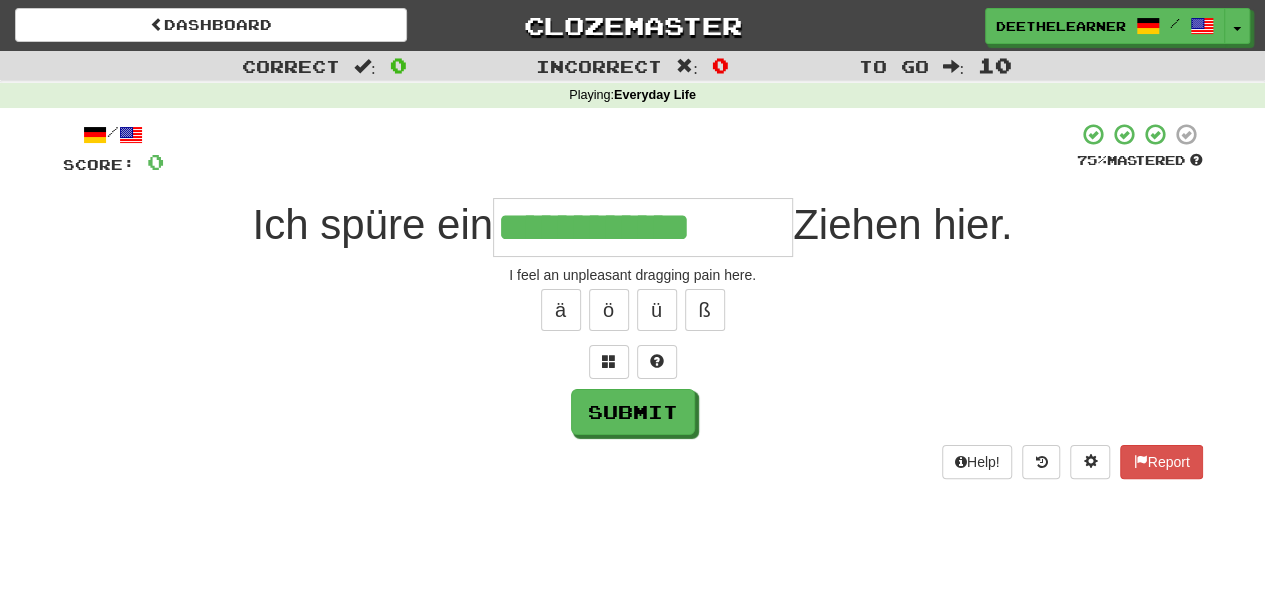 type on "**********" 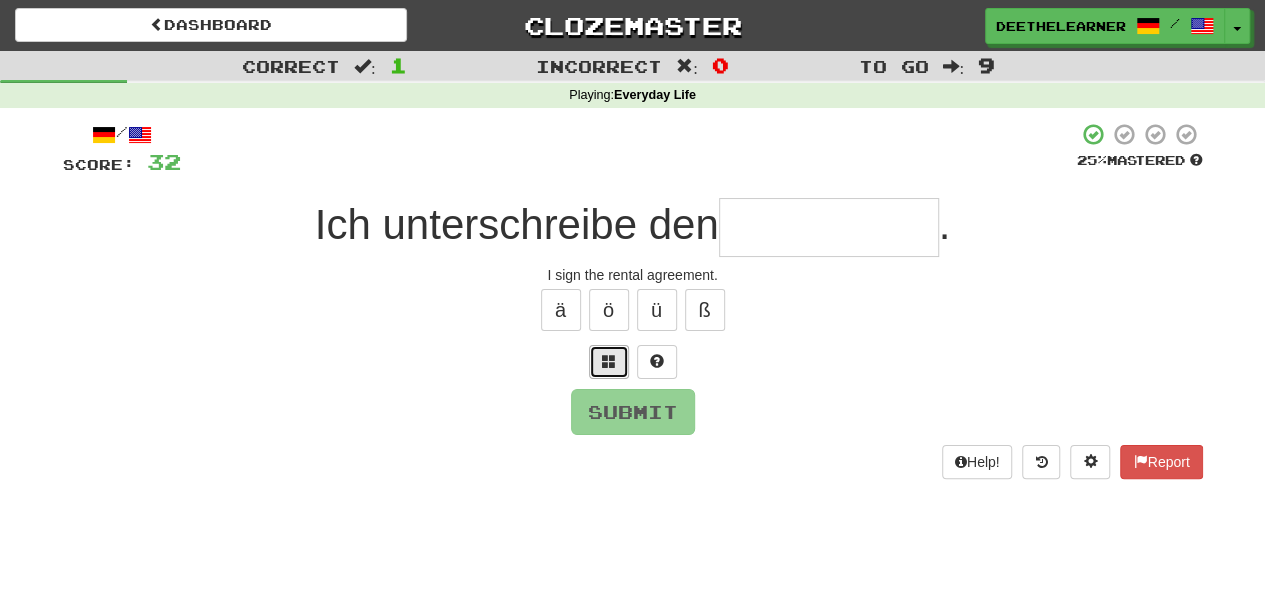 click at bounding box center [609, 362] 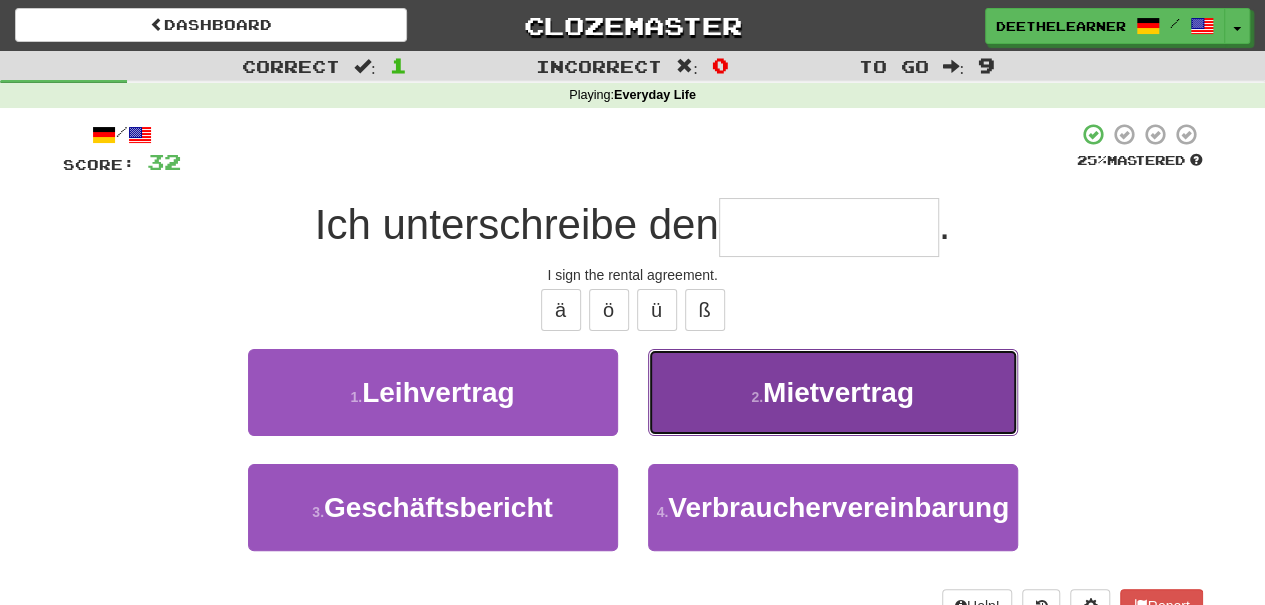 click on "2 .  Mietvertrag" at bounding box center [833, 392] 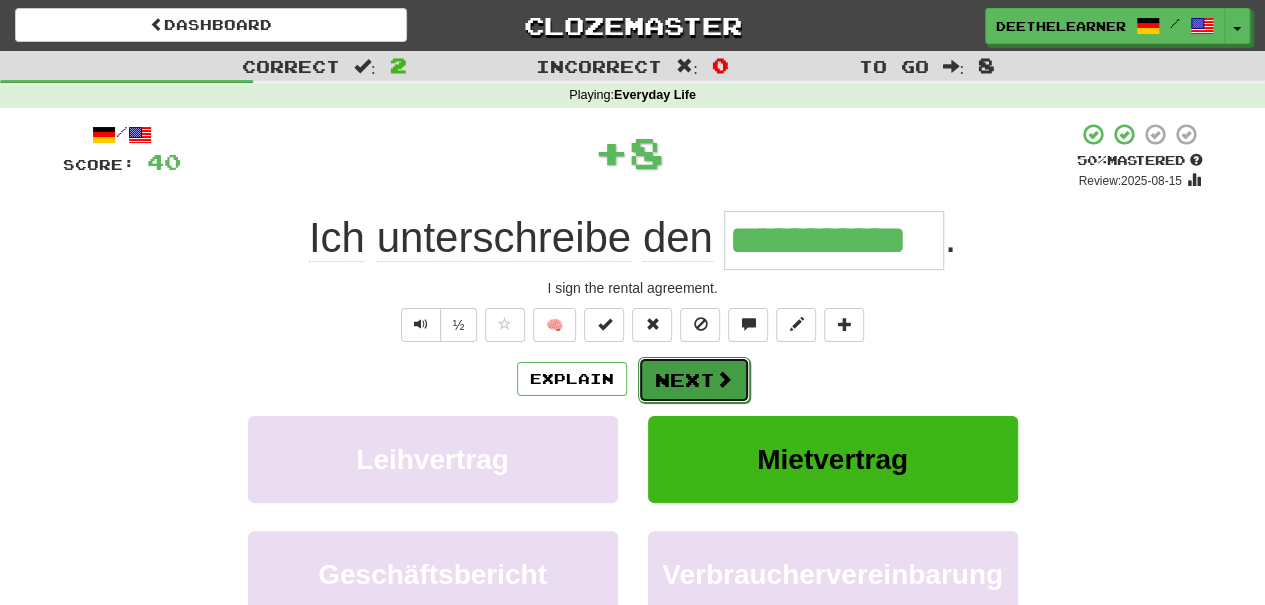 click on "Next" at bounding box center [694, 380] 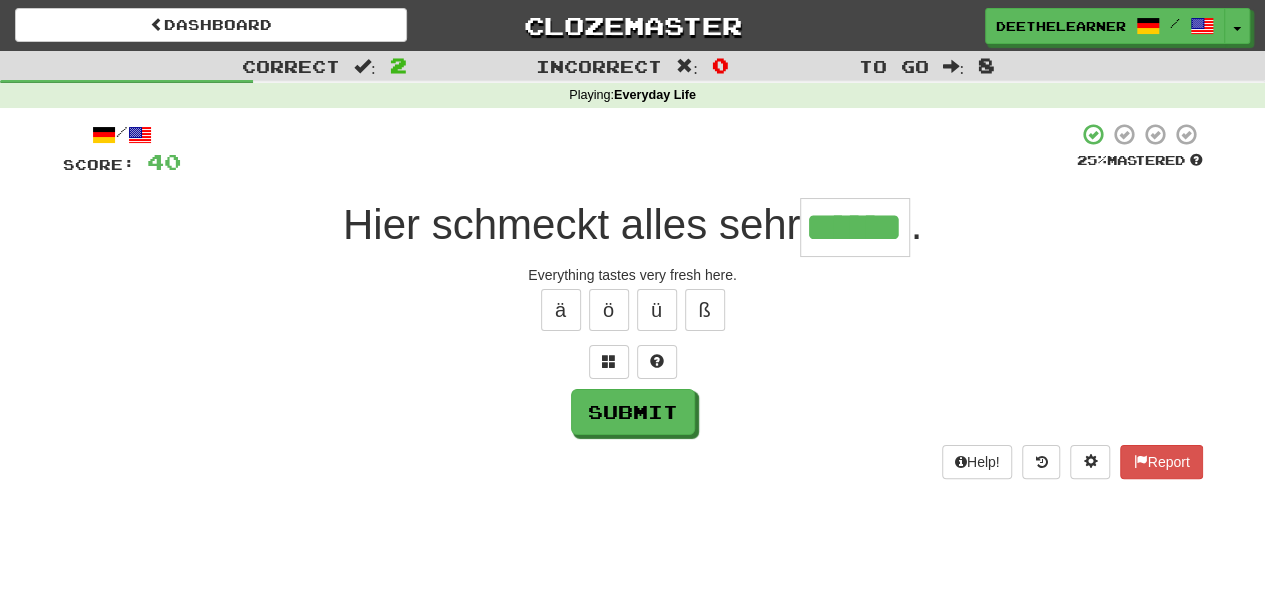 type on "******" 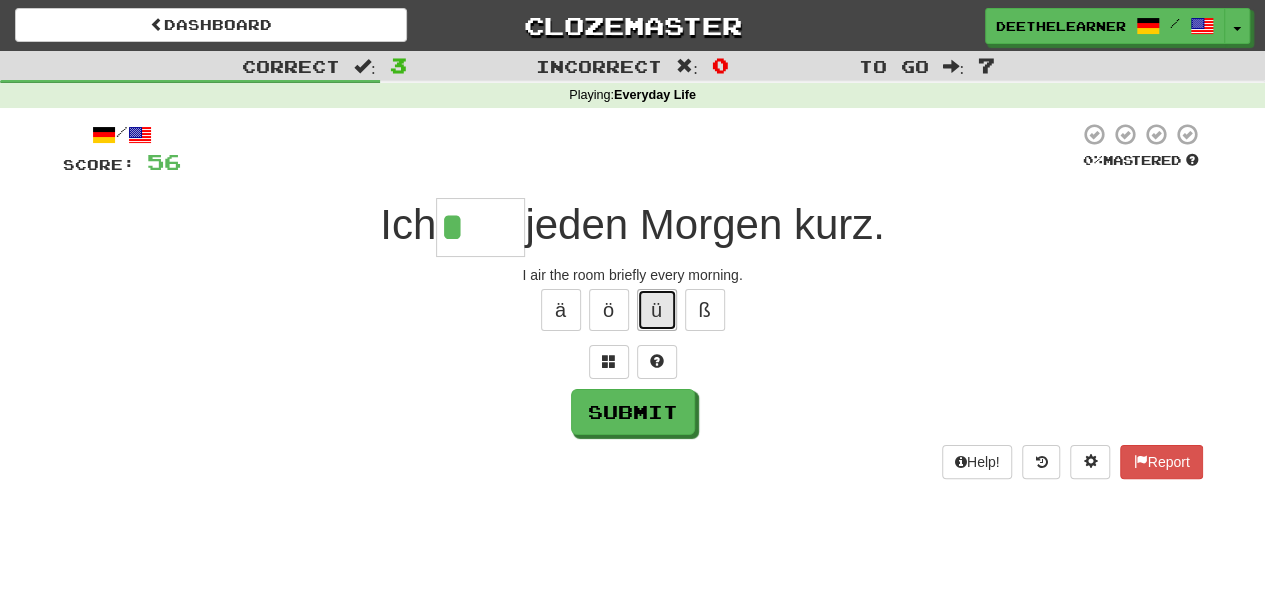 click on "ü" at bounding box center (657, 310) 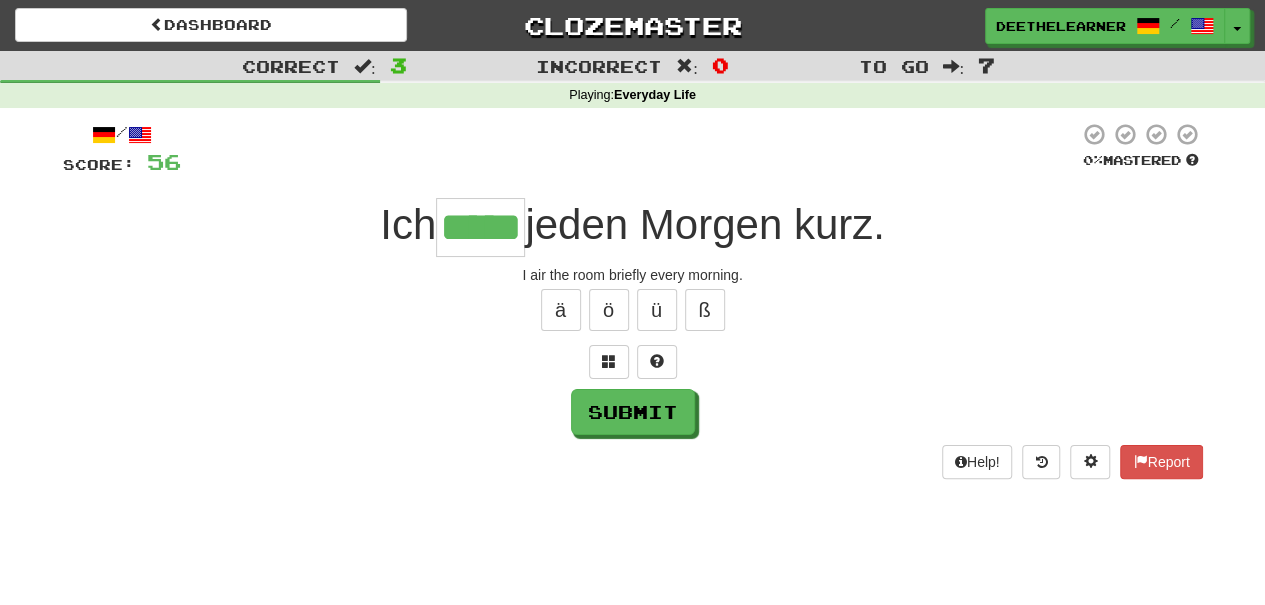 type on "*****" 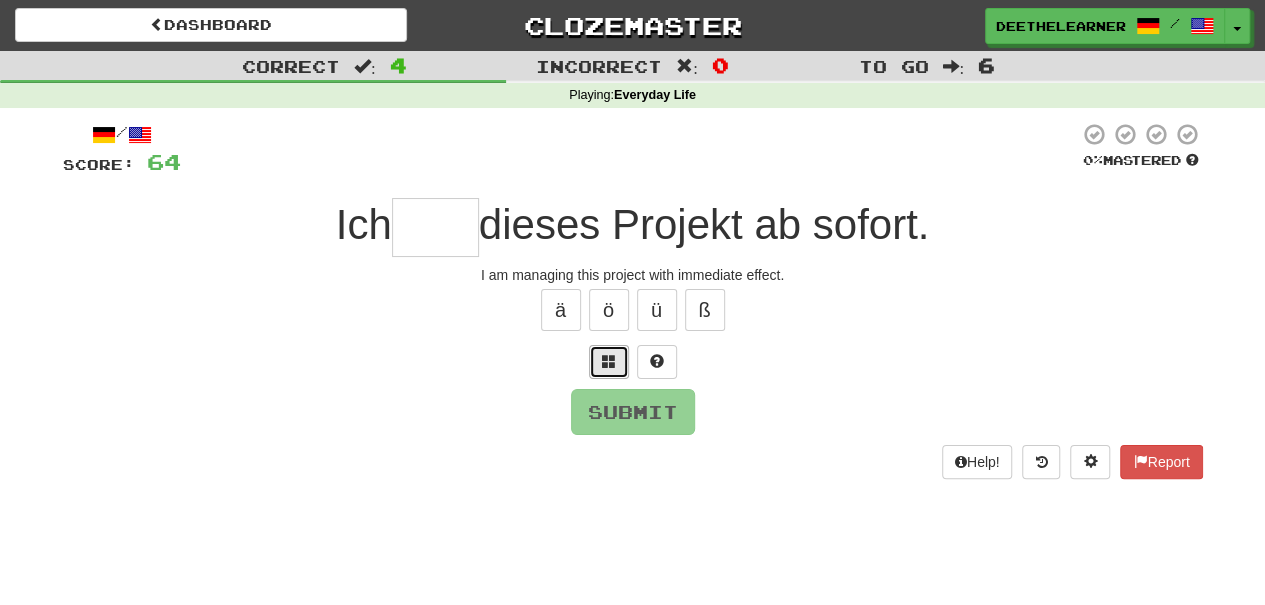 click at bounding box center (609, 361) 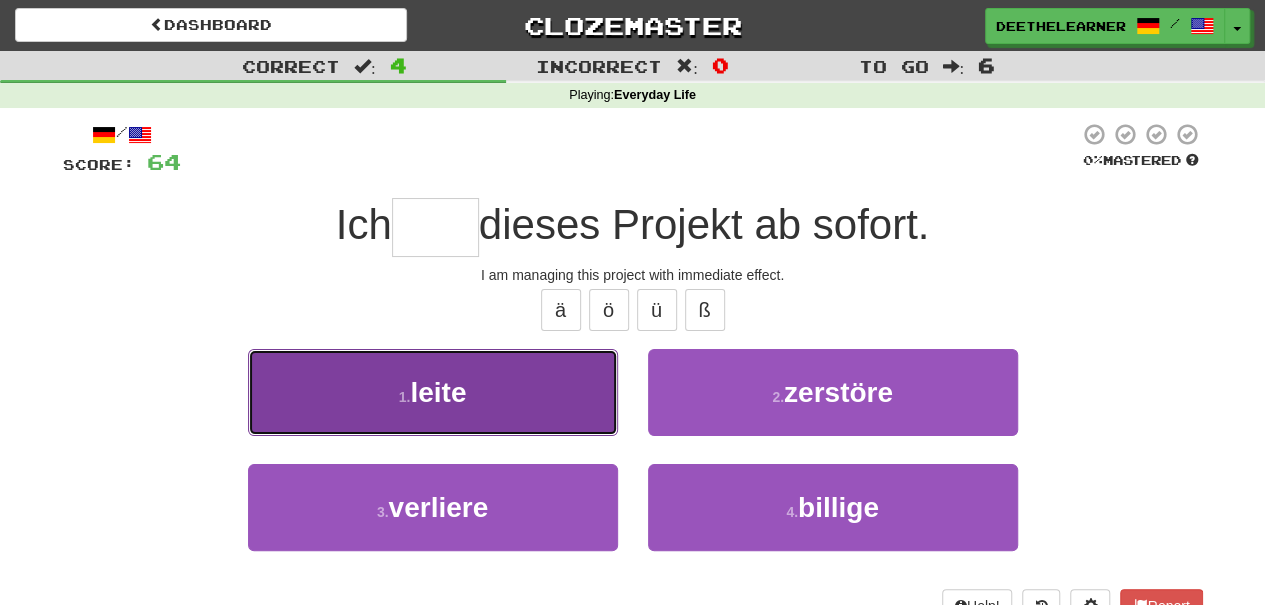 click on "1 .  leite" at bounding box center (433, 392) 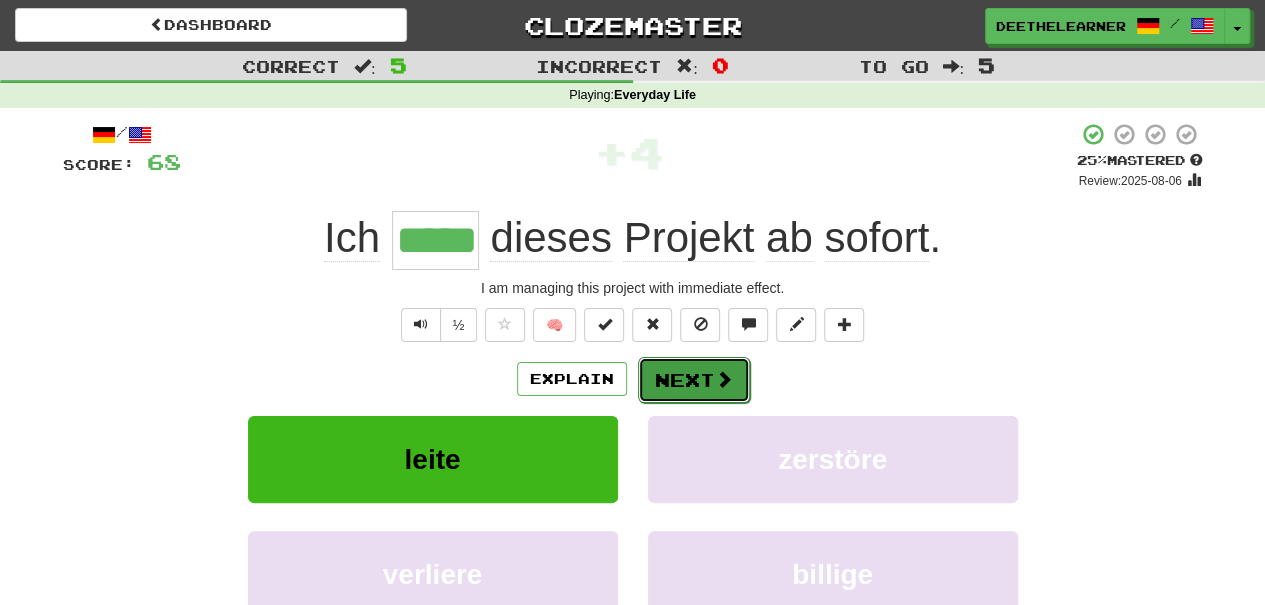 click on "Next" at bounding box center [694, 380] 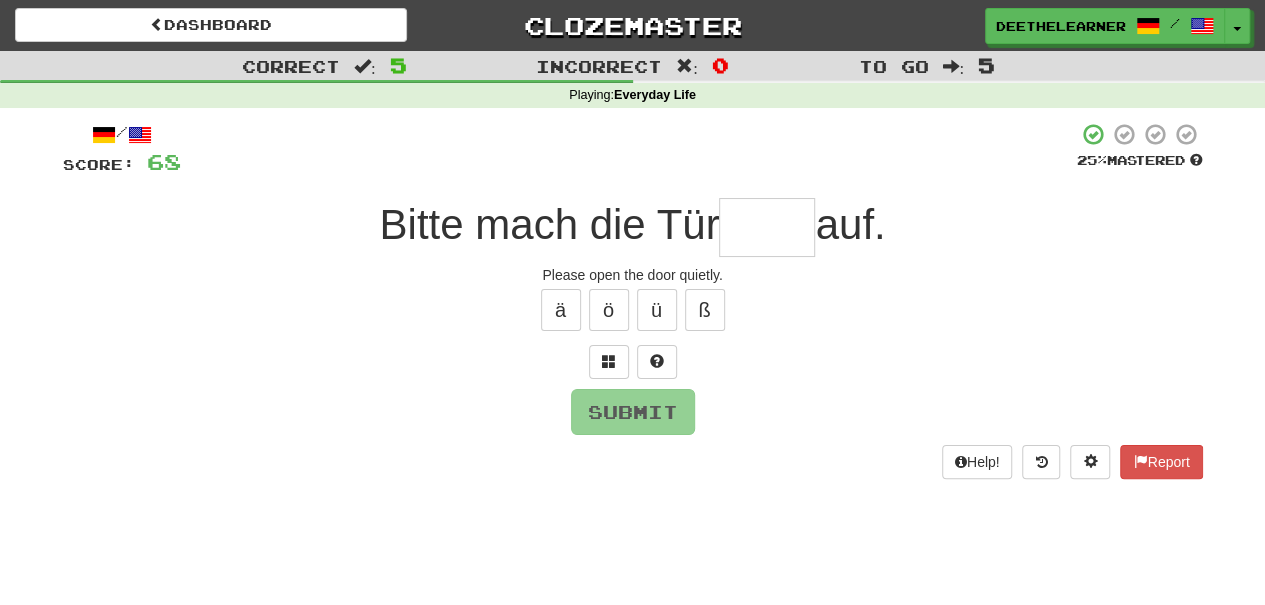 click on "/  Score:   68 25 %  Mastered Bitte mach die Tür   auf. Please open the door quietly. ä ö ü ß Submit  Help!  Report" at bounding box center (633, 300) 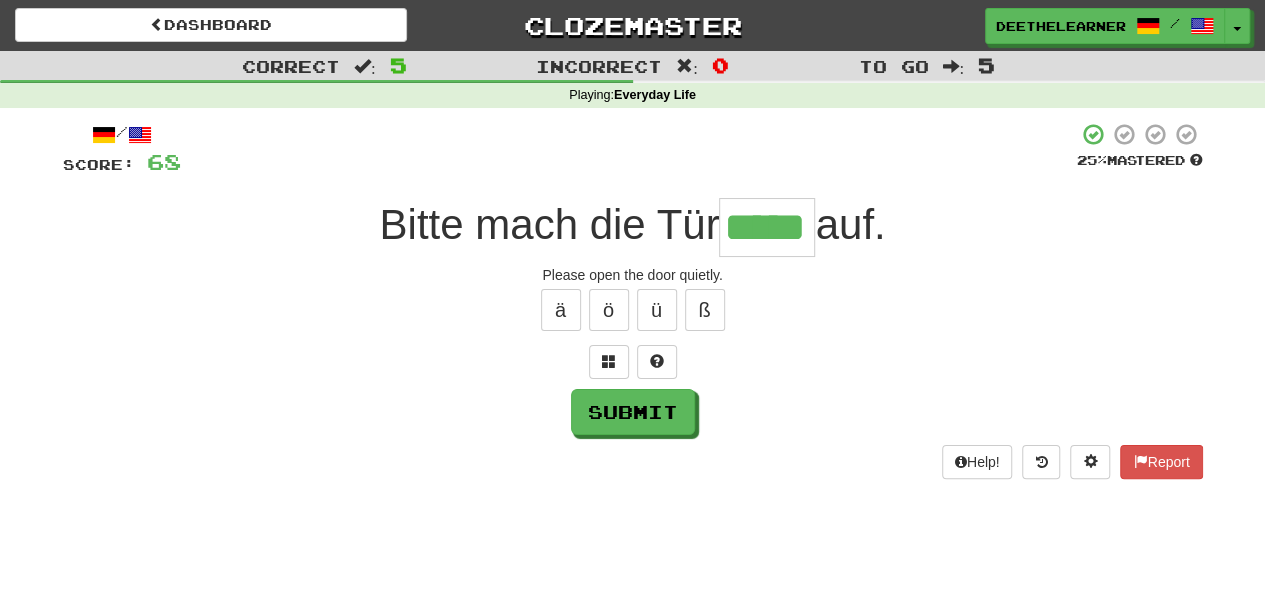 type on "*****" 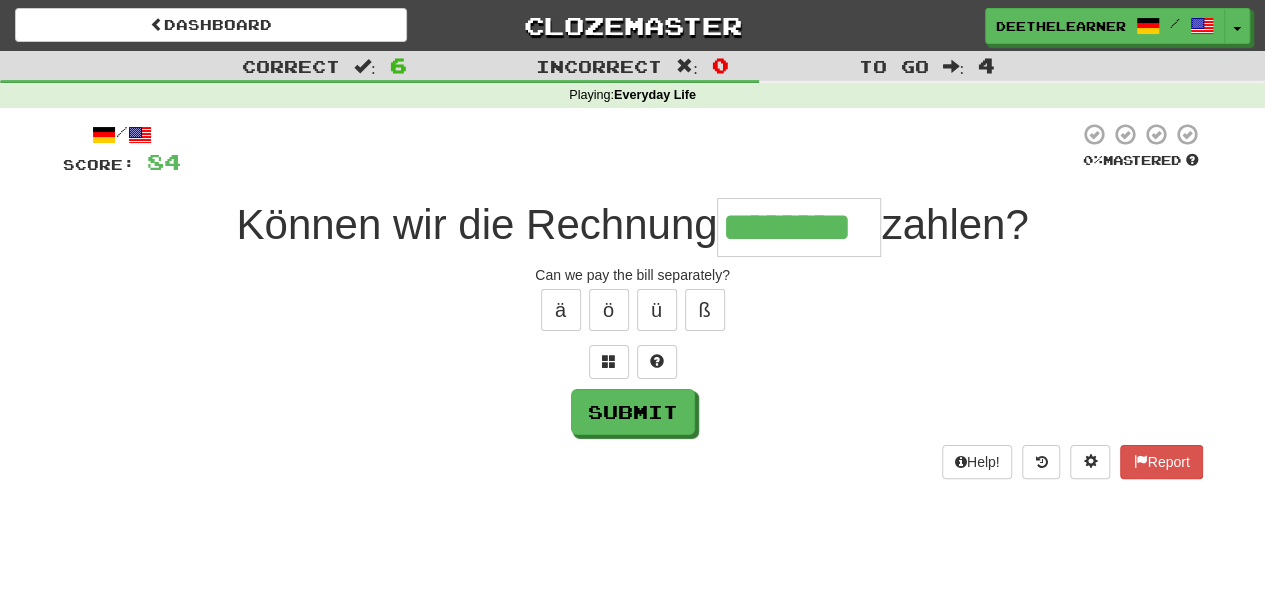 type on "********" 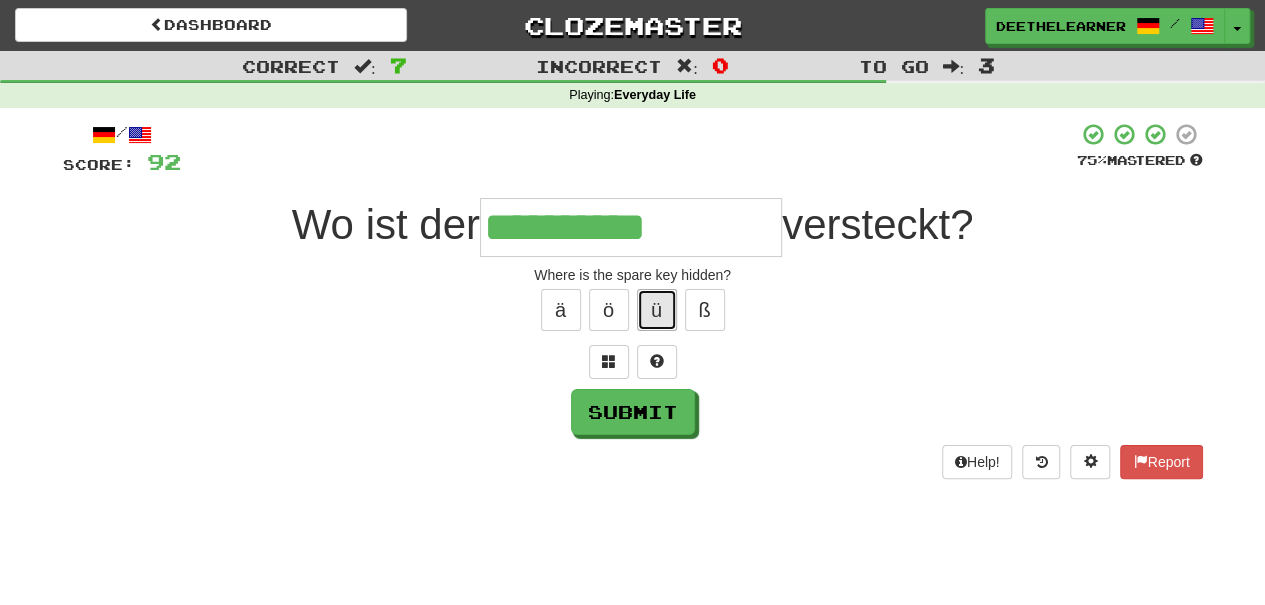 click on "ü" at bounding box center [657, 310] 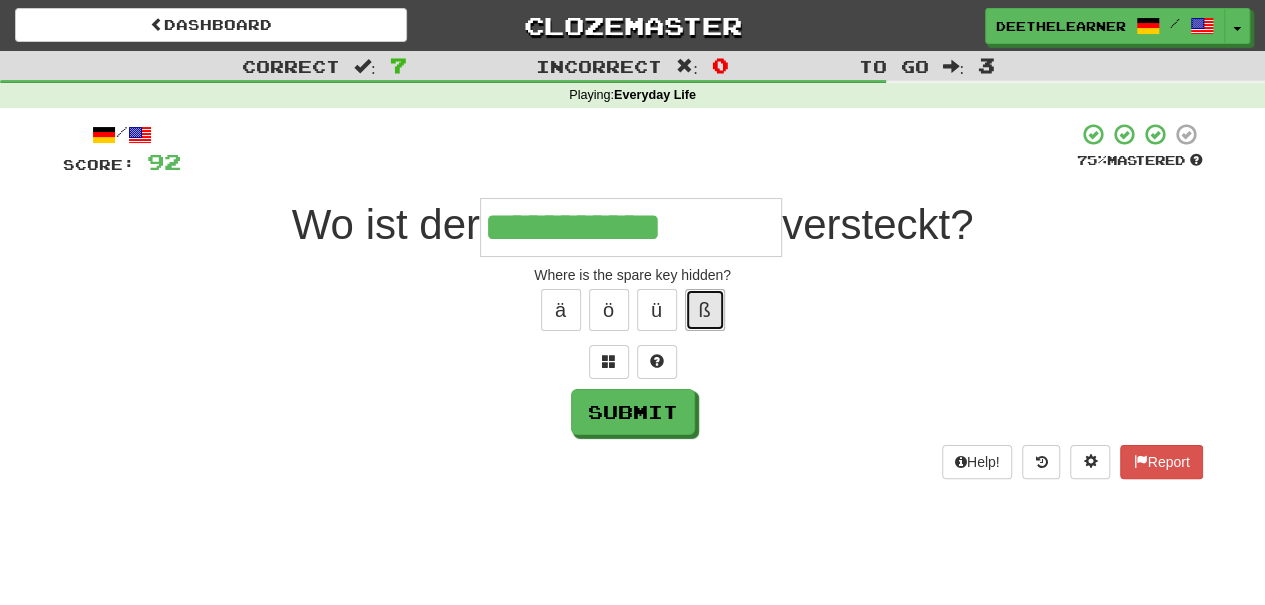 click on "ß" at bounding box center (705, 310) 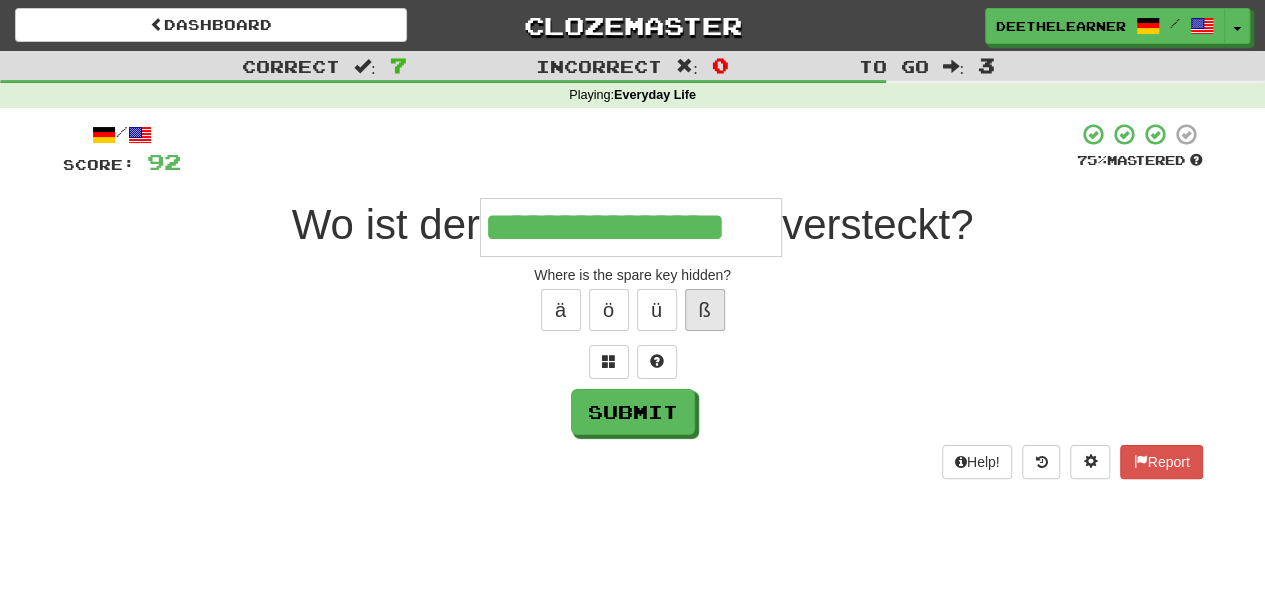 type on "**********" 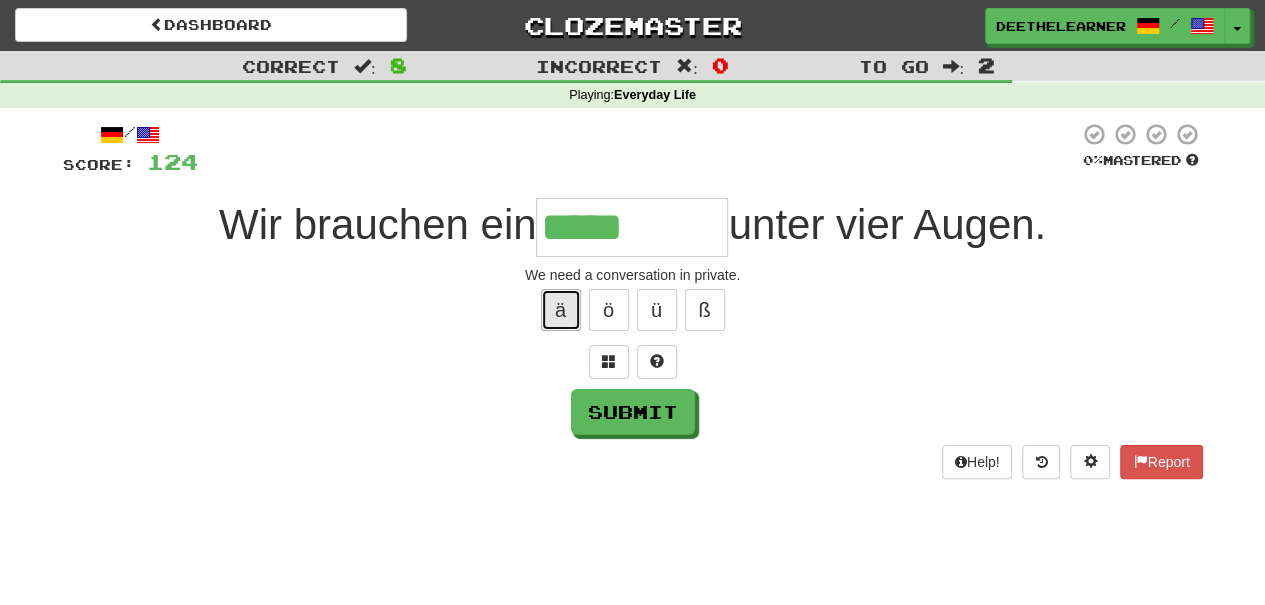 click on "ä" at bounding box center (561, 310) 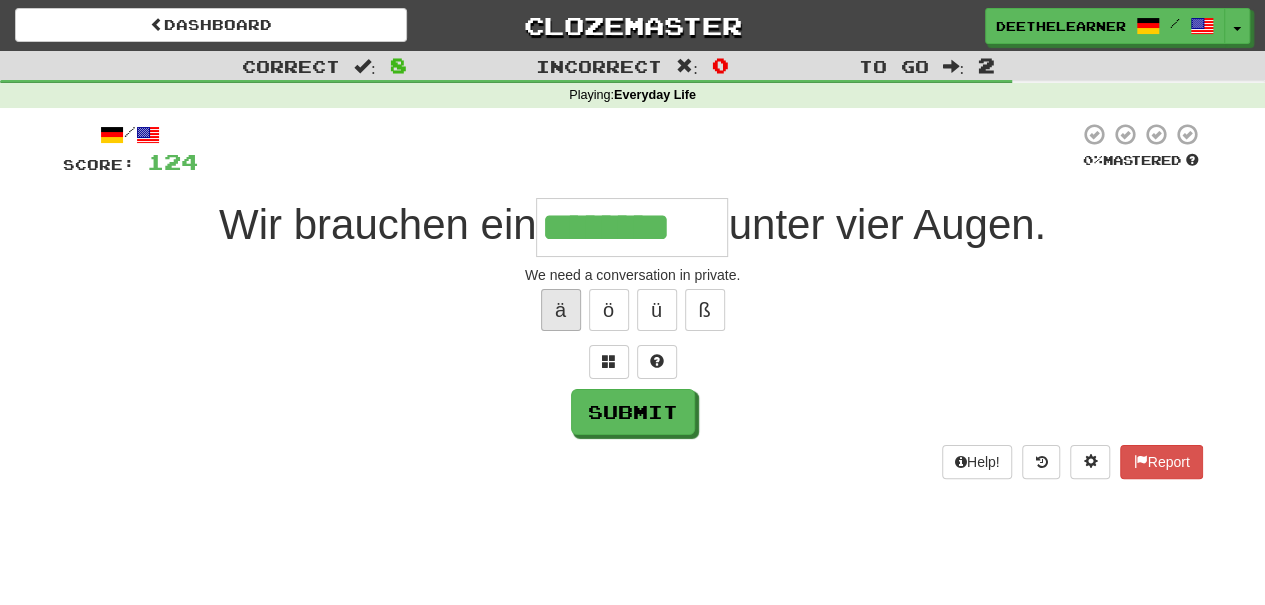 type on "********" 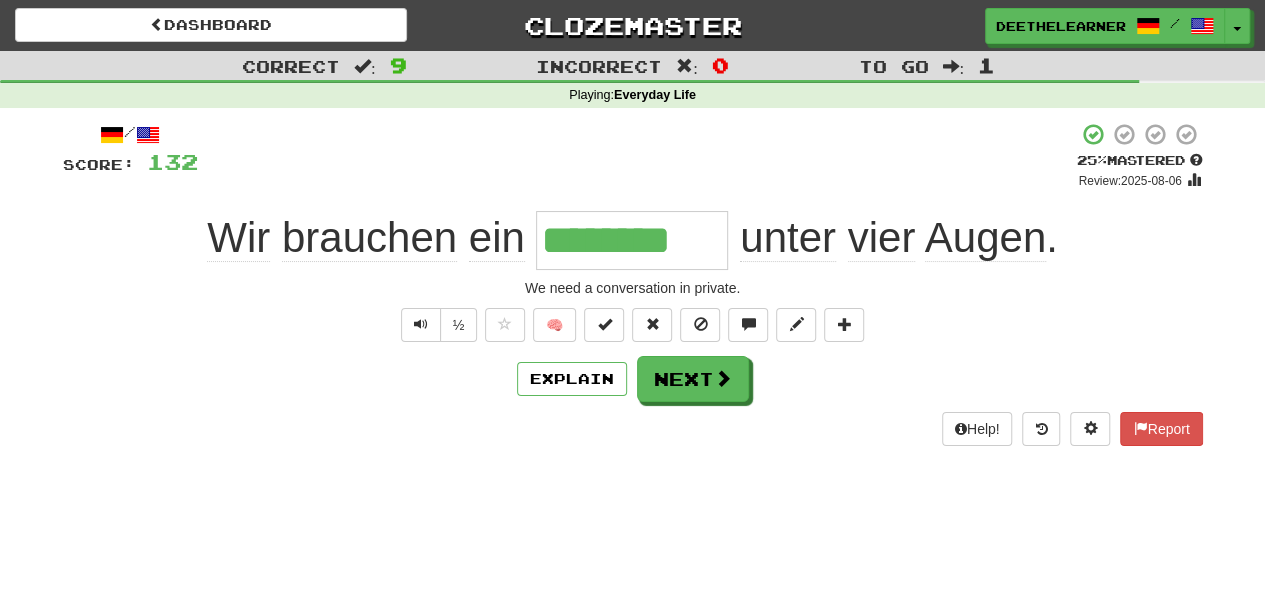 type 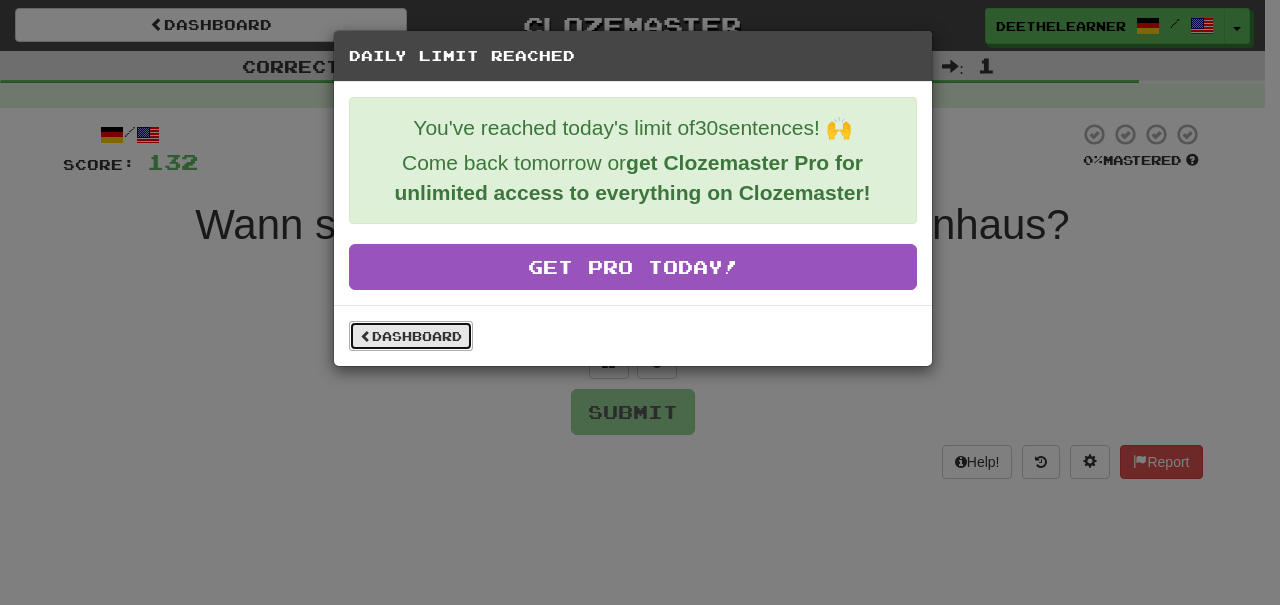 click on "Dashboard" at bounding box center (411, 336) 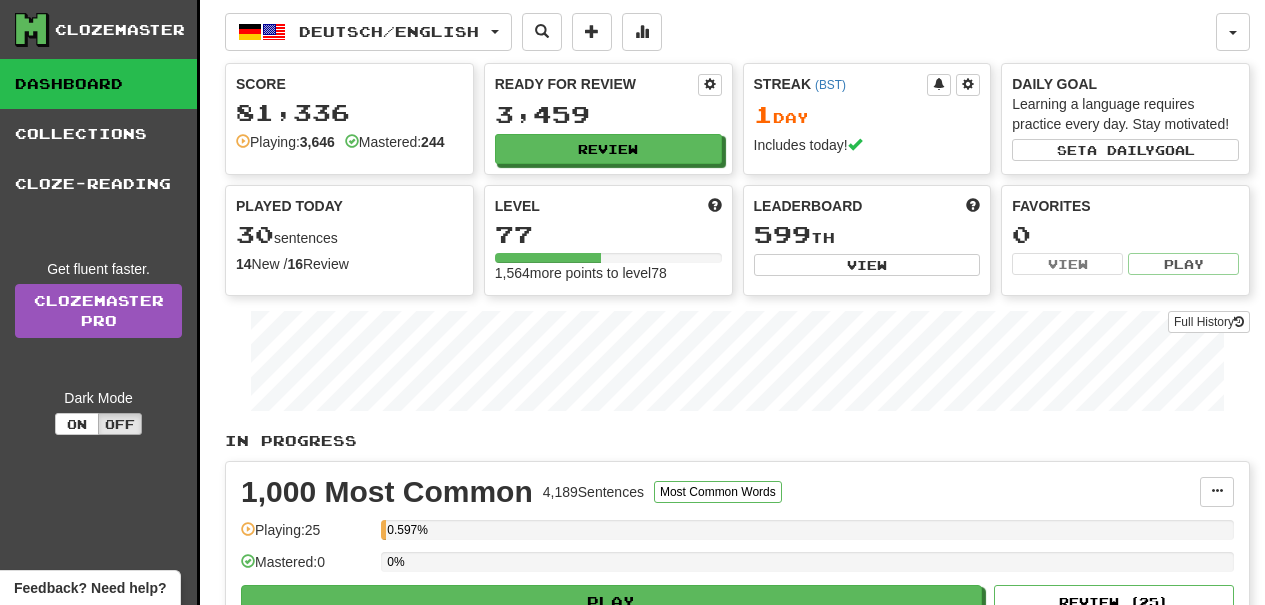 scroll, scrollTop: 0, scrollLeft: 0, axis: both 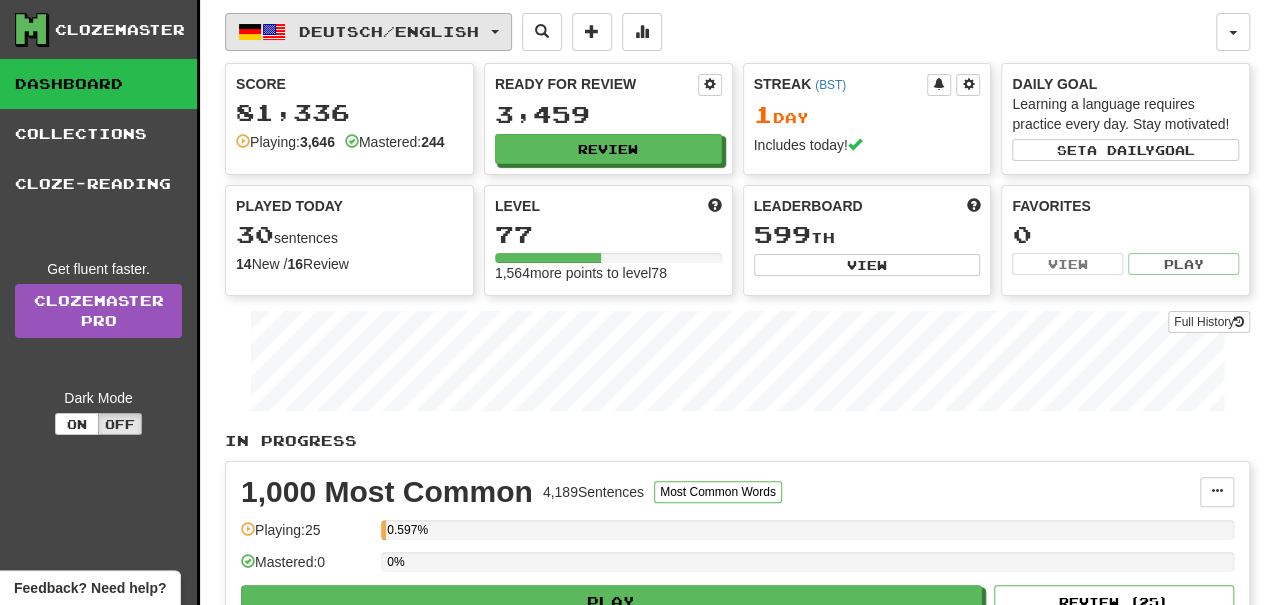 click on "Deutsch  /  English" at bounding box center (368, 32) 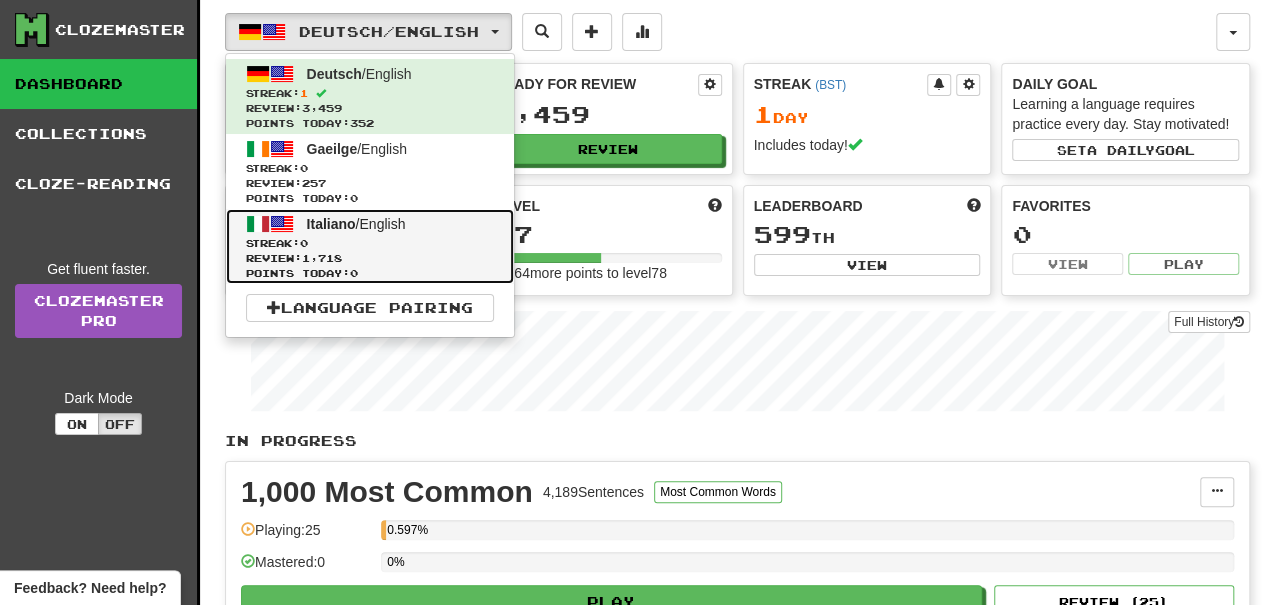 click on "Streak:  0" at bounding box center (370, 243) 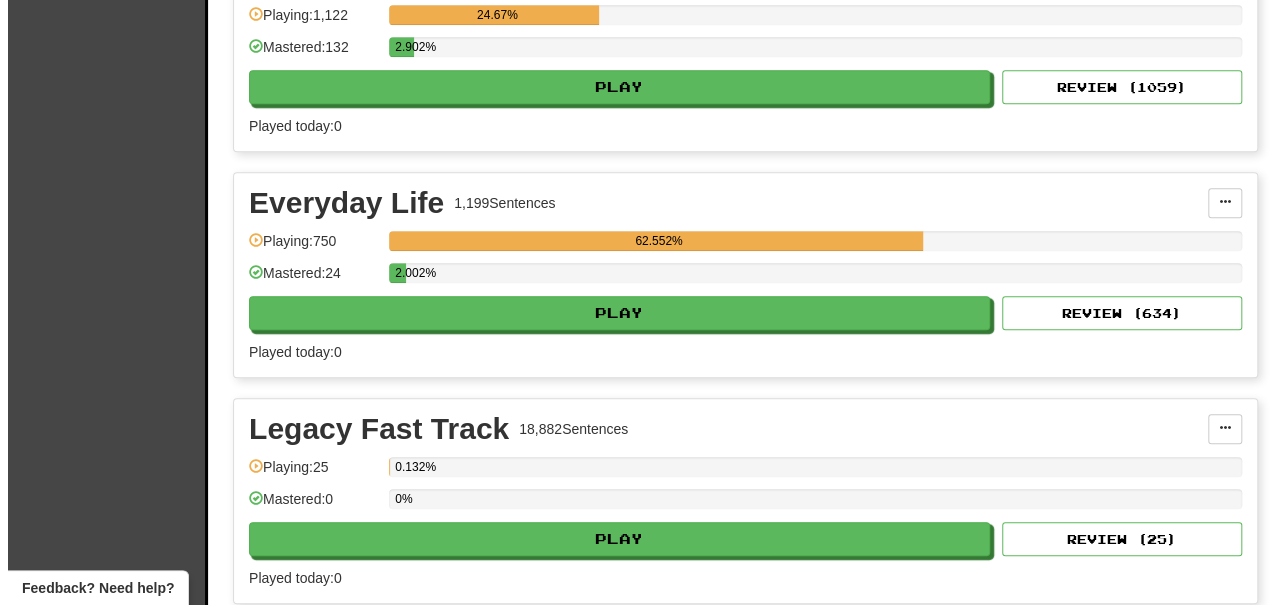 scroll, scrollTop: 700, scrollLeft: 0, axis: vertical 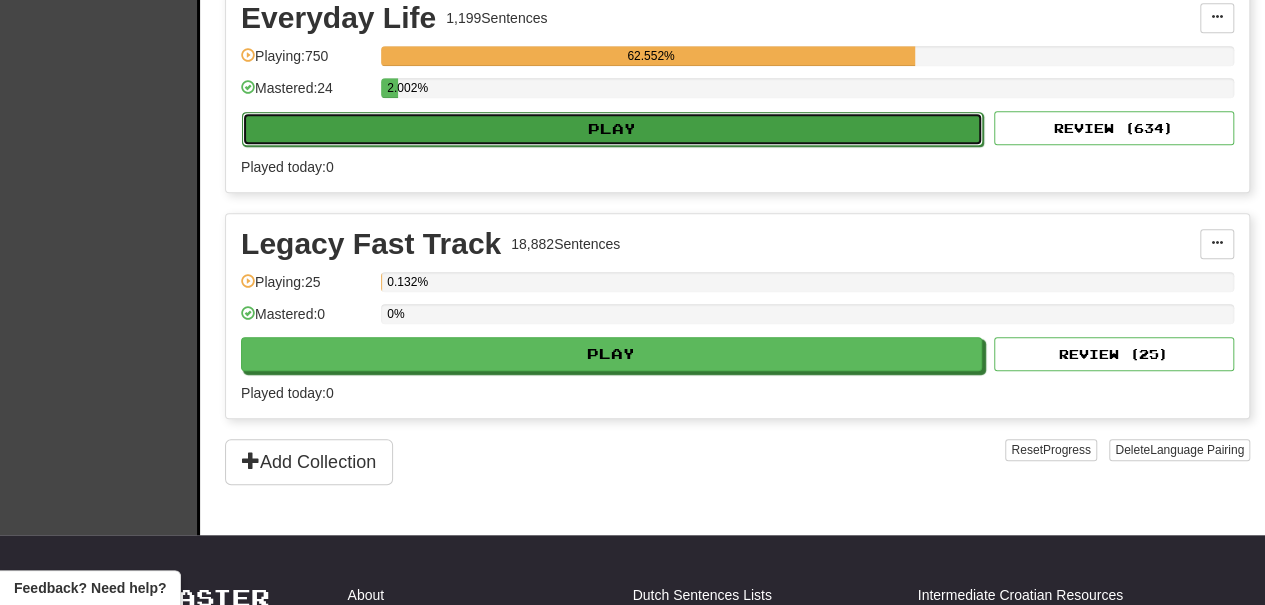 click on "Play" at bounding box center [612, 129] 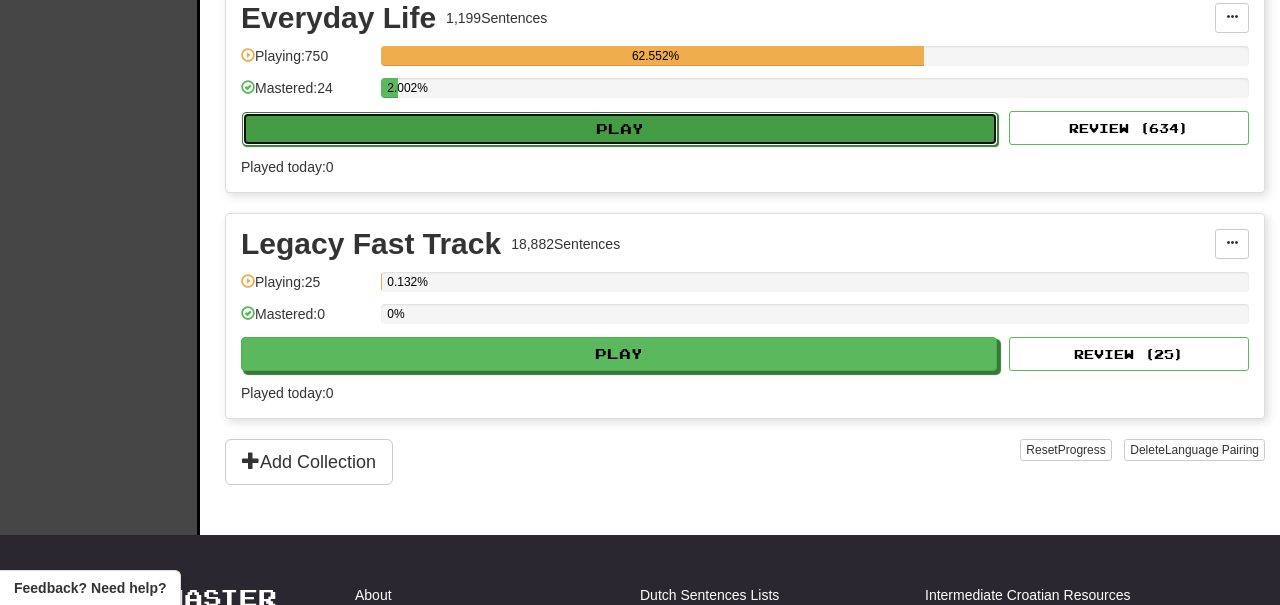 select on "**" 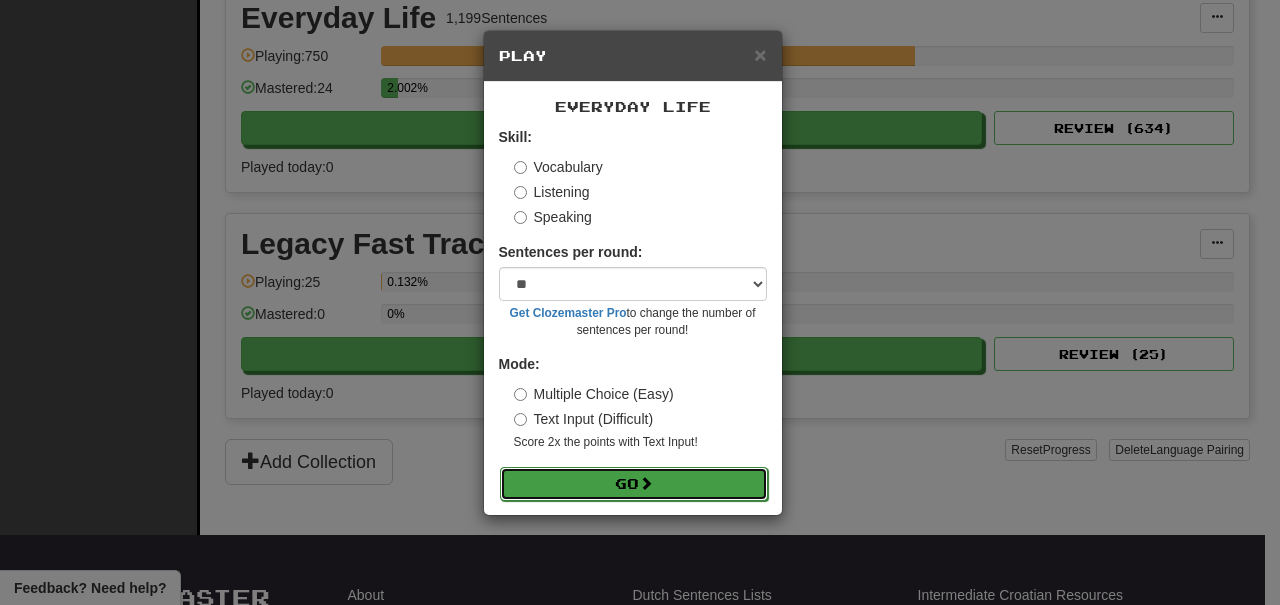 click on "Go" at bounding box center (634, 484) 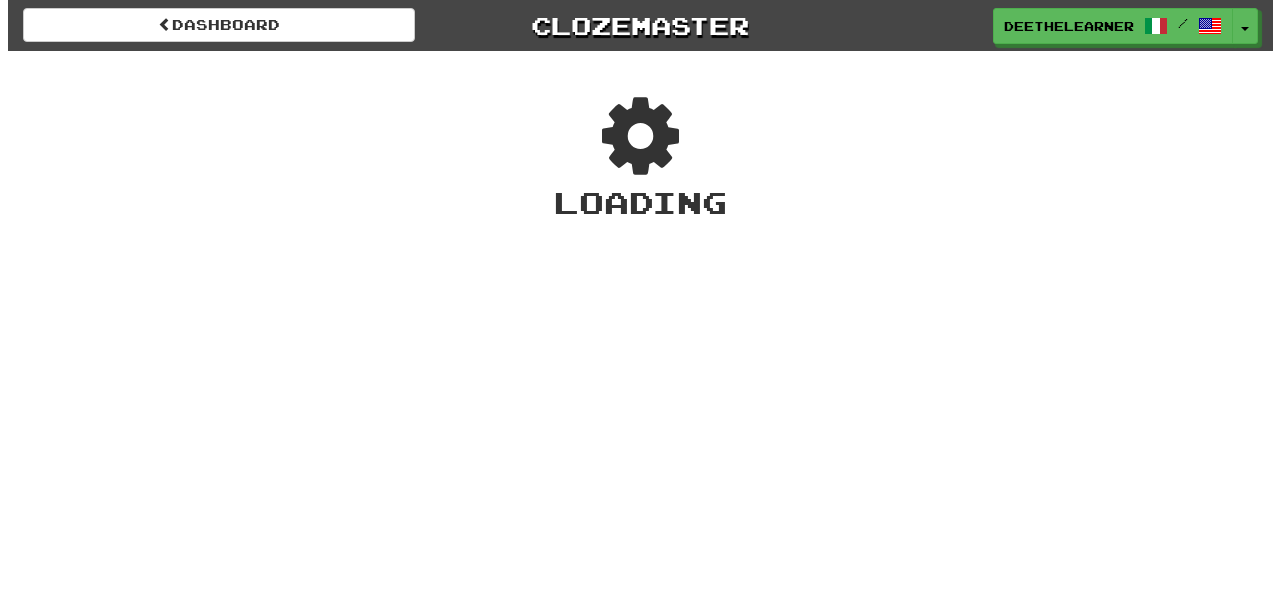 scroll, scrollTop: 0, scrollLeft: 0, axis: both 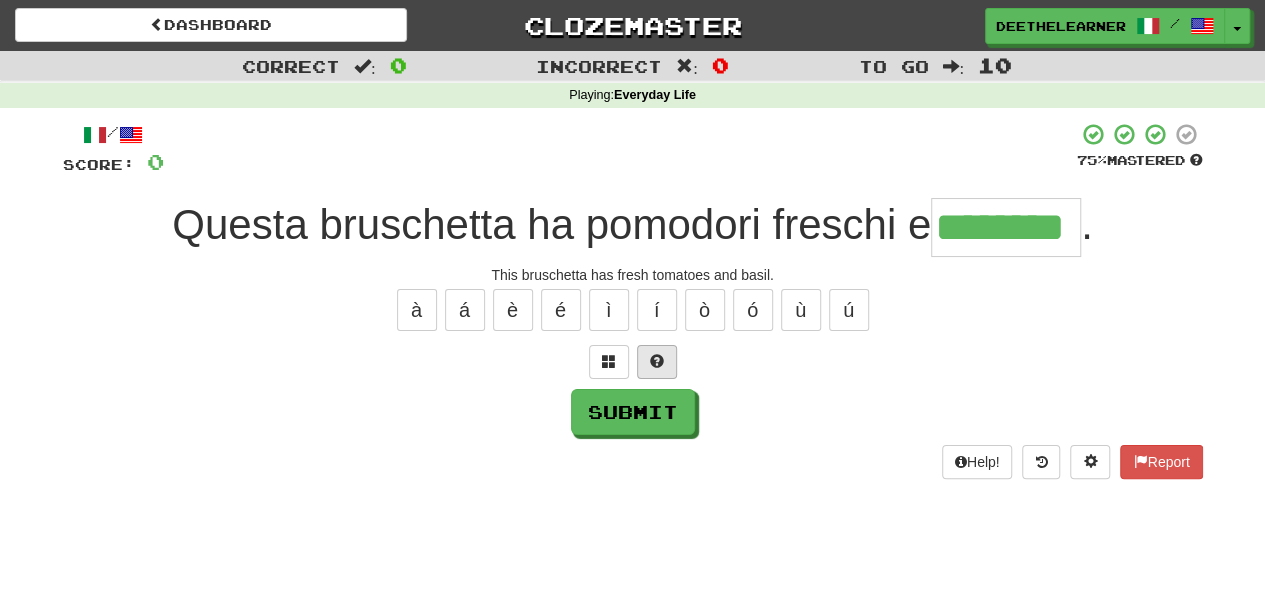 type on "********" 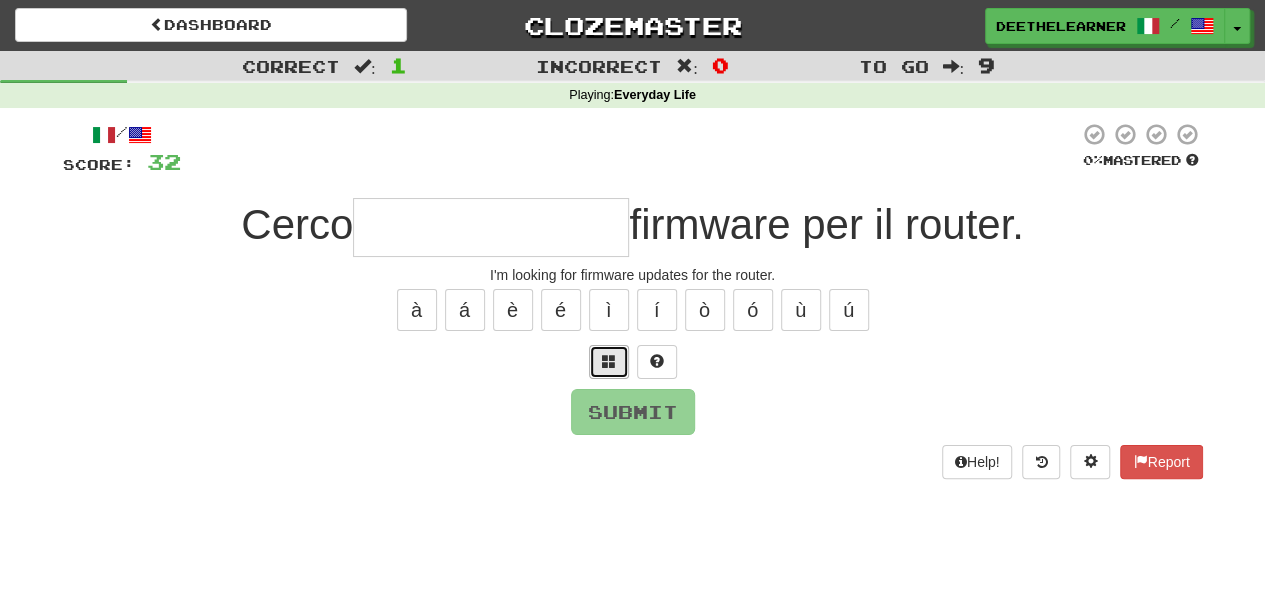 click at bounding box center [609, 361] 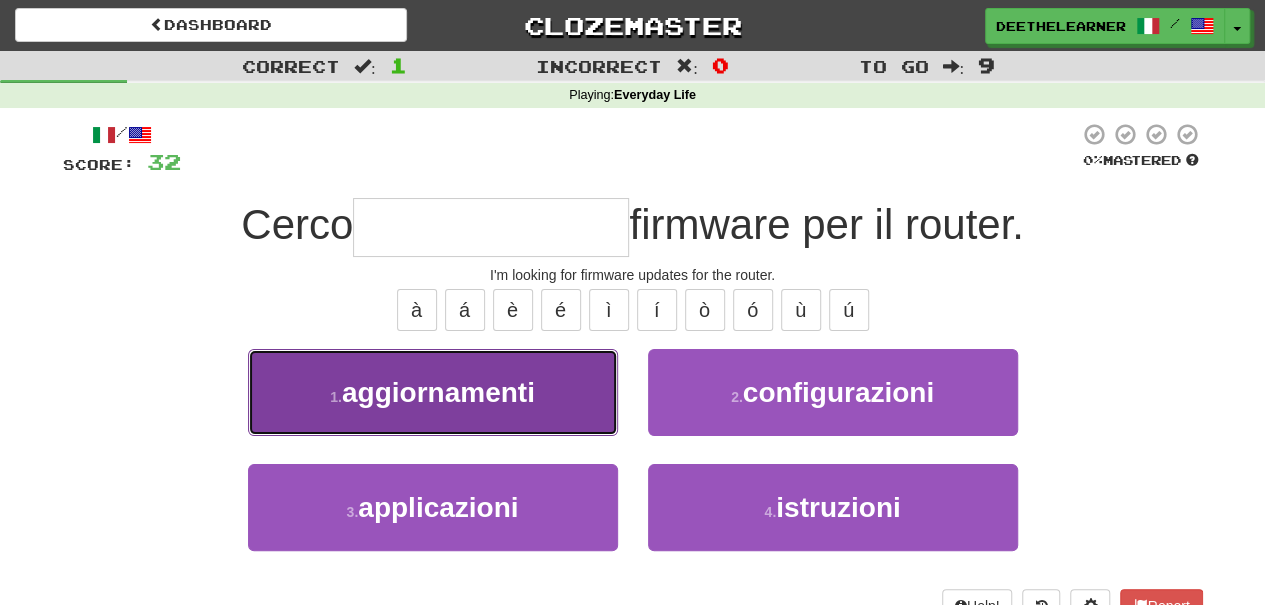 click on "1 .  aggiornamenti" at bounding box center (433, 392) 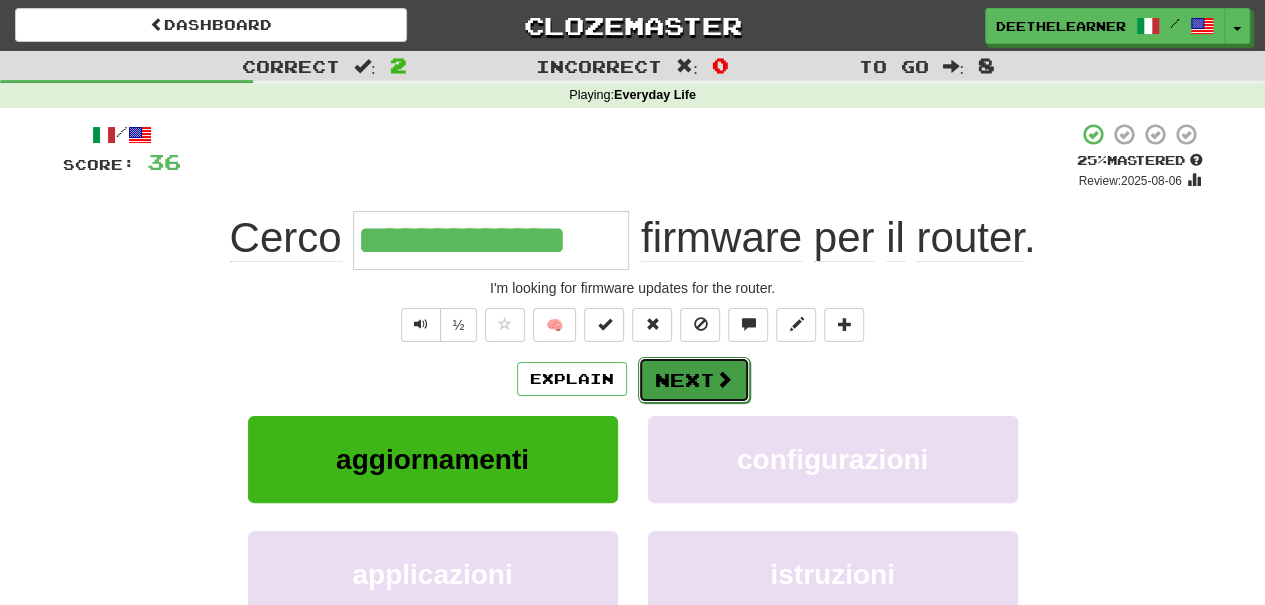 click at bounding box center [724, 379] 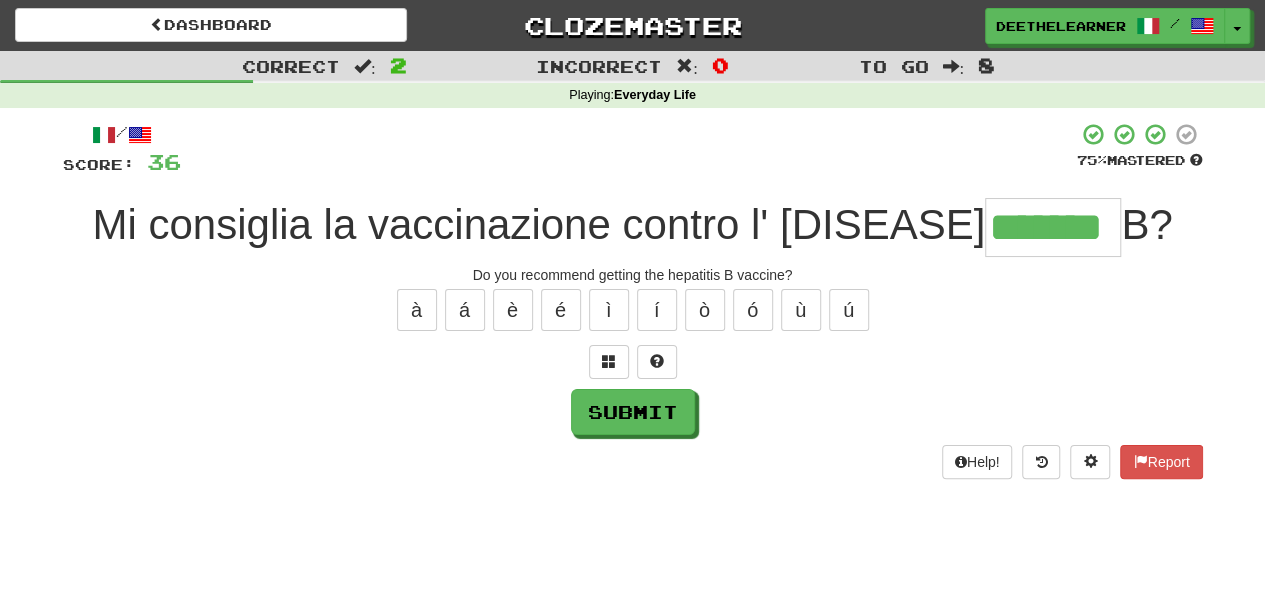 type on "*******" 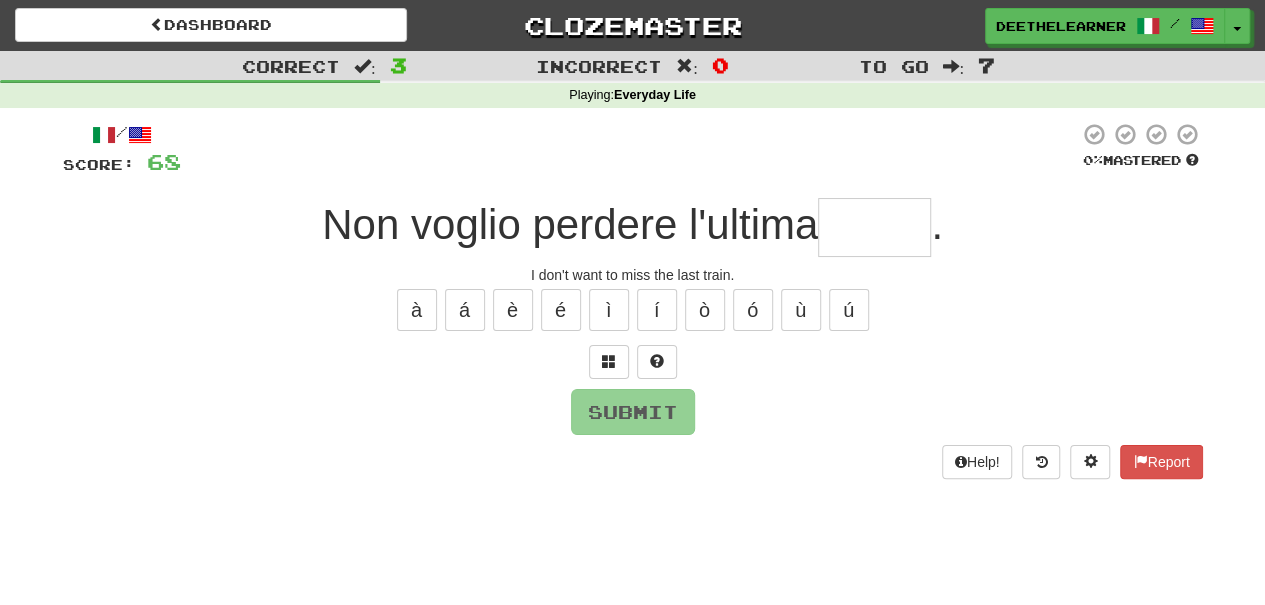 type on "*" 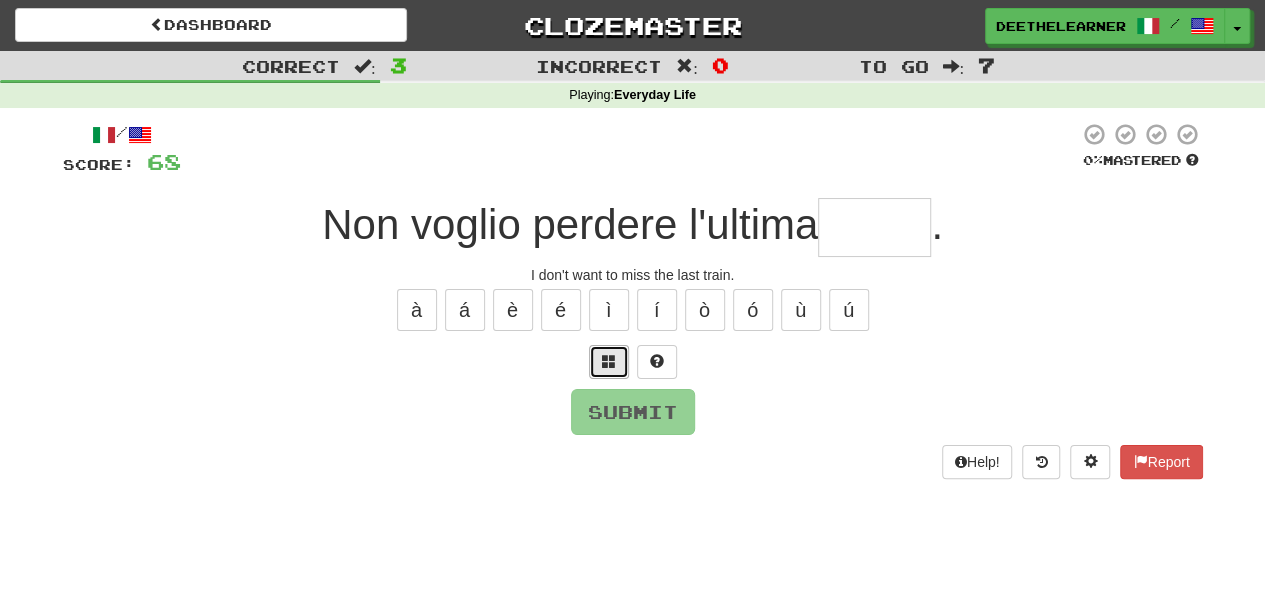 click at bounding box center [609, 361] 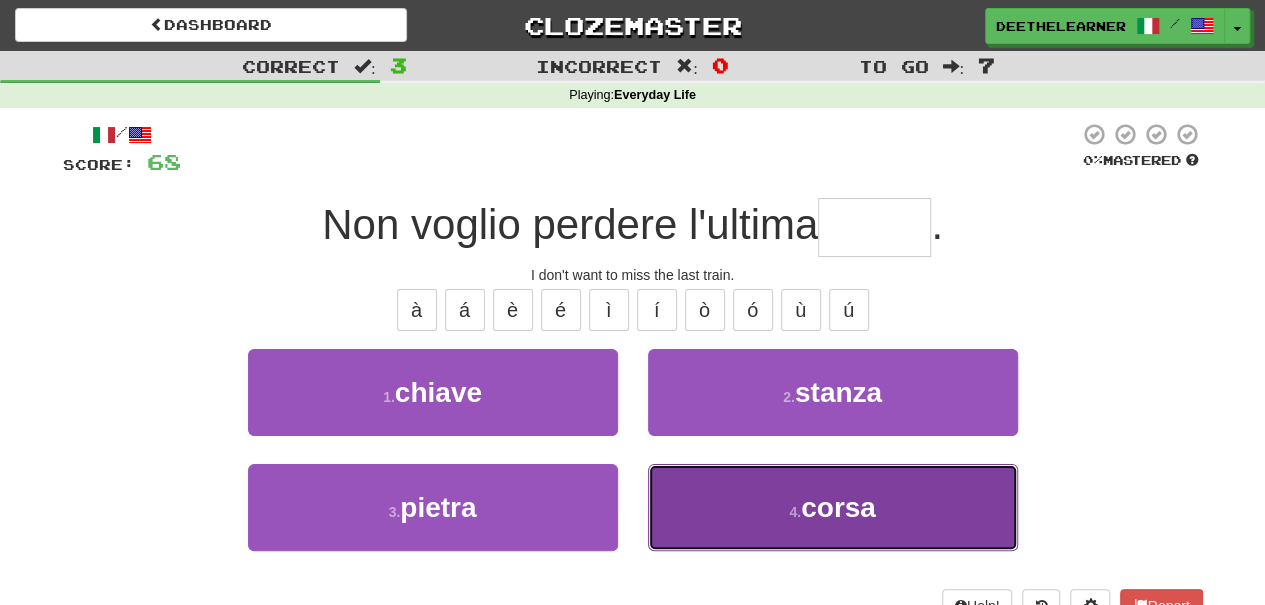 click on "4 .  corsa" at bounding box center (833, 507) 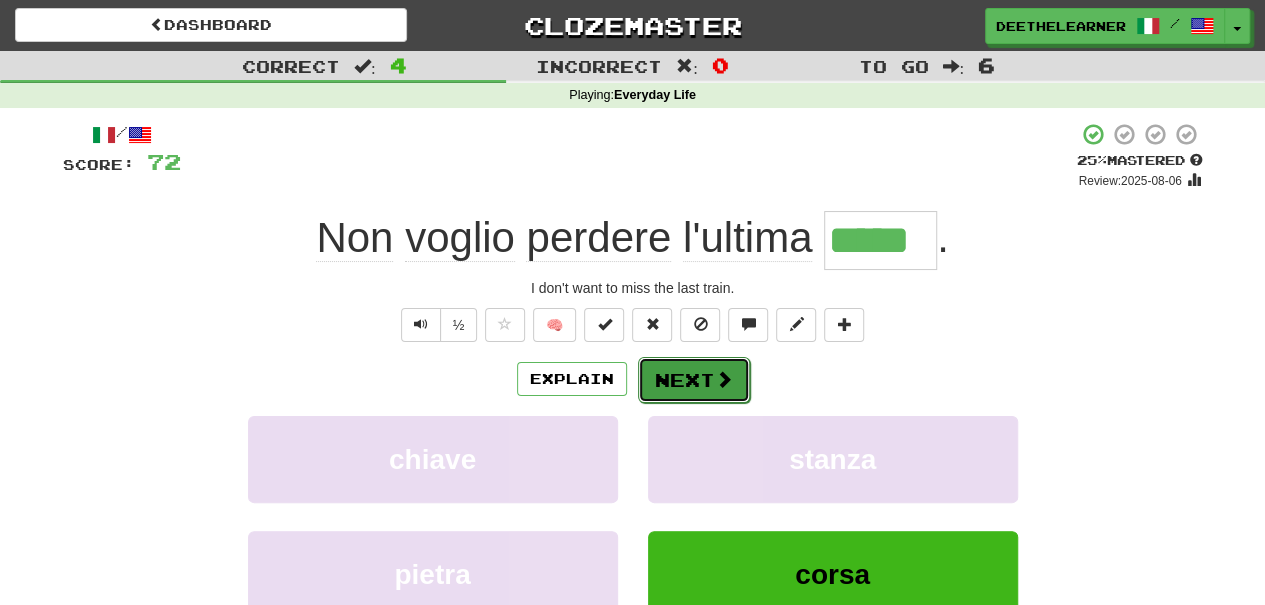 click on "Next" at bounding box center (694, 380) 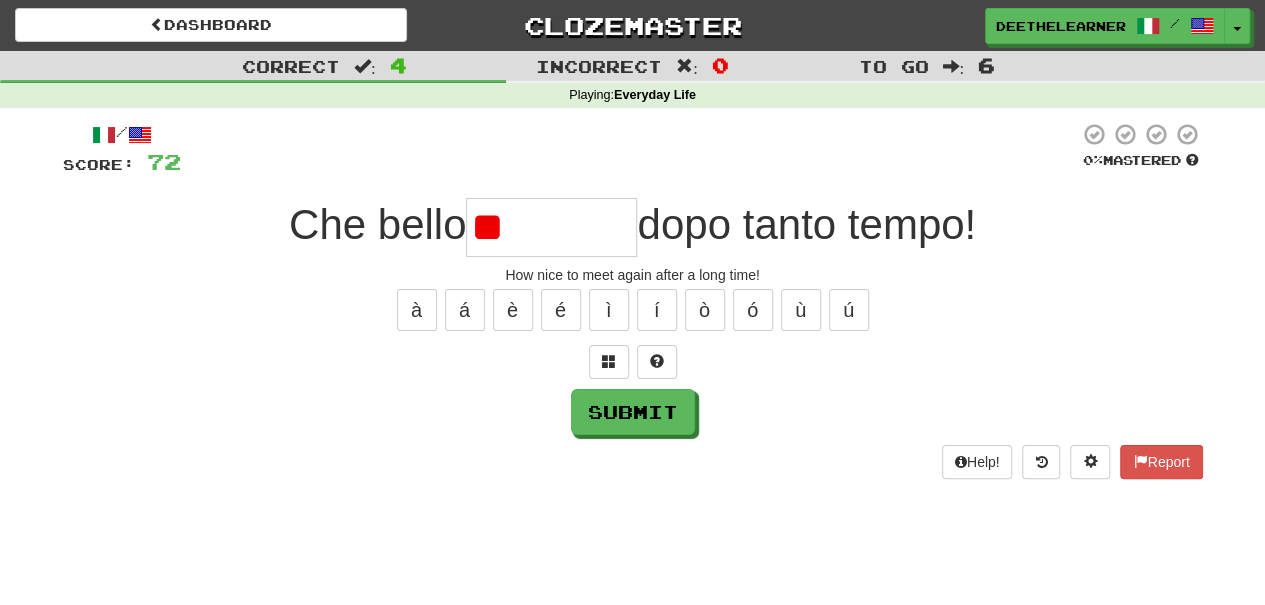 type on "*" 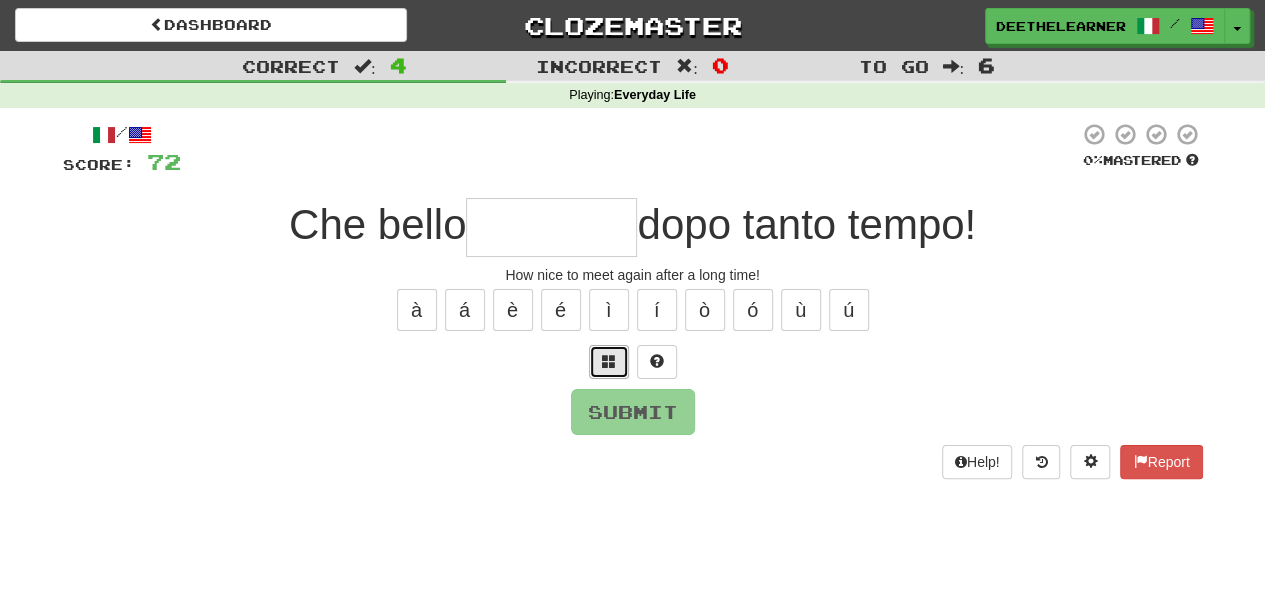 click at bounding box center (609, 362) 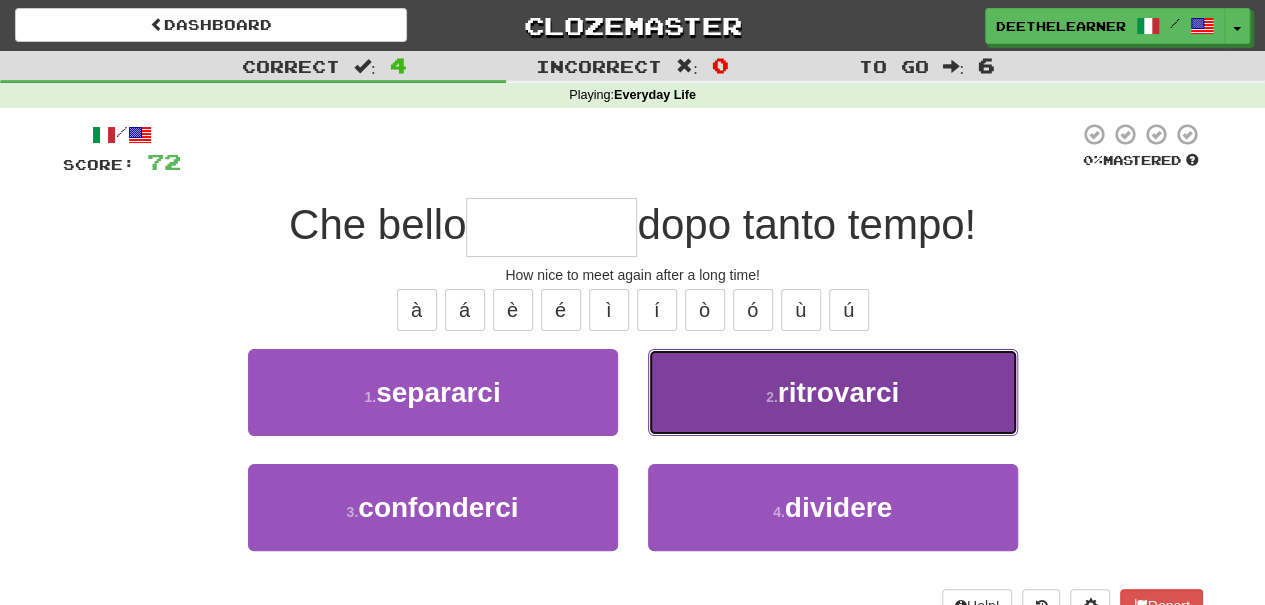 click on "ritrovarci" at bounding box center (838, 392) 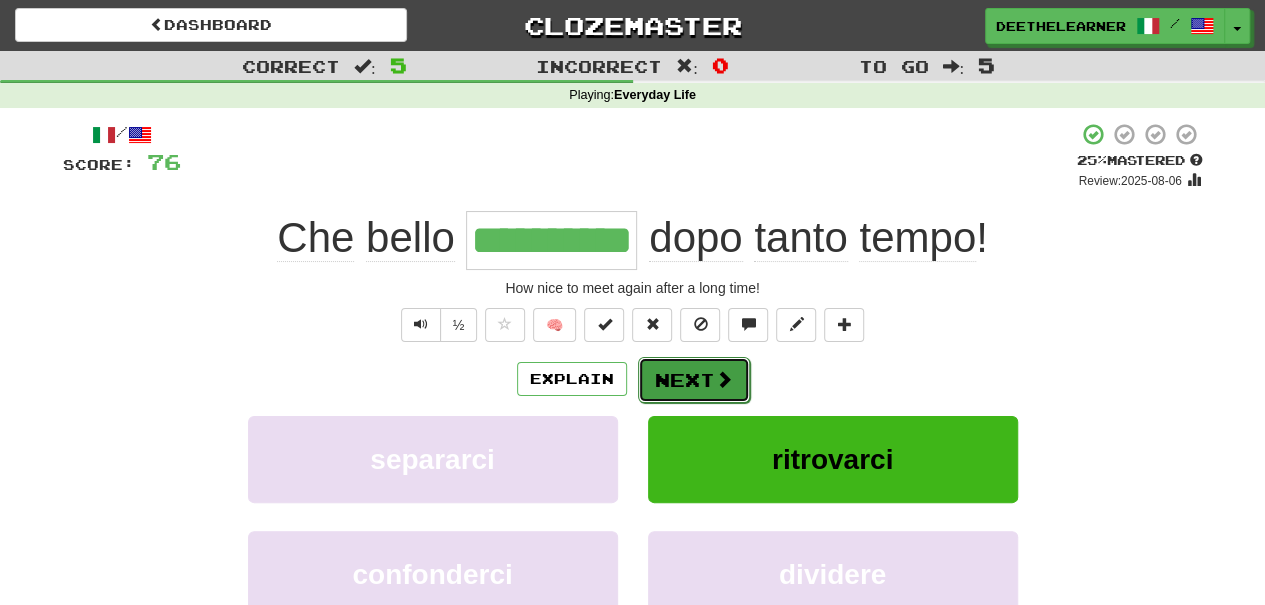 click on "Next" at bounding box center (694, 380) 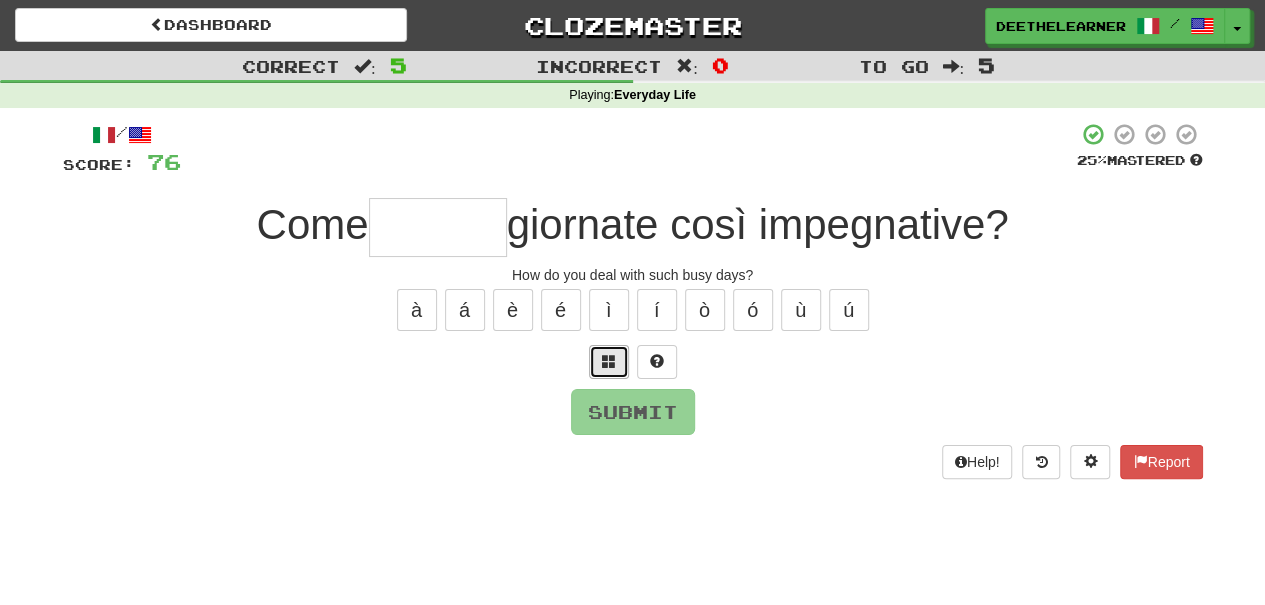 click at bounding box center (609, 362) 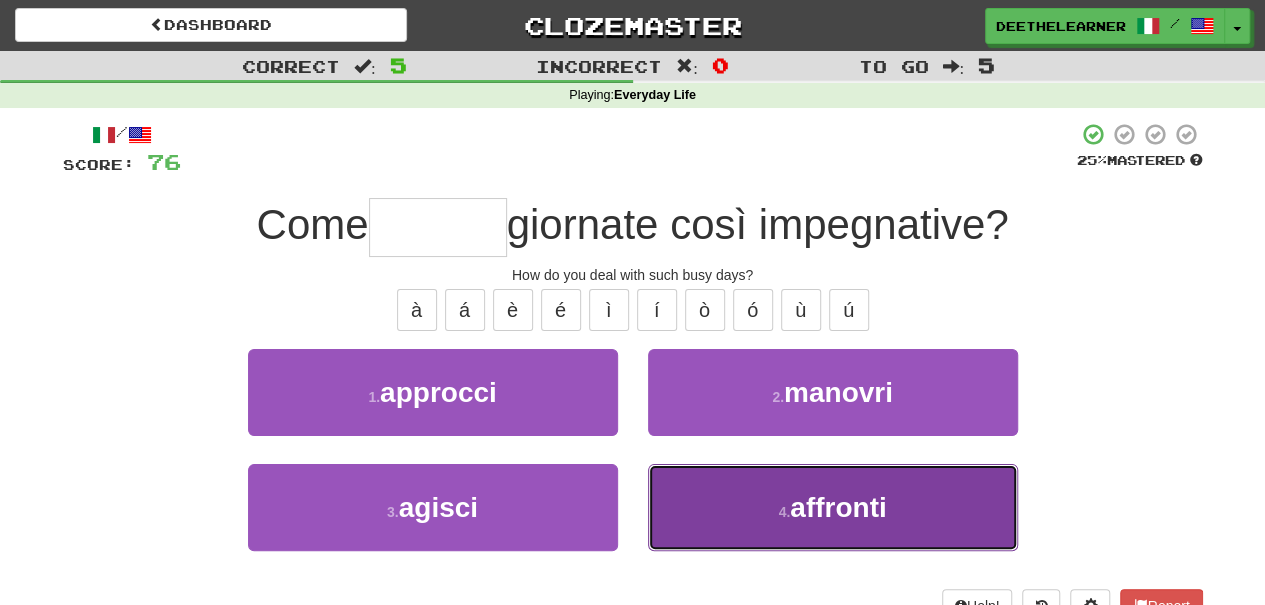 click on "4 .  affronti" at bounding box center (833, 507) 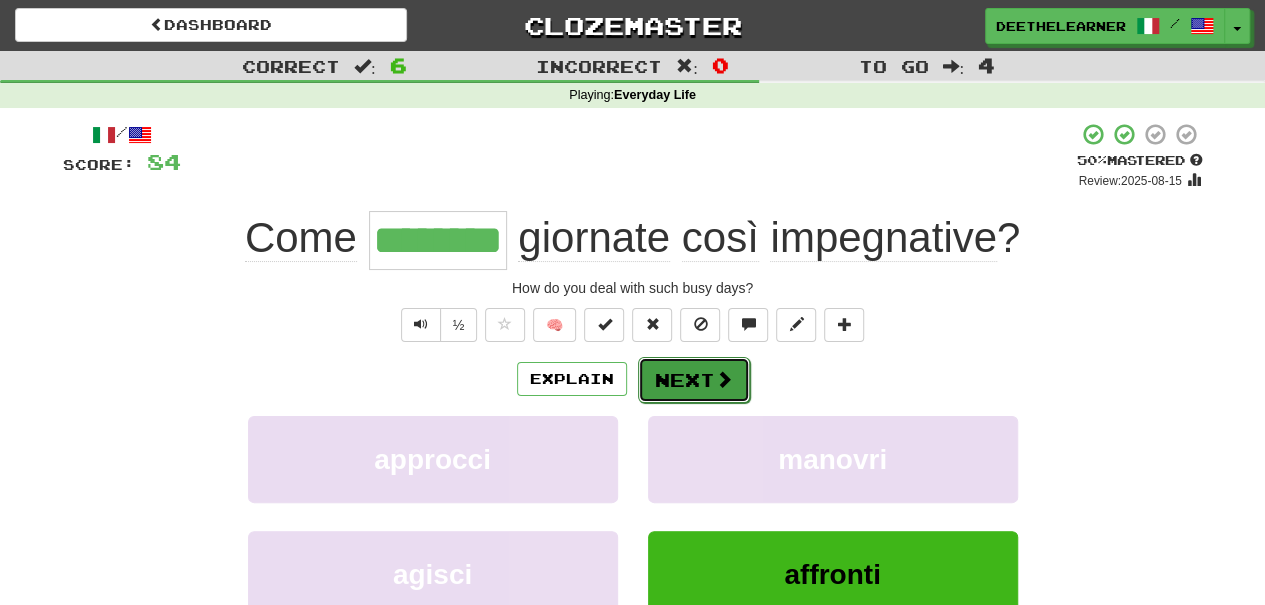 click on "Next" at bounding box center (694, 380) 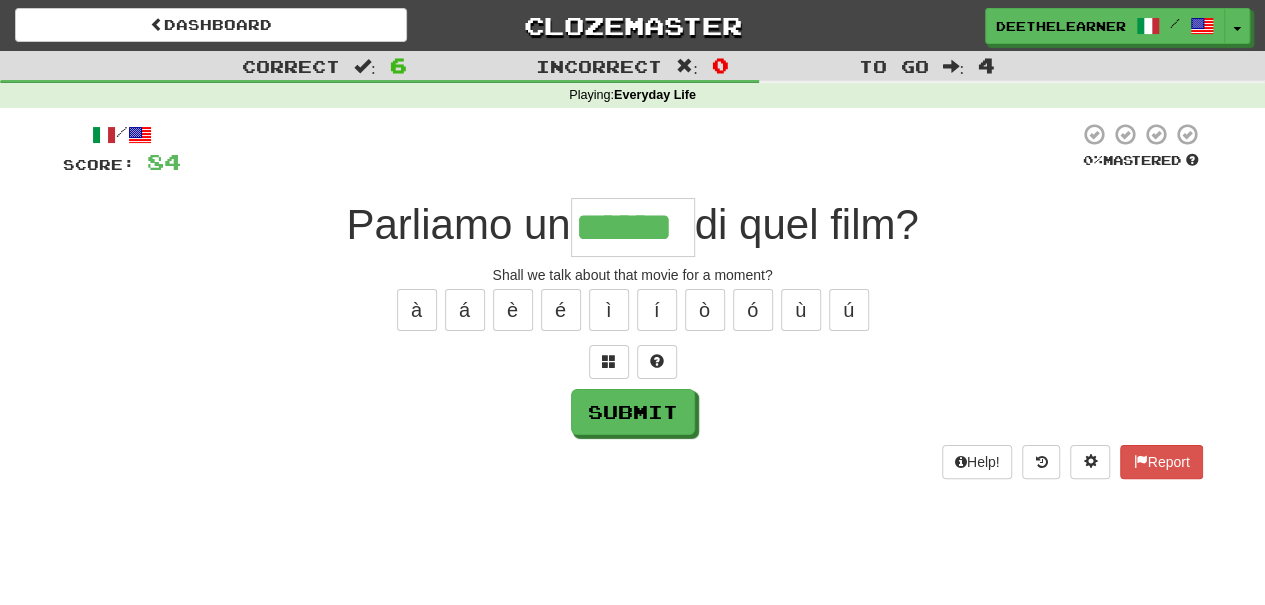 type on "******" 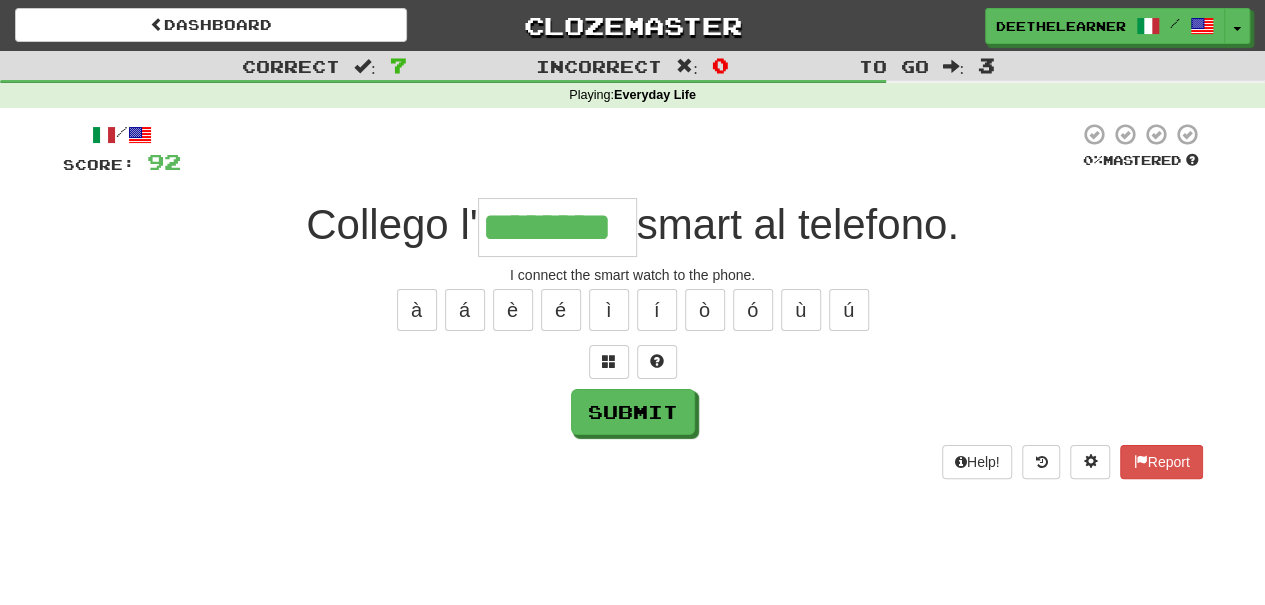 type on "********" 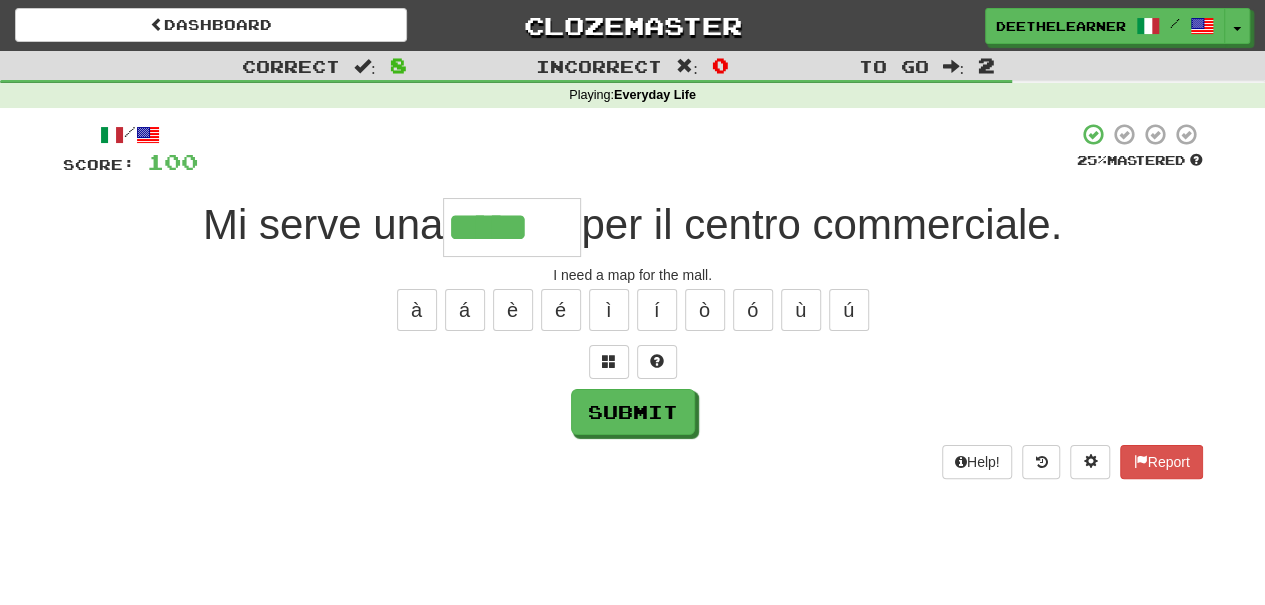 type on "*****" 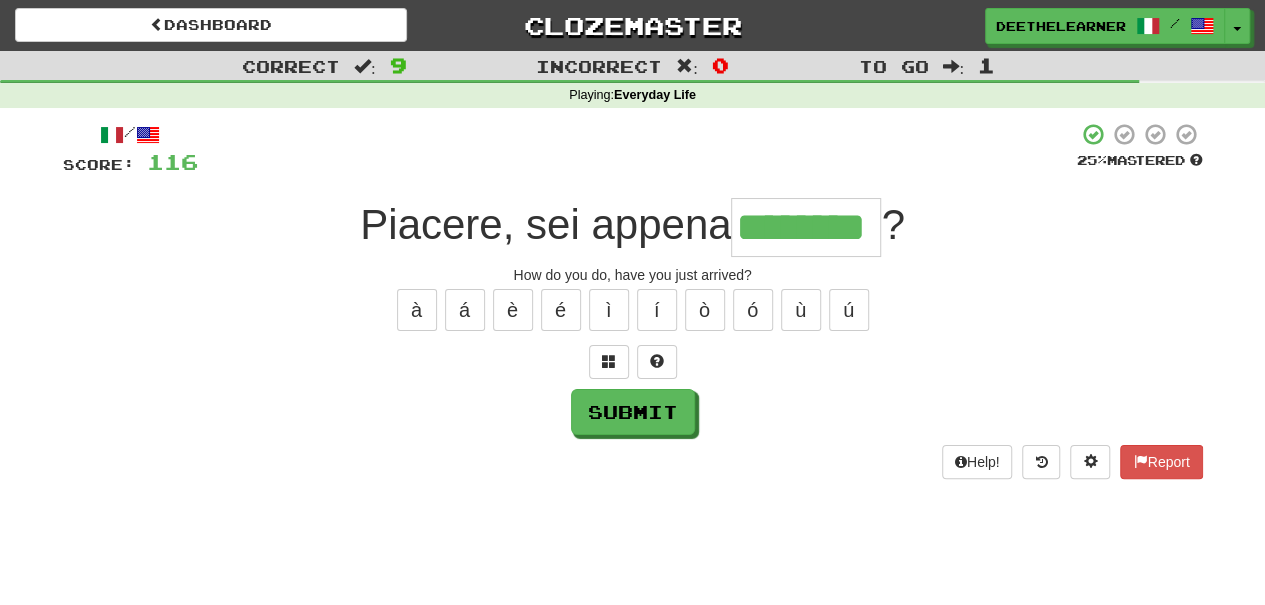 type on "********" 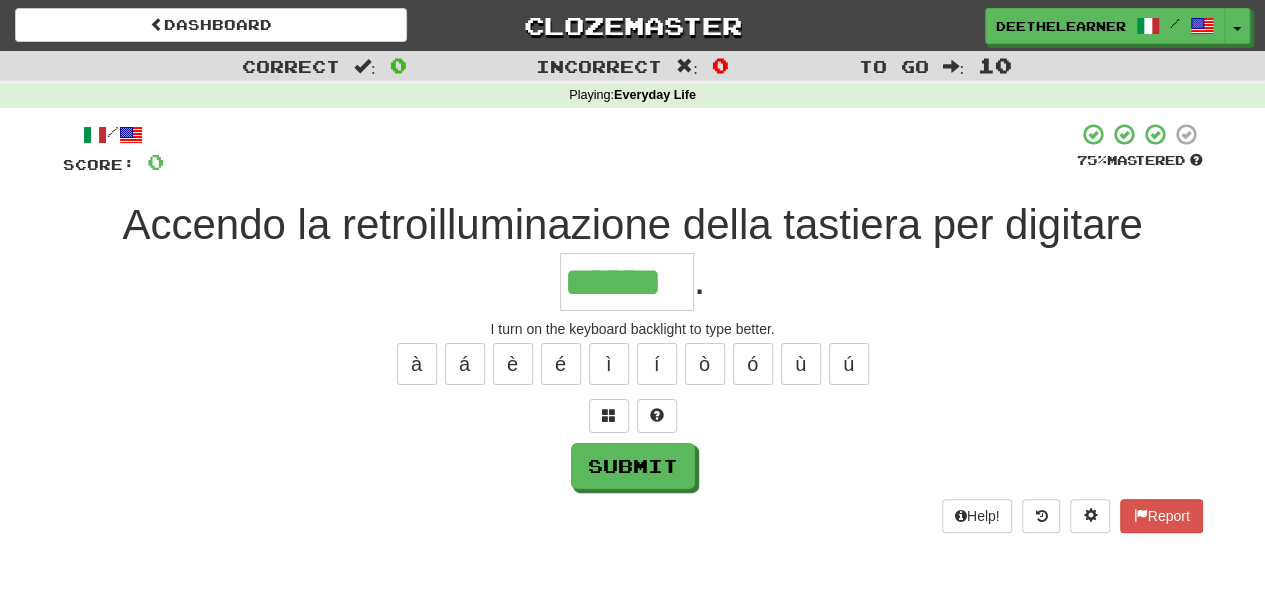 type on "******" 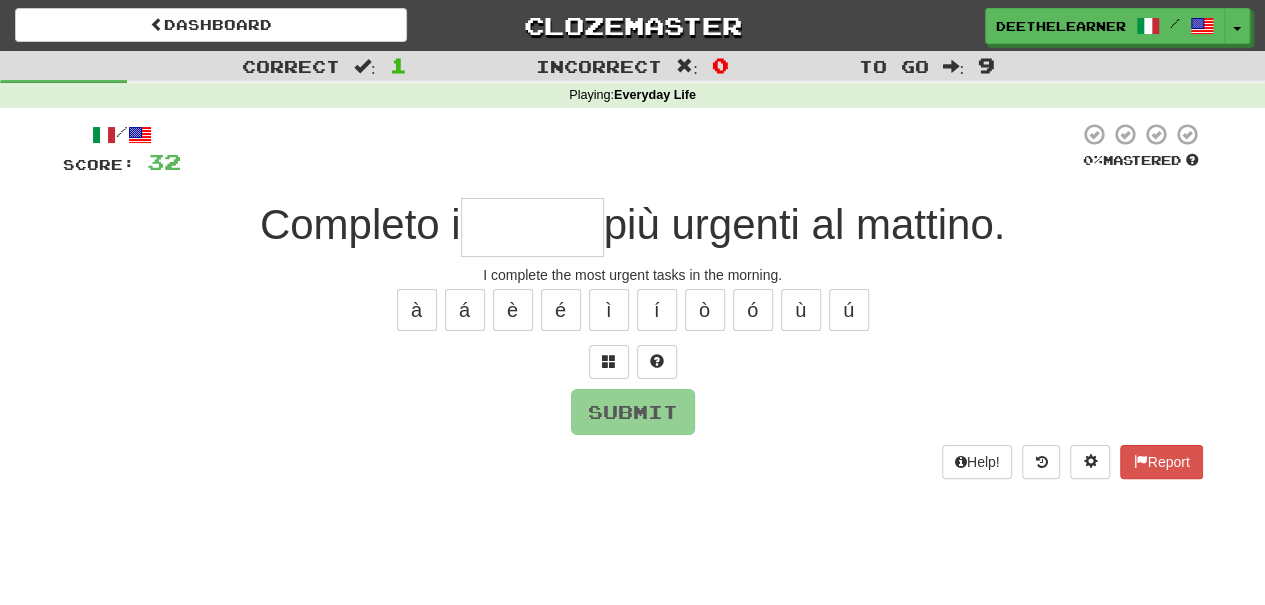 type on "*" 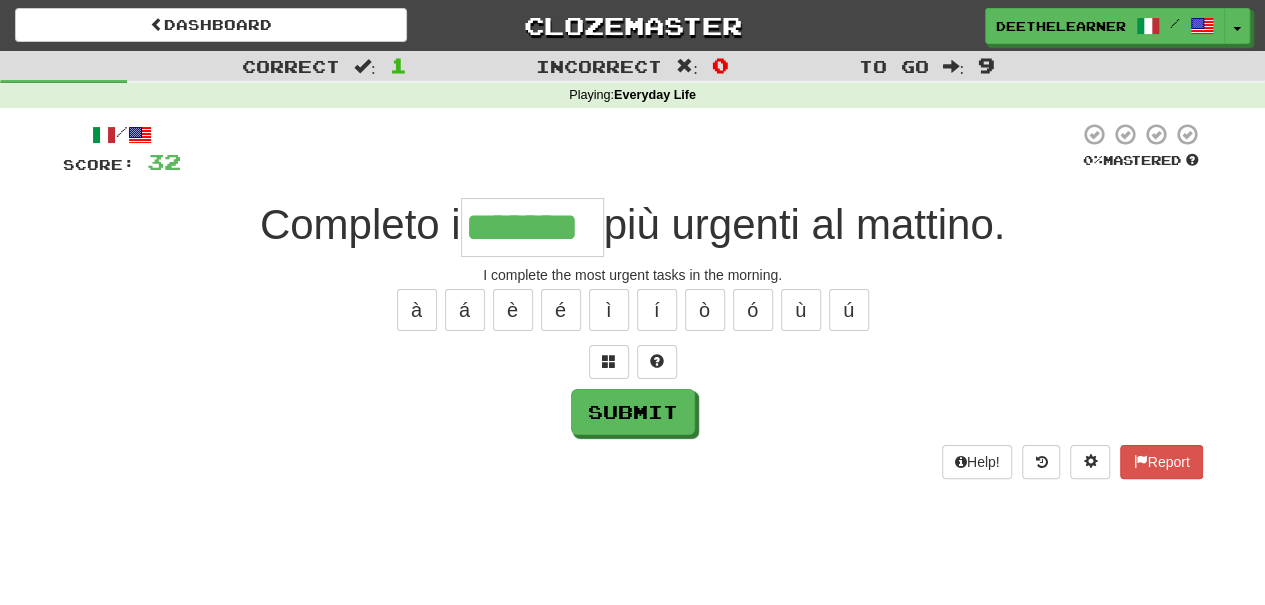 type on "*******" 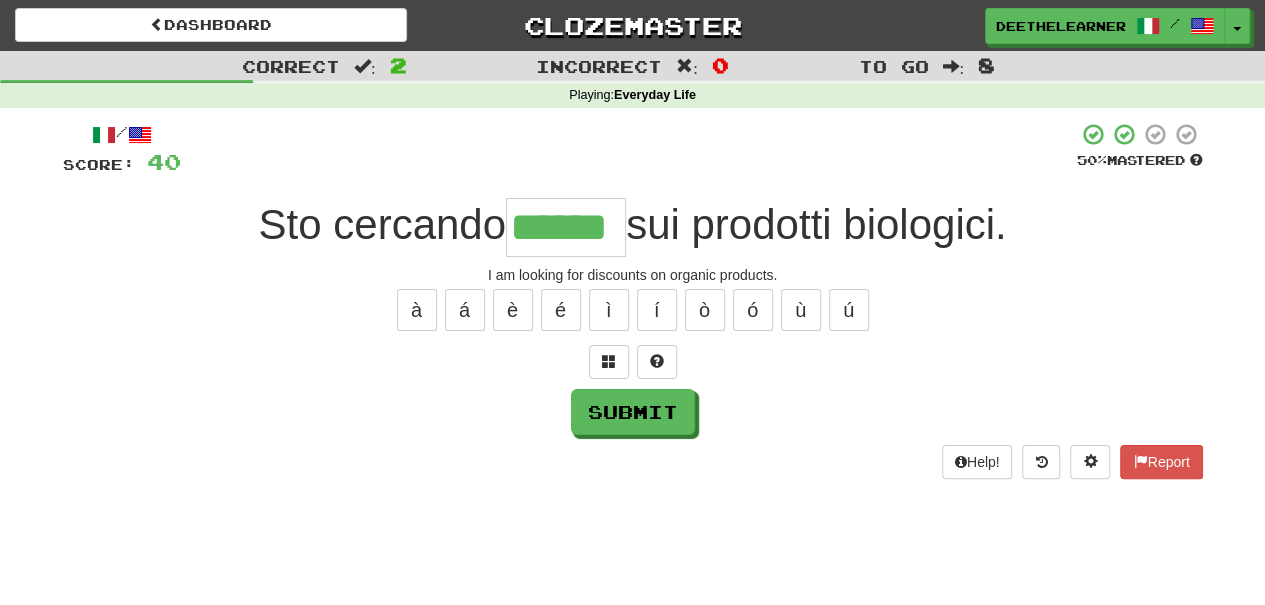 type on "******" 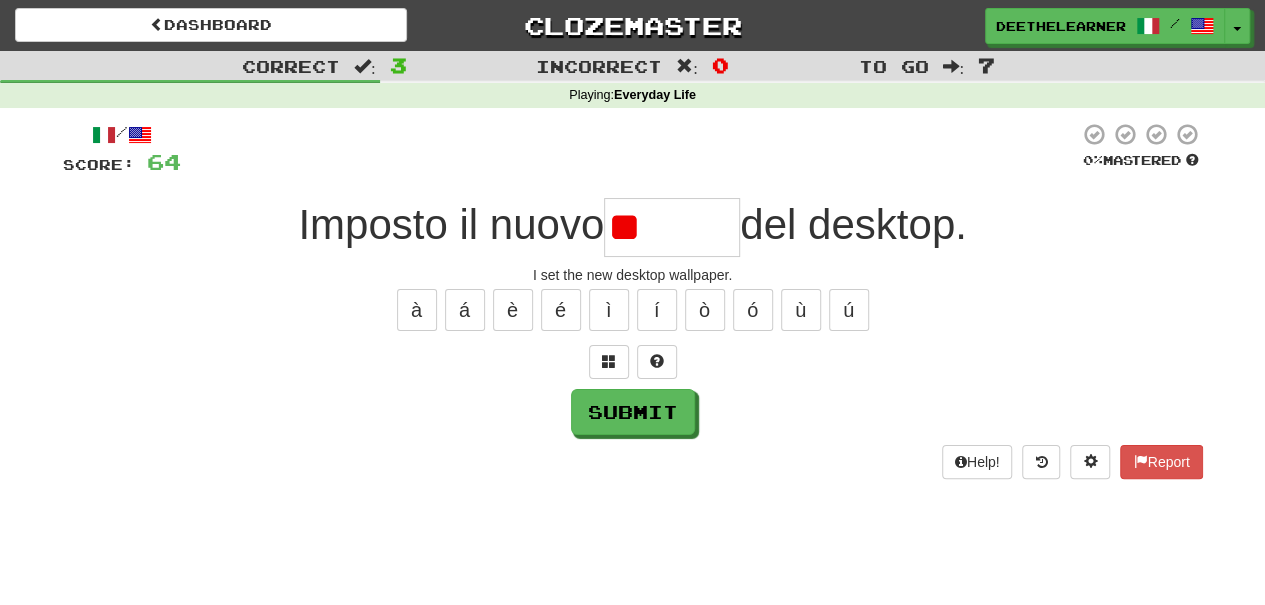 type on "*" 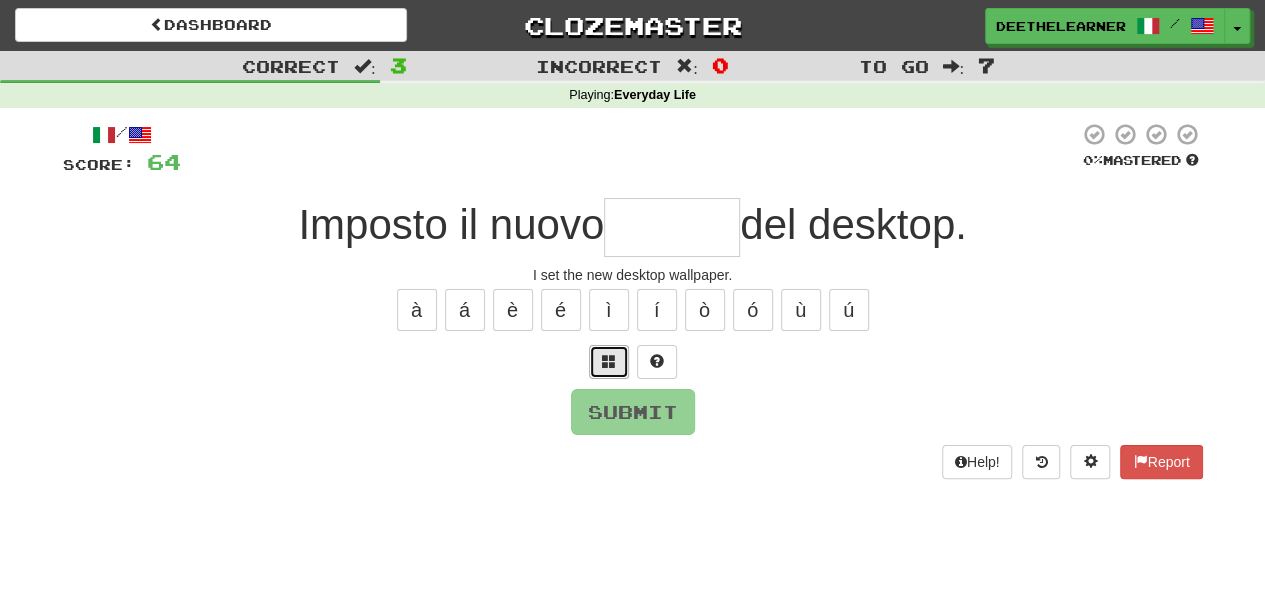 click at bounding box center [609, 361] 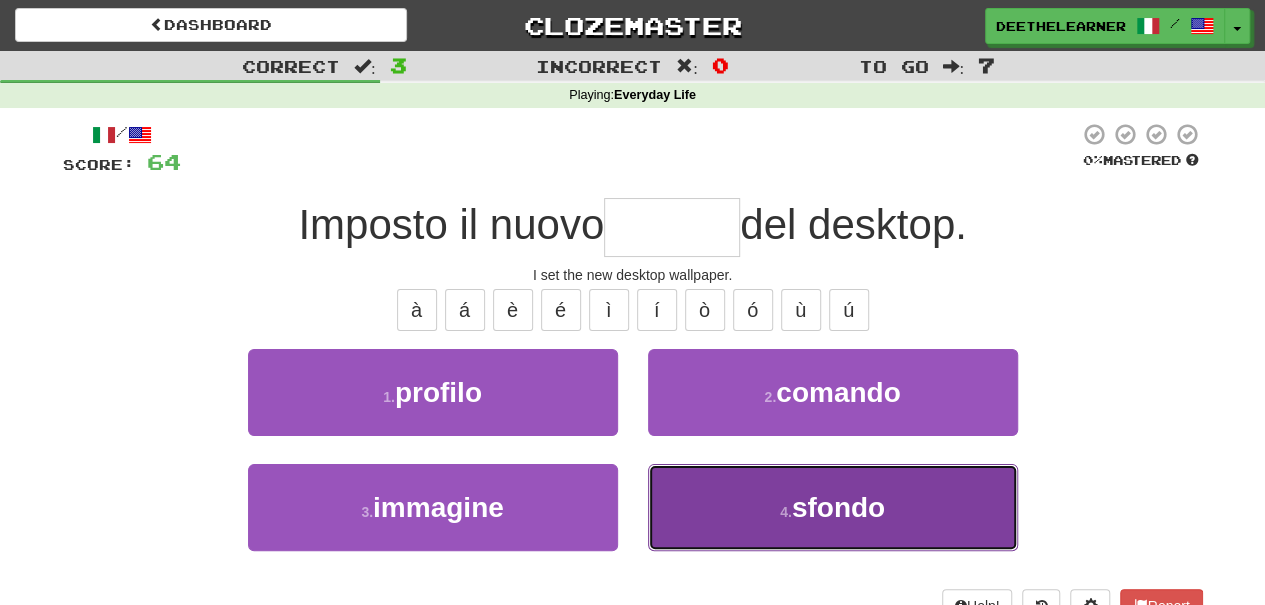 click on "sfondo" at bounding box center (838, 507) 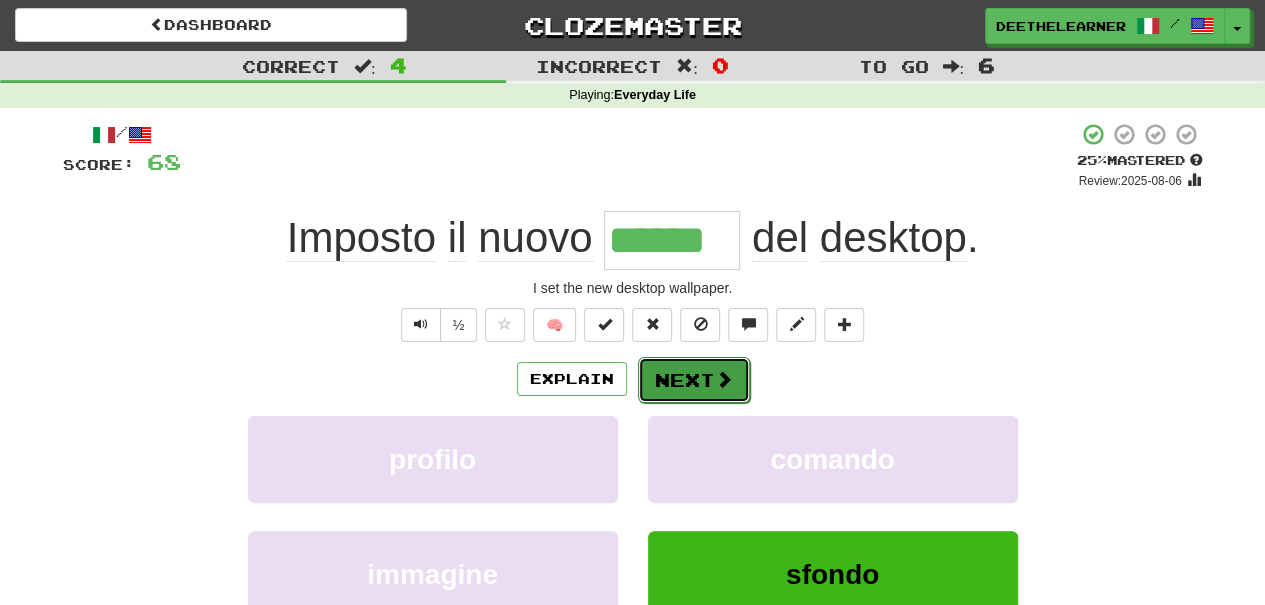 click on "Next" at bounding box center [694, 380] 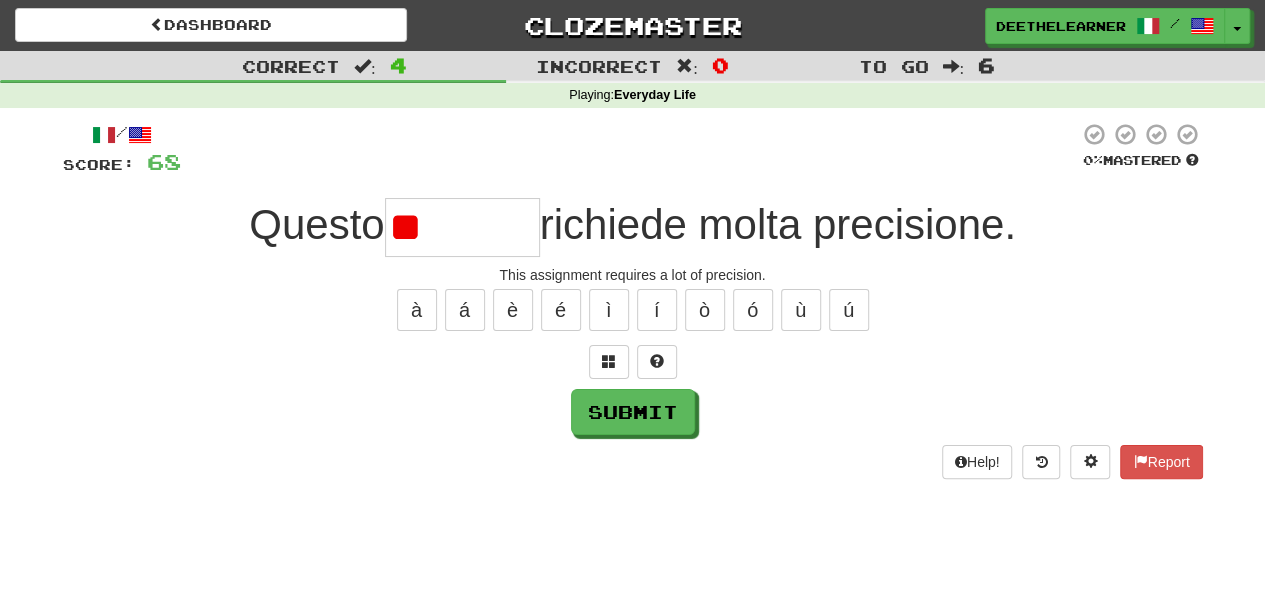 type on "*" 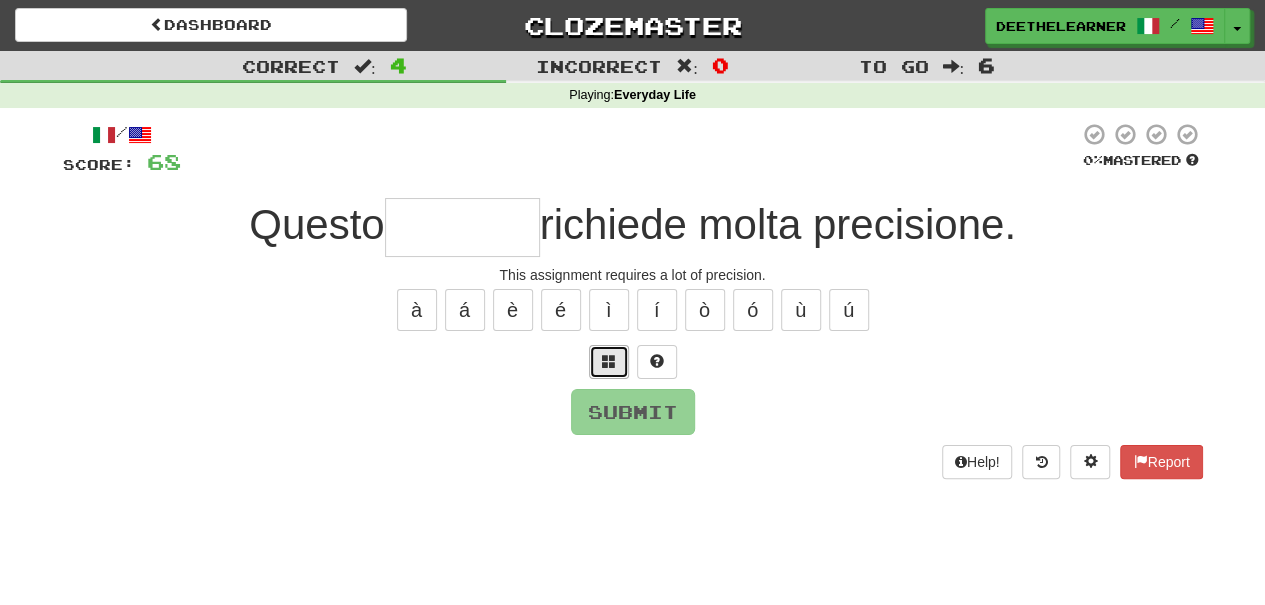 click at bounding box center [609, 361] 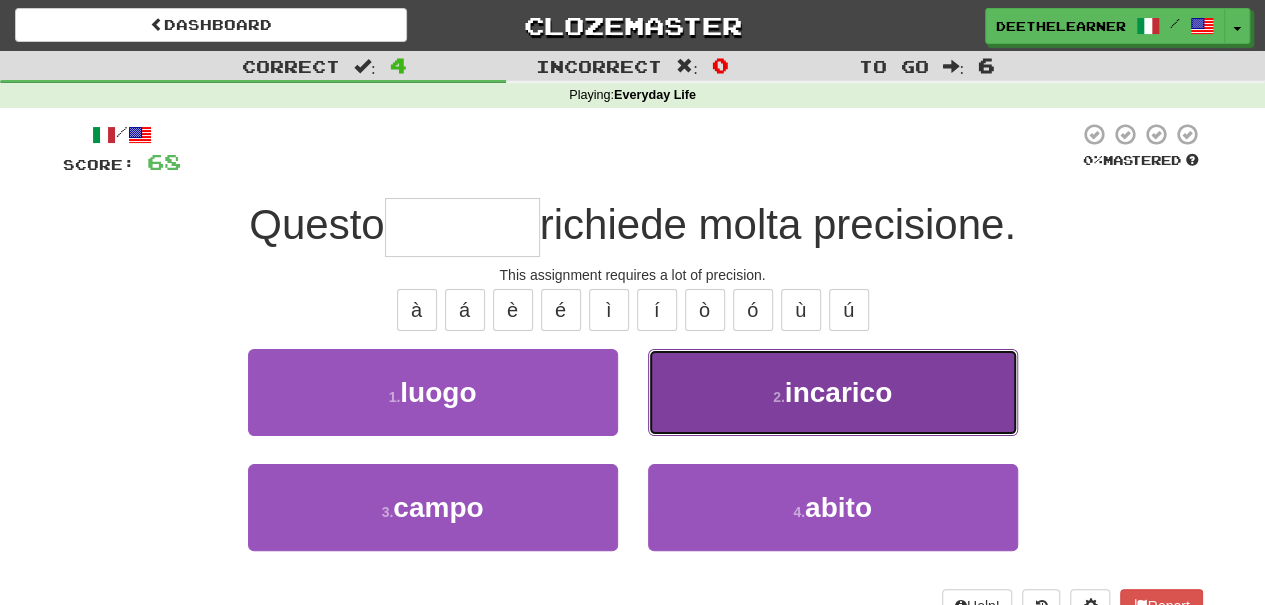 click on "incarico" at bounding box center [838, 392] 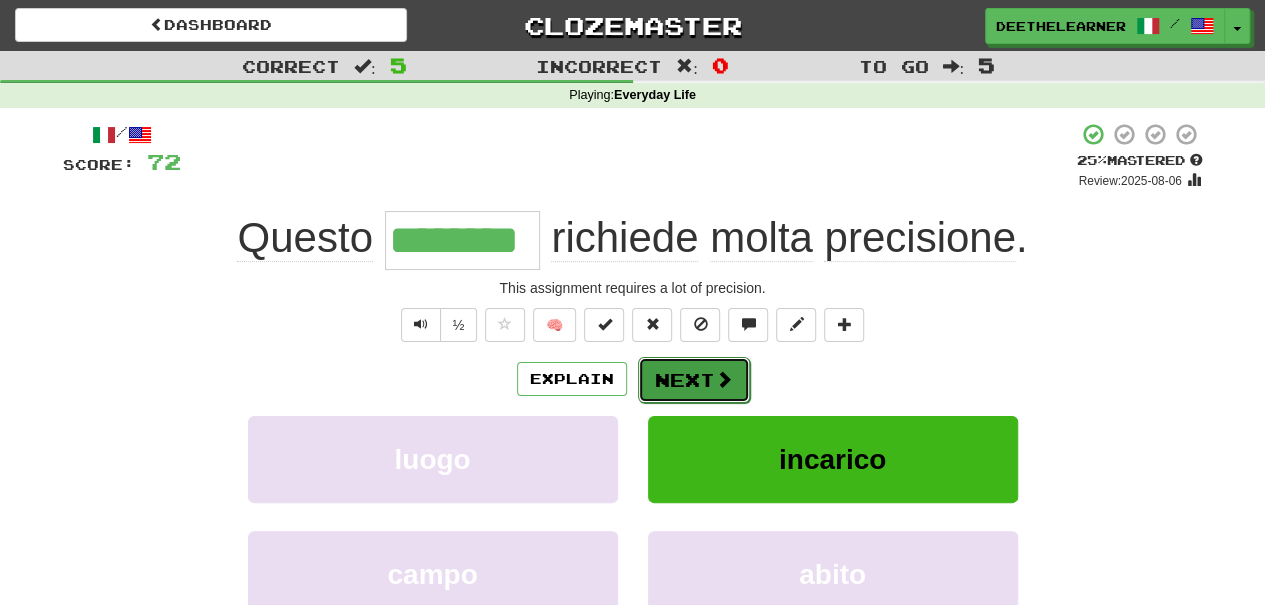 click on "Next" at bounding box center [694, 380] 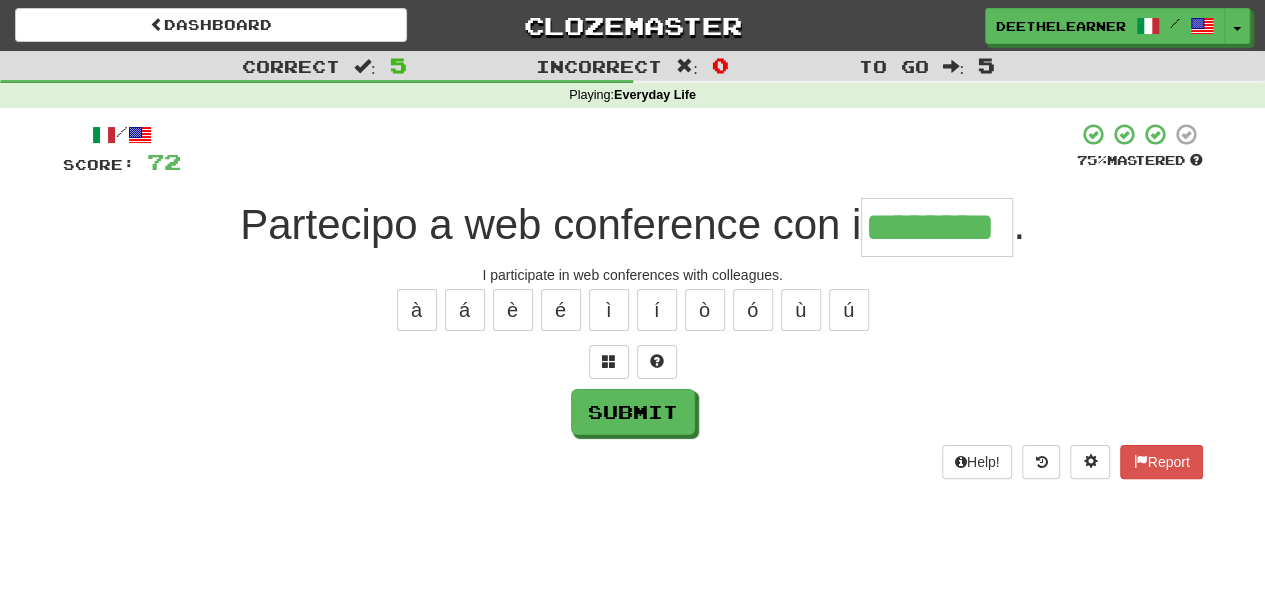 type on "********" 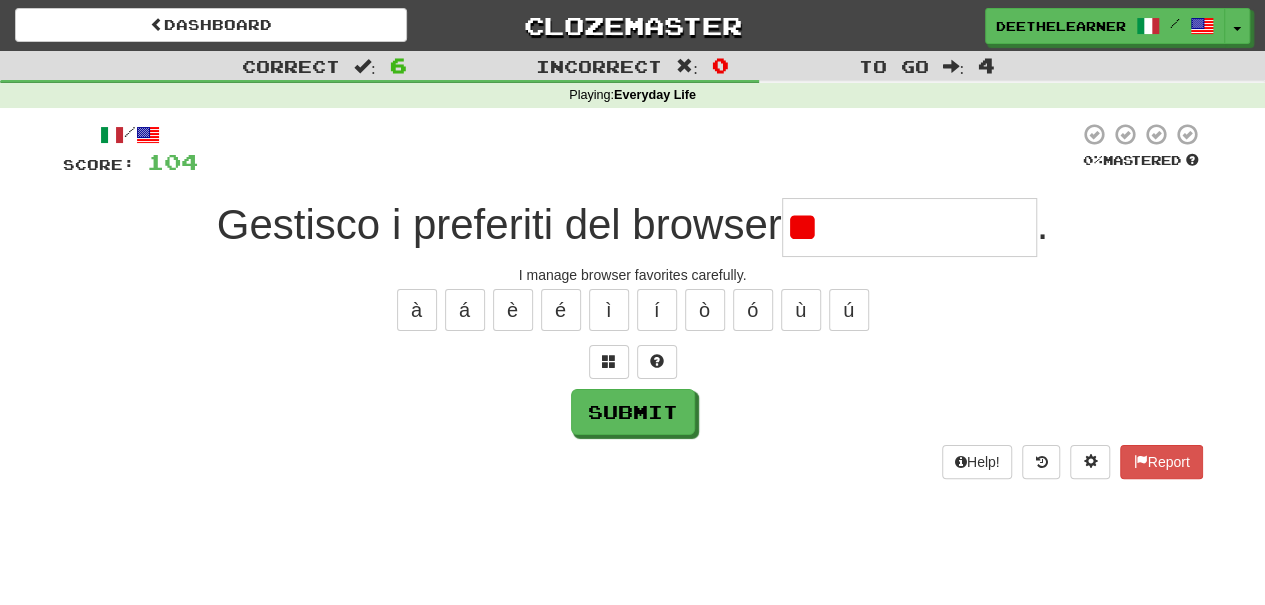 type on "*" 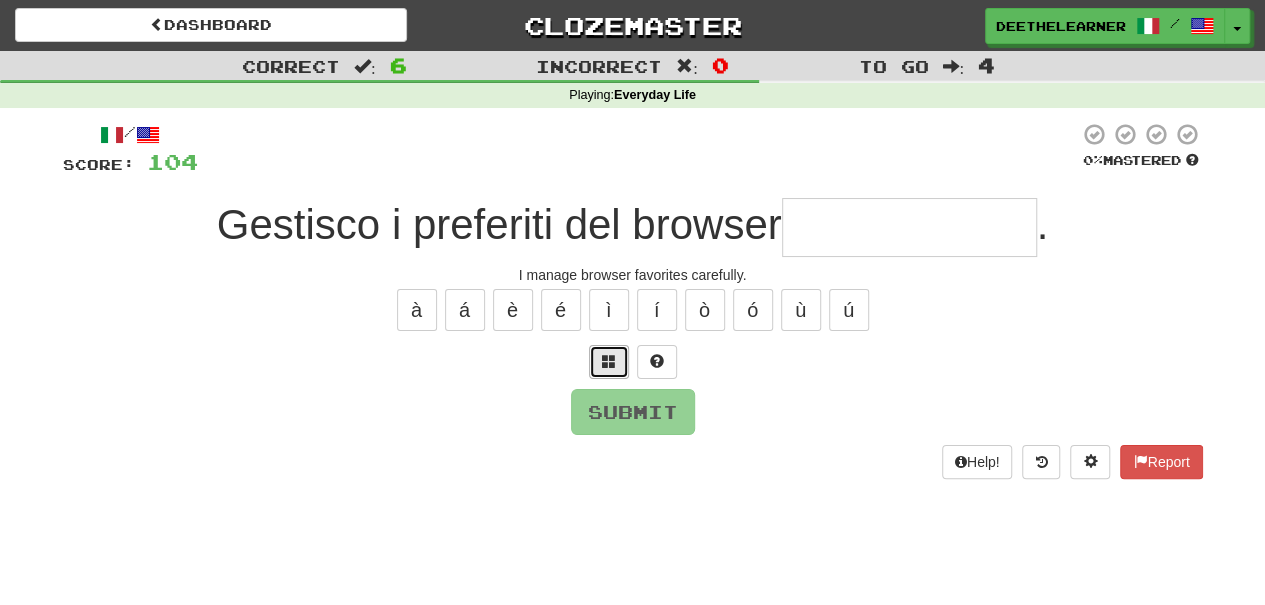 click at bounding box center (609, 361) 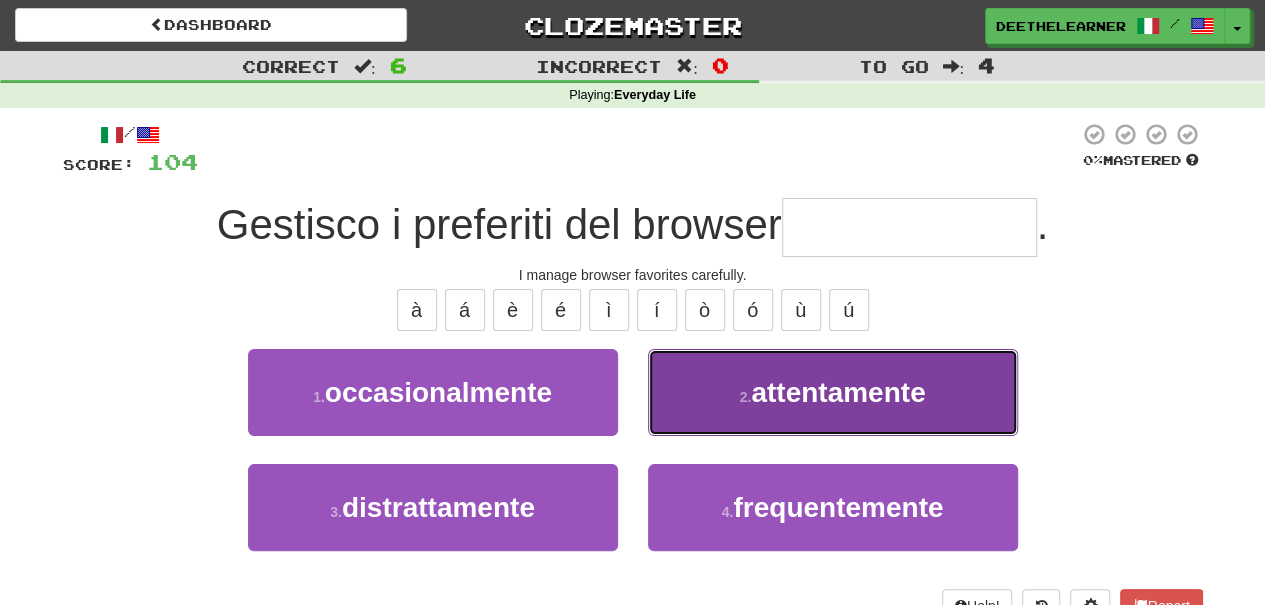 click on "attentamente" at bounding box center (838, 392) 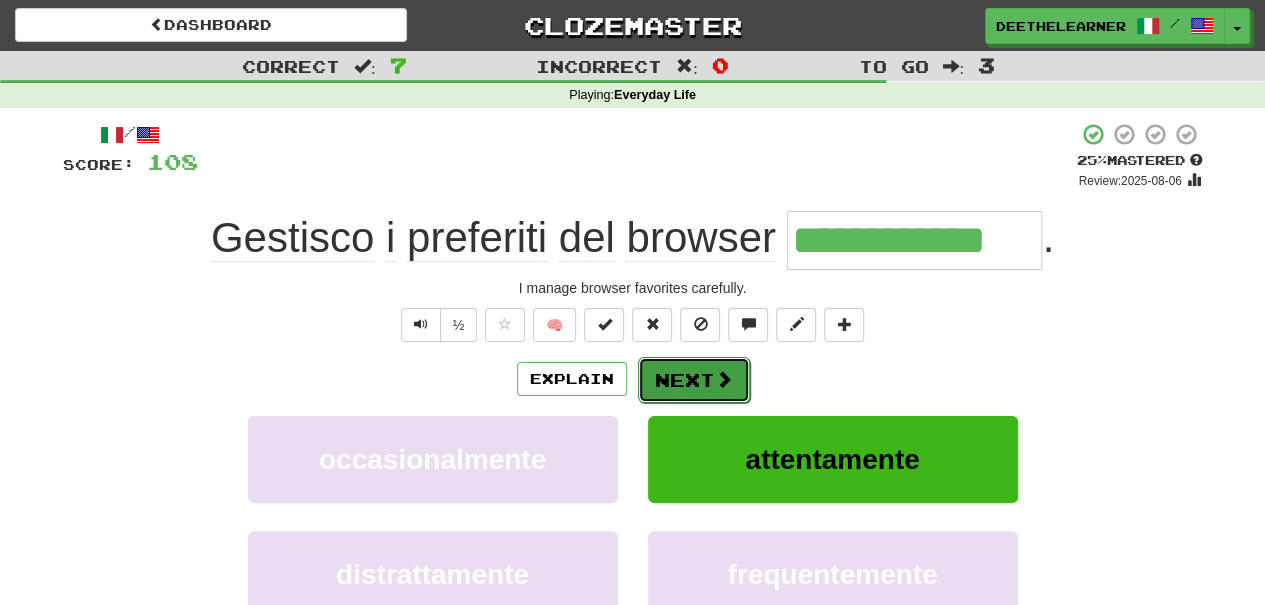 click on "Next" at bounding box center (694, 380) 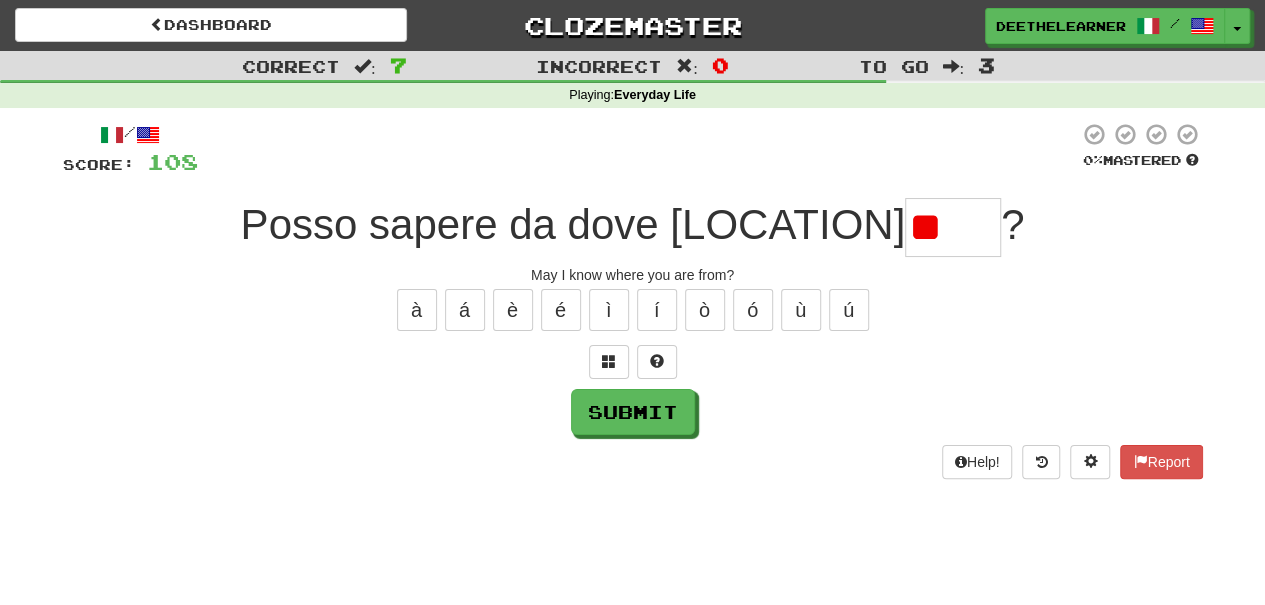 type on "*" 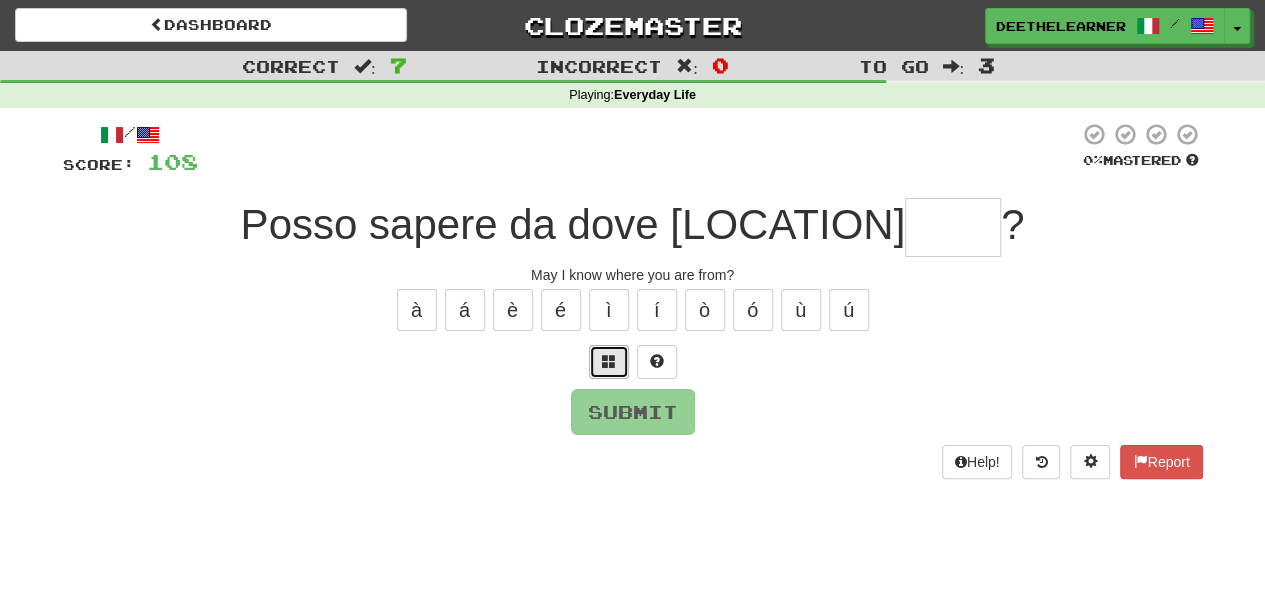 click at bounding box center (609, 361) 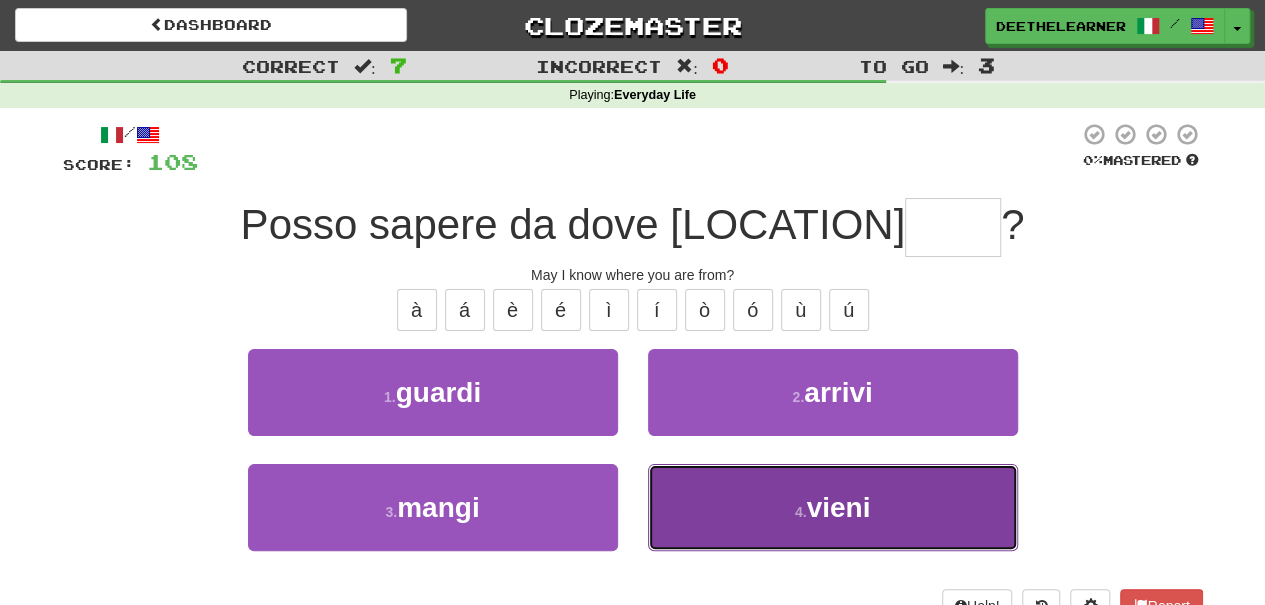 click on "4 ." at bounding box center [801, 512] 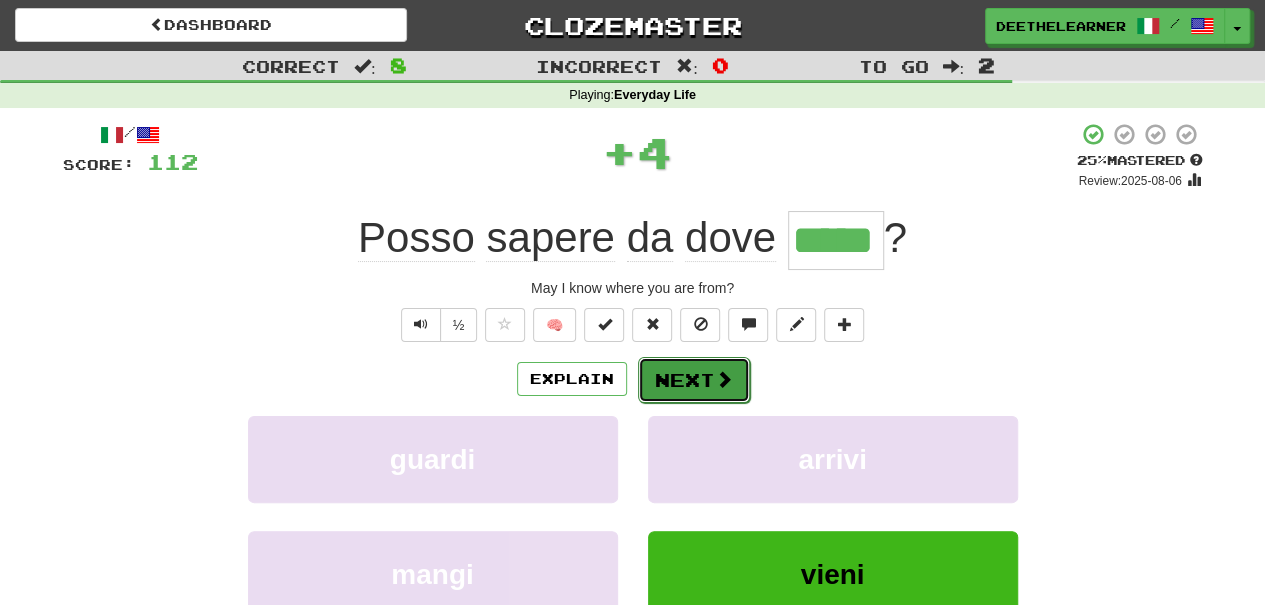 click at bounding box center (724, 379) 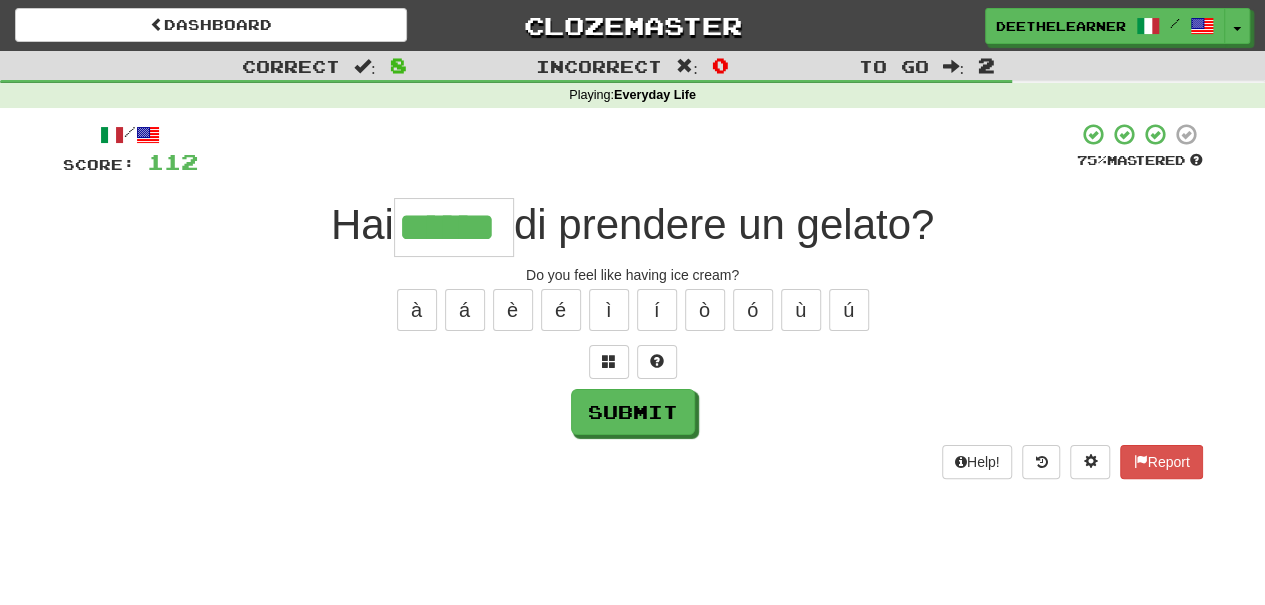 type on "******" 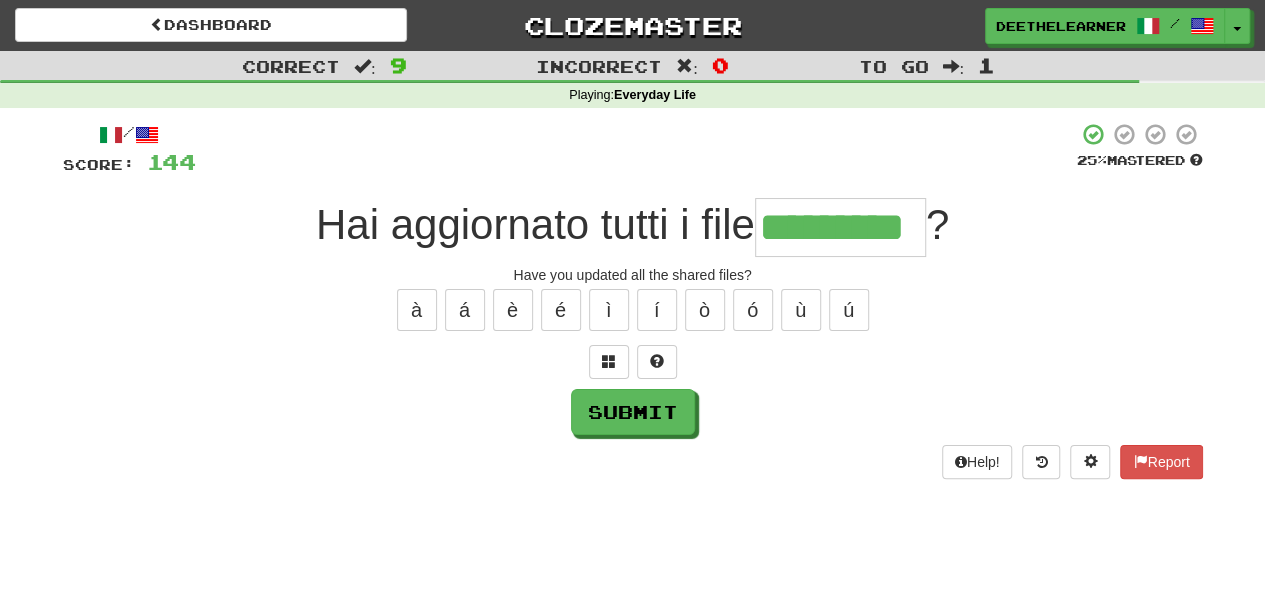 type on "*********" 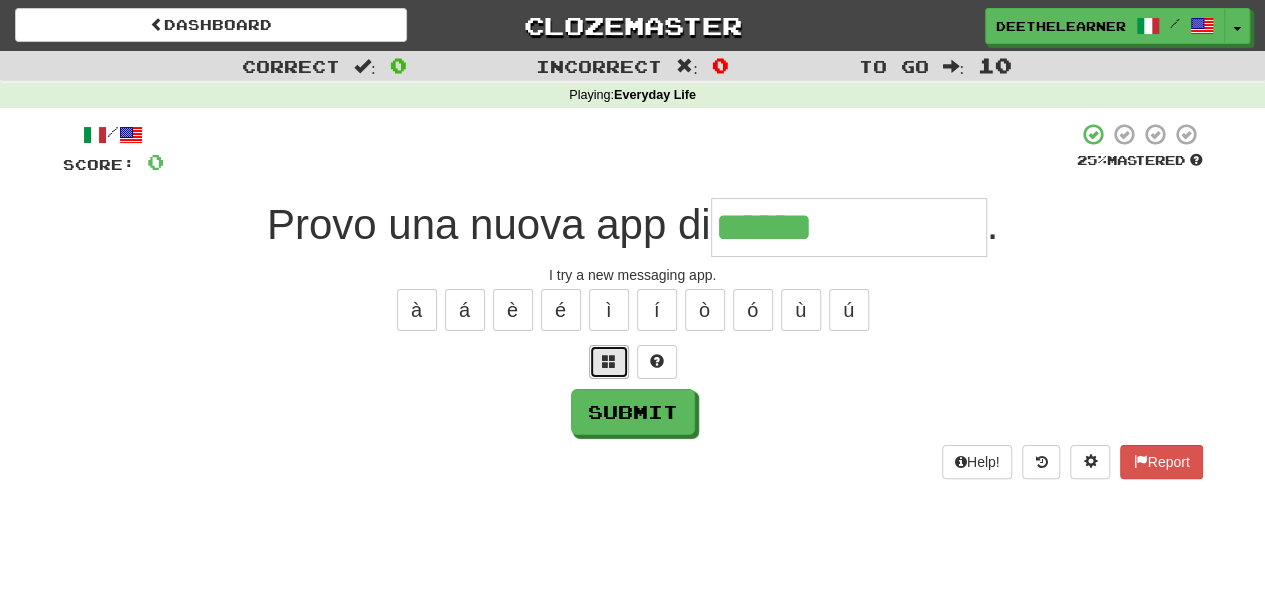 click at bounding box center (609, 361) 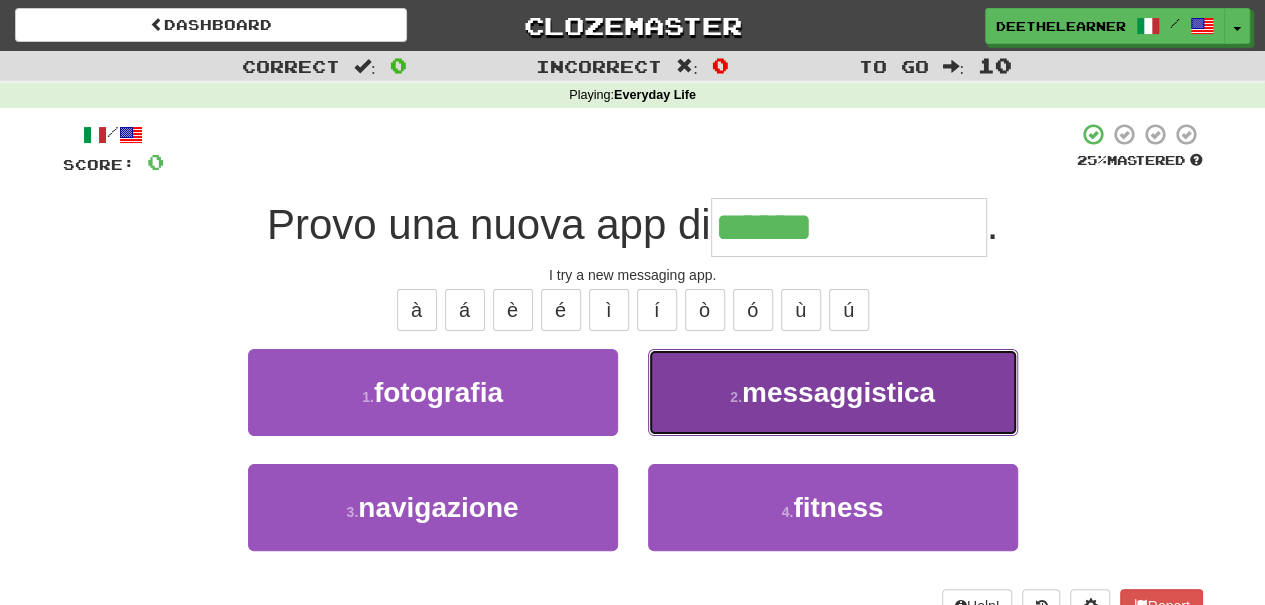 click on "2 .  messaggistica" at bounding box center (833, 392) 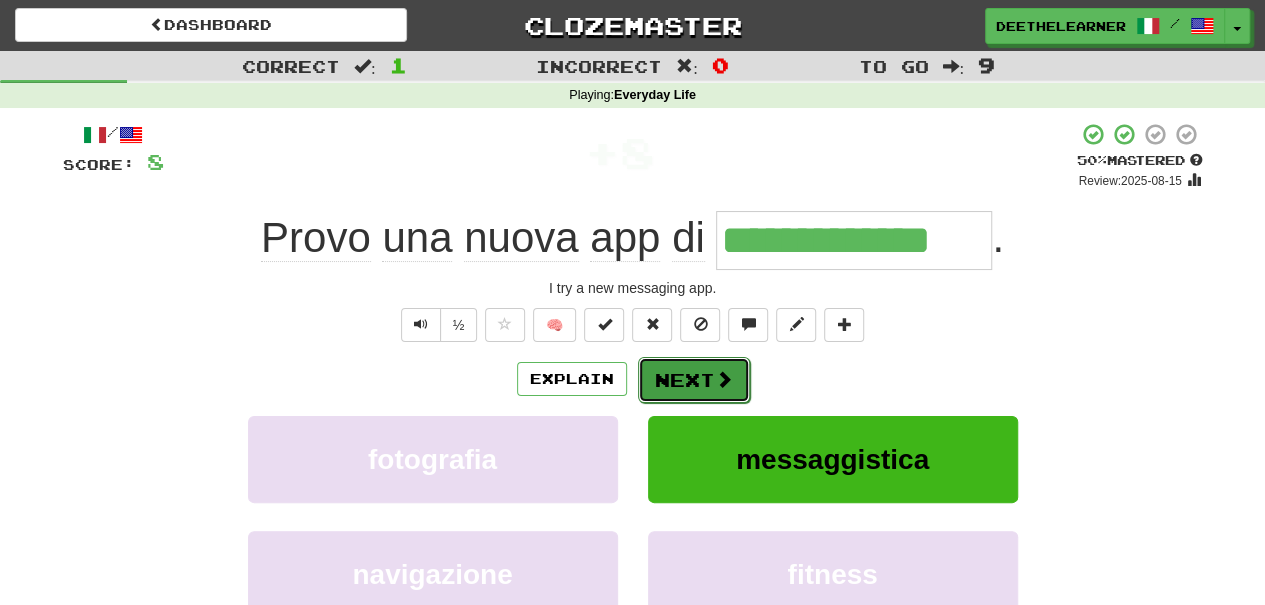 click on "Next" at bounding box center [694, 380] 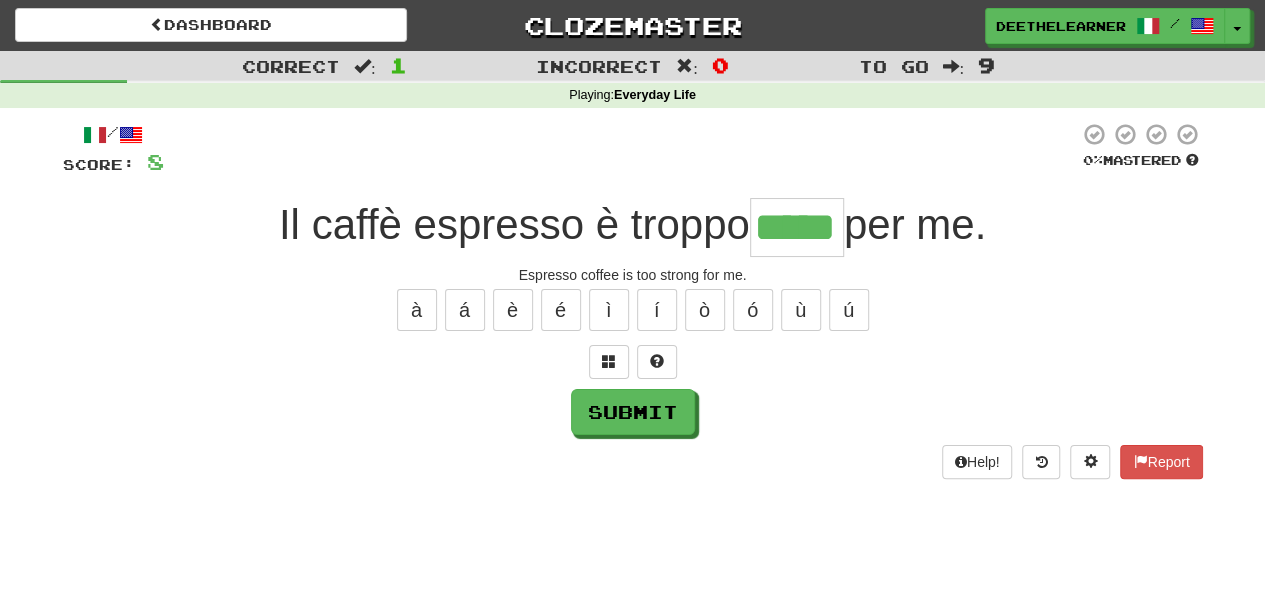 type on "*****" 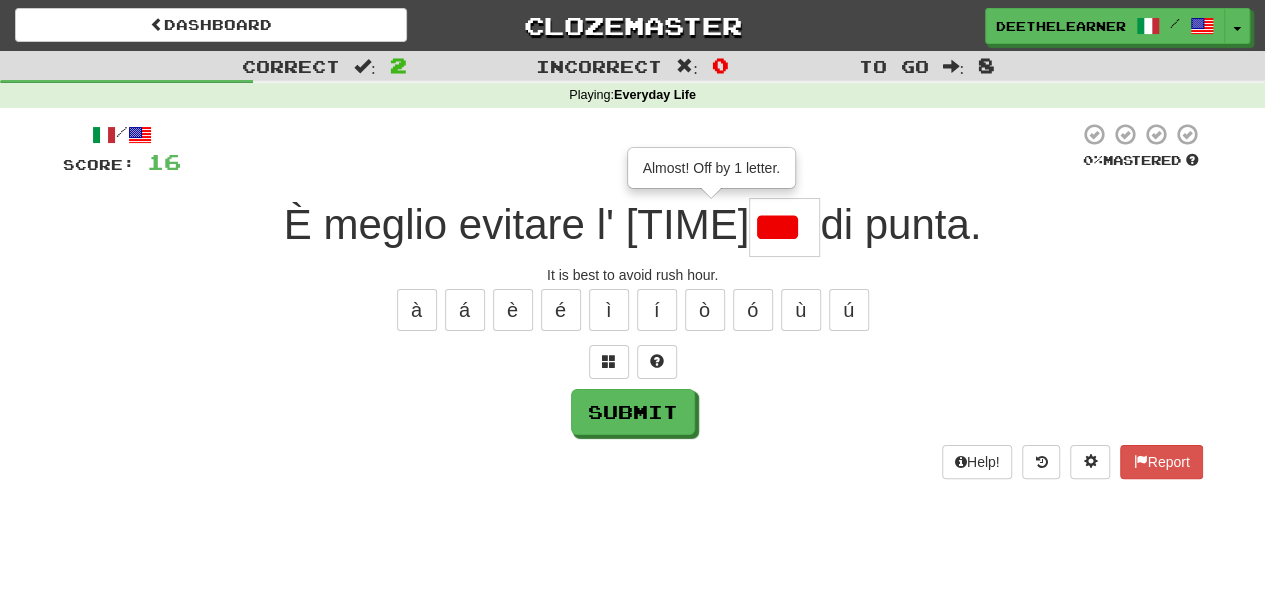 click on "***" at bounding box center (784, 227) 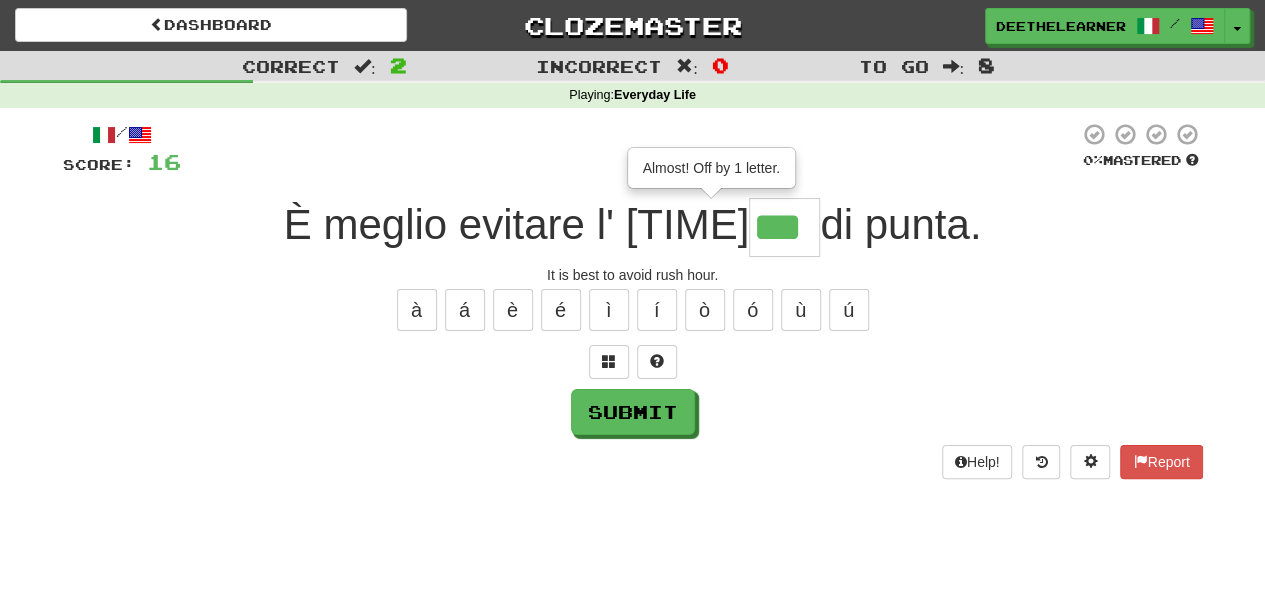 type on "***" 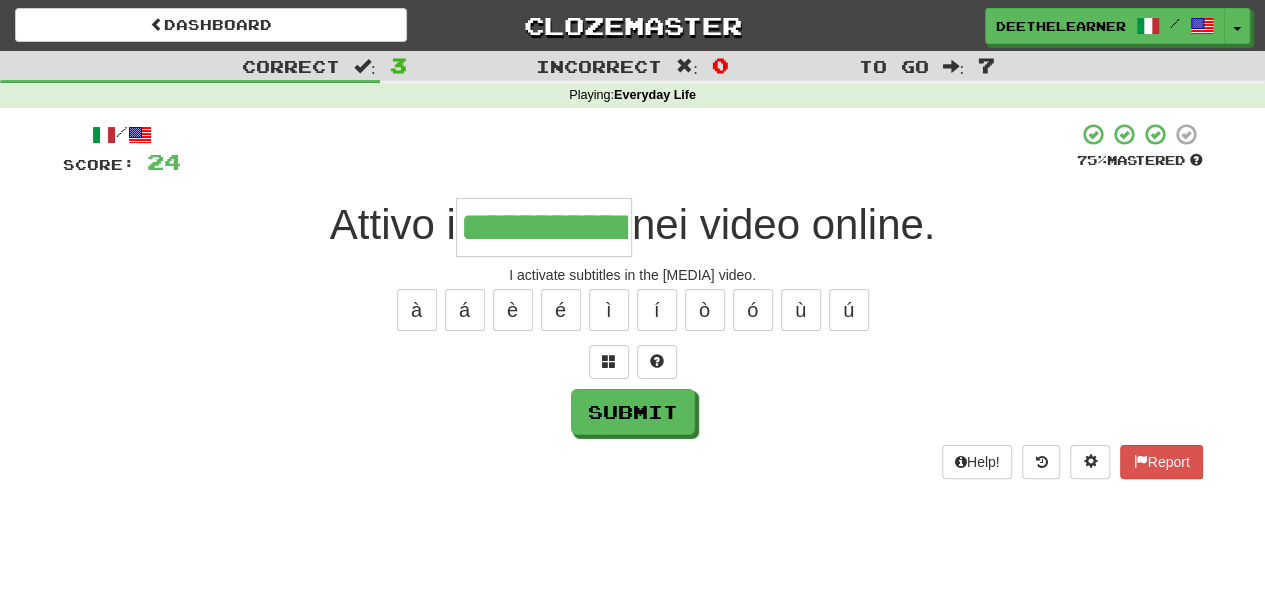 type on "**********" 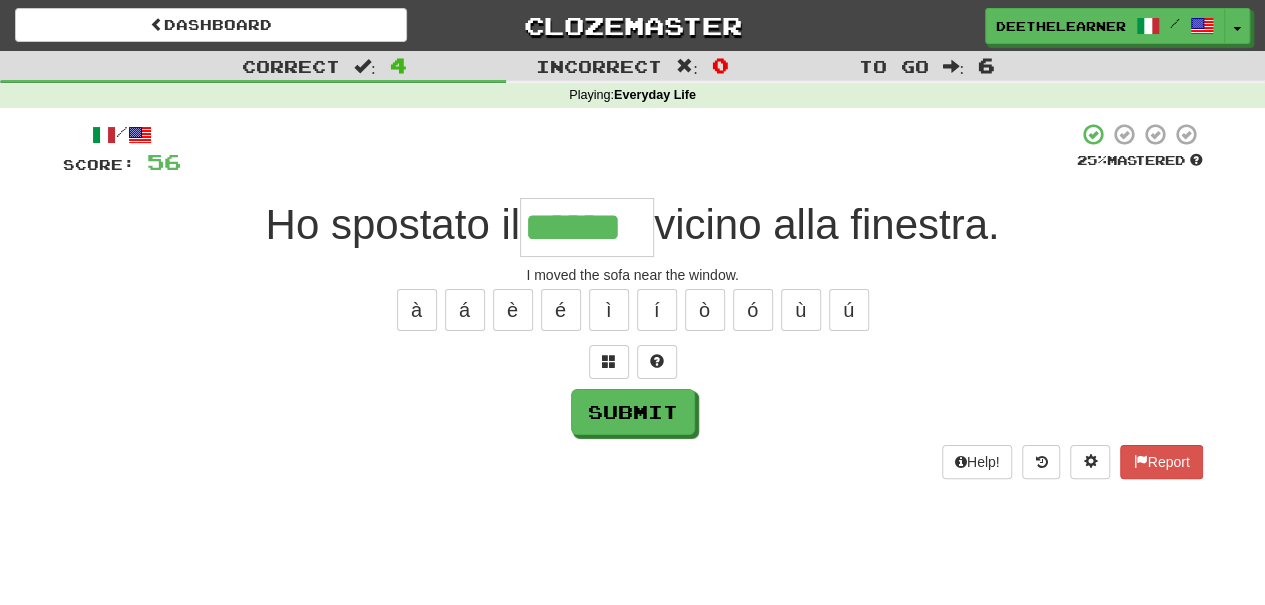 type on "******" 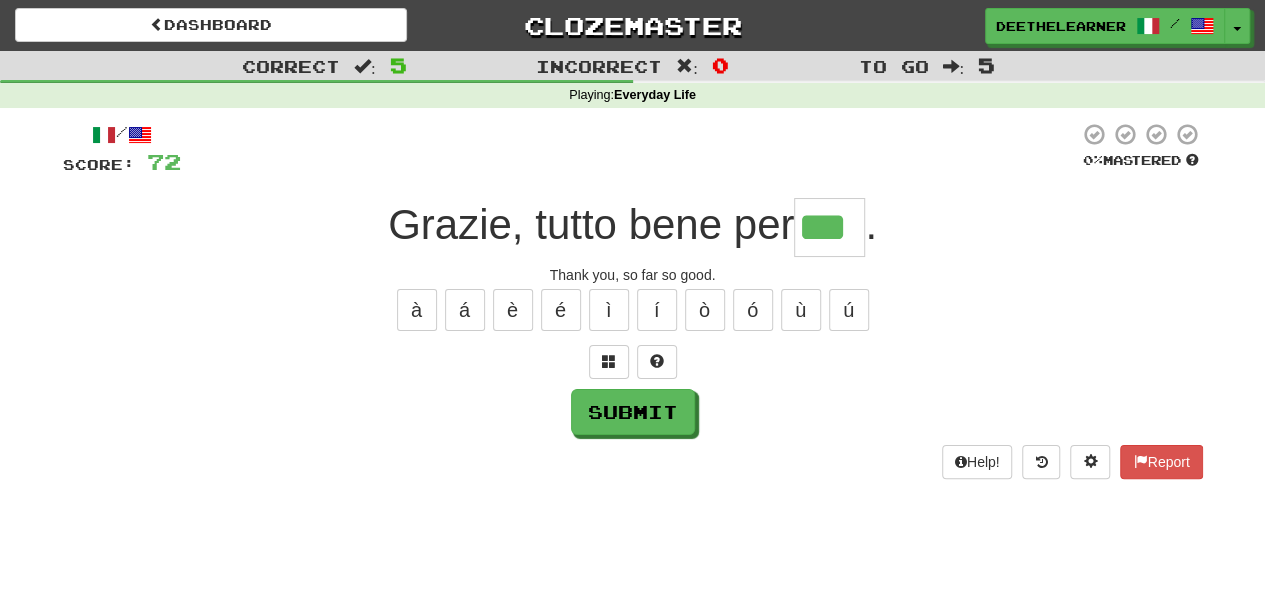 type on "***" 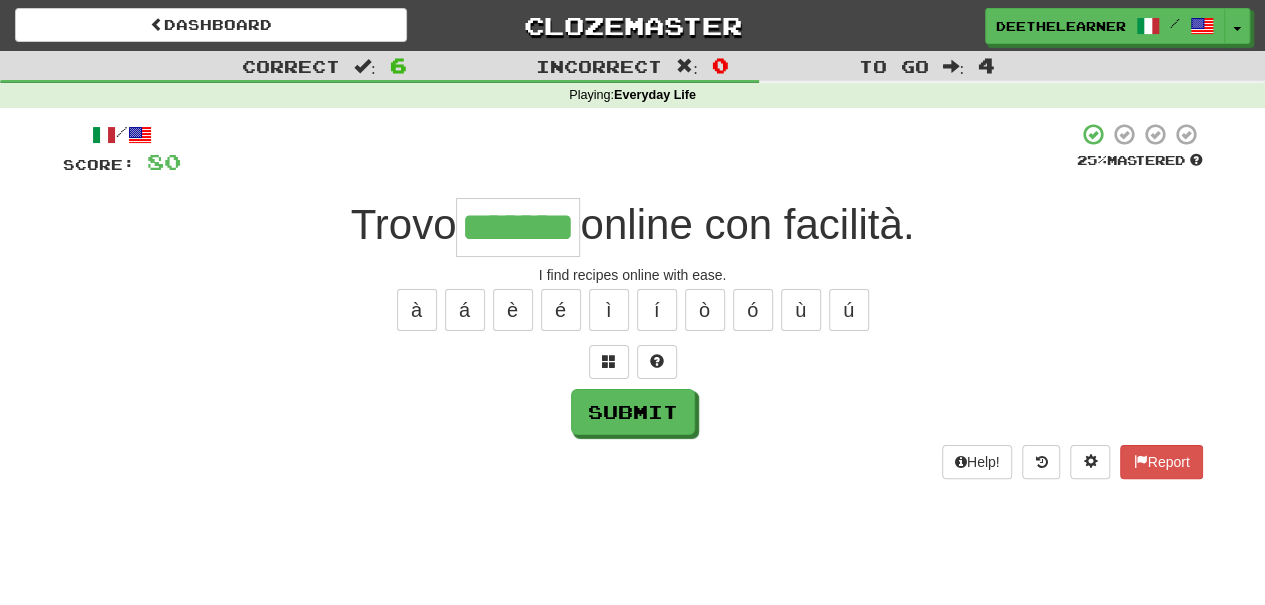 type on "*******" 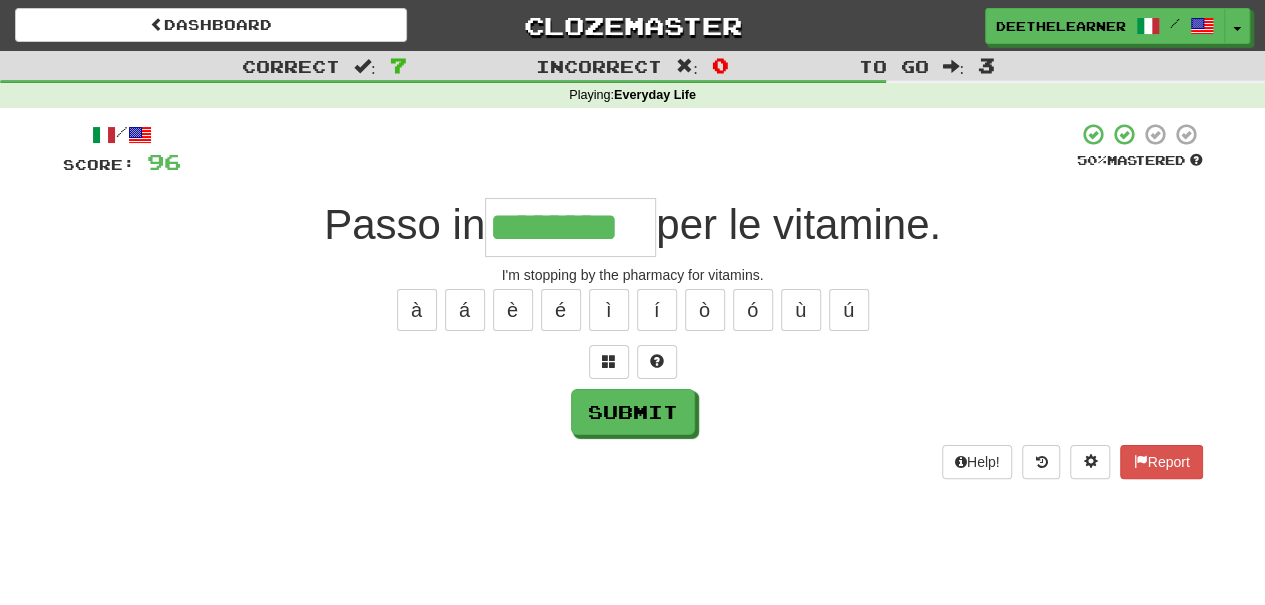 type on "********" 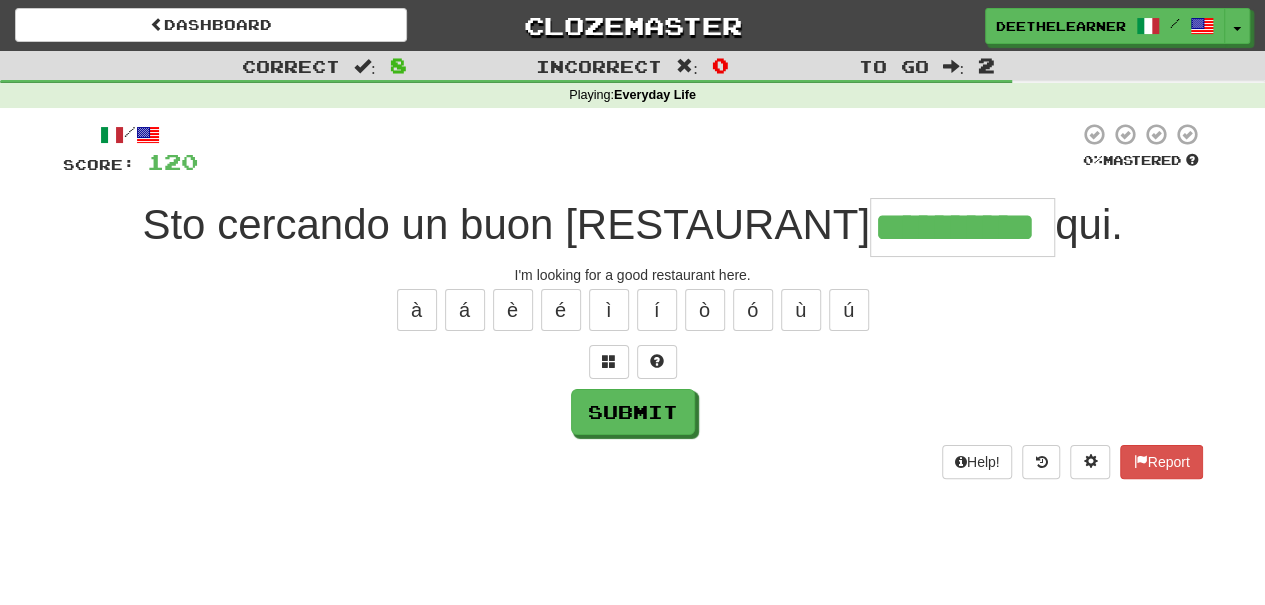 type on "**********" 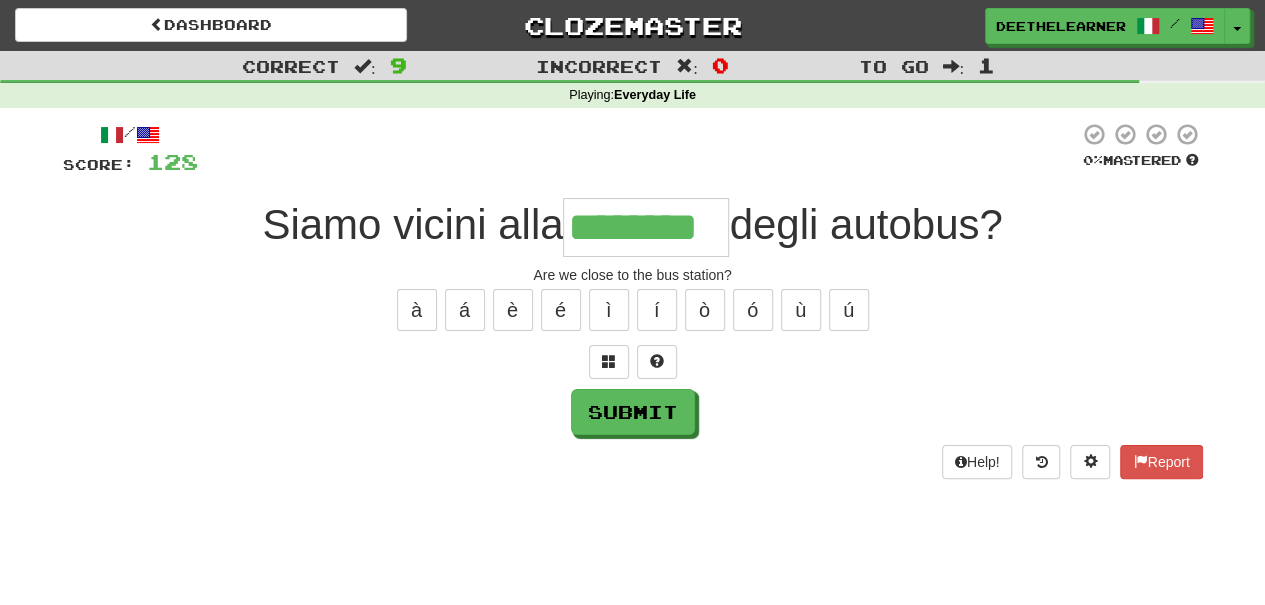 type on "********" 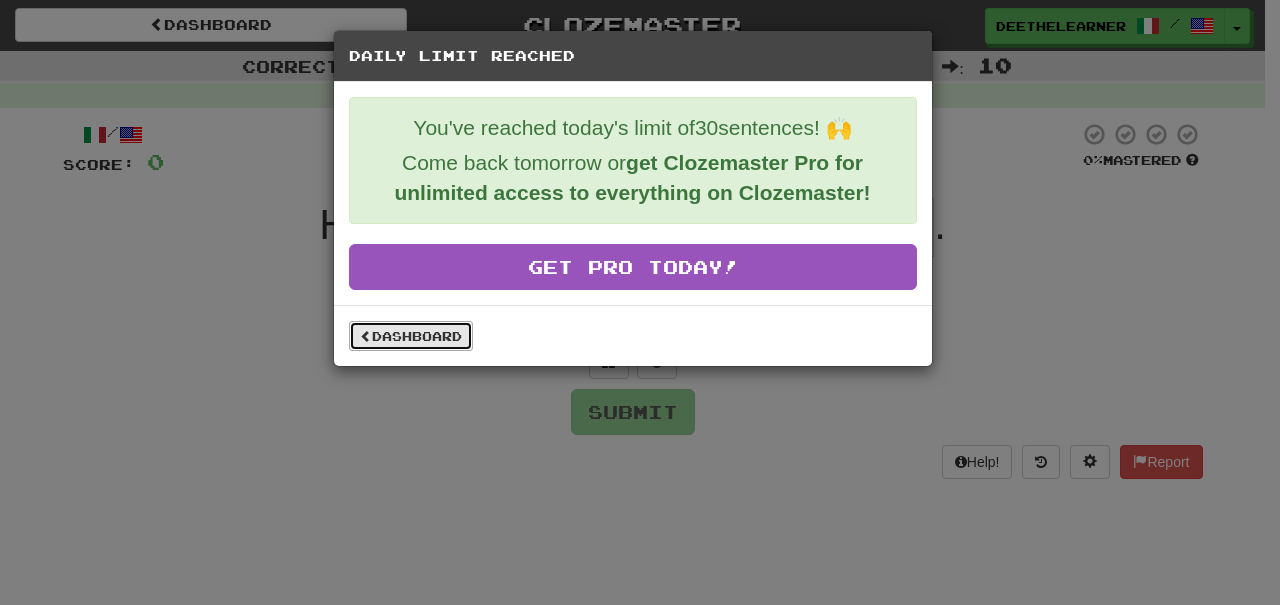 click on "Dashboard" at bounding box center [411, 336] 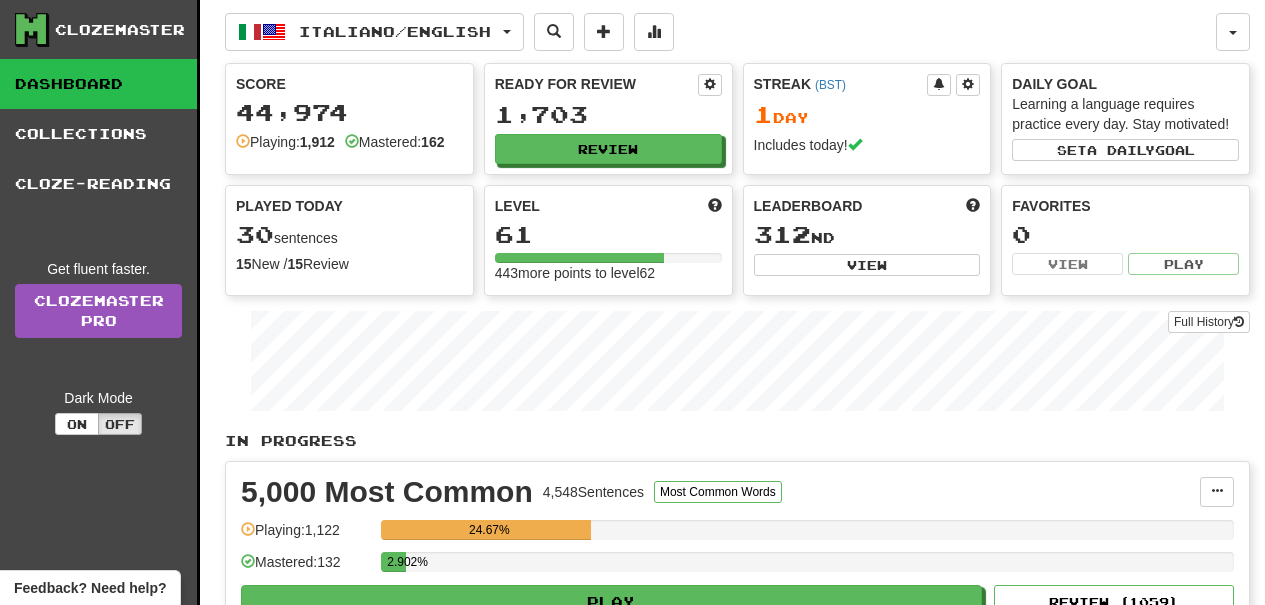 scroll, scrollTop: 0, scrollLeft: 0, axis: both 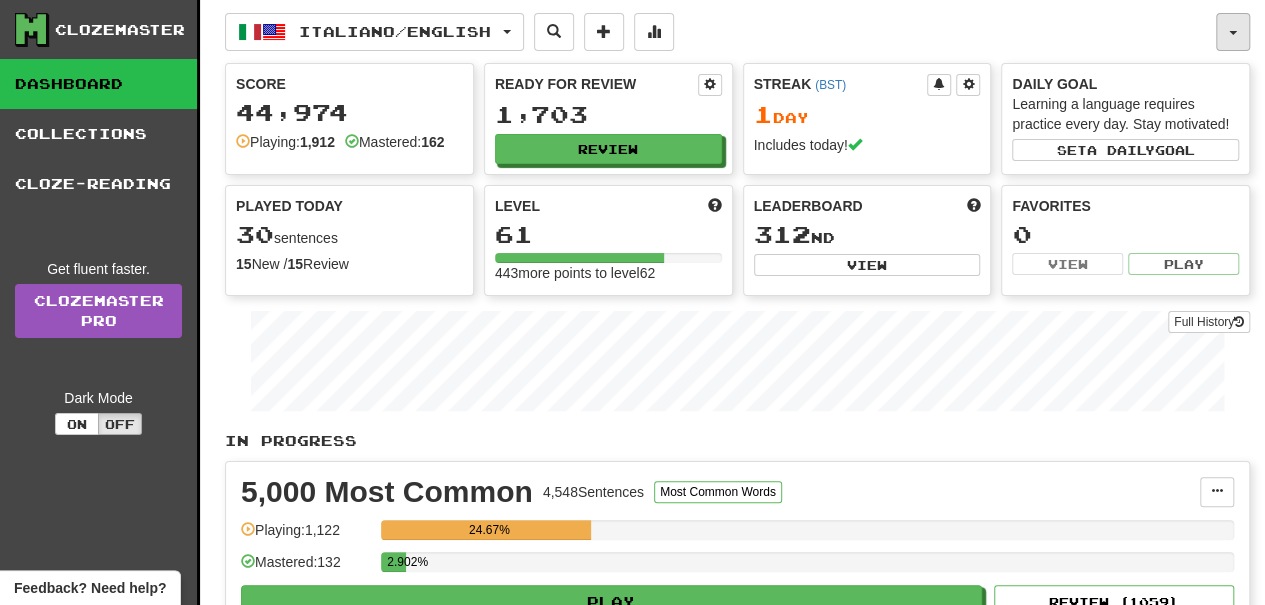 click at bounding box center [1233, 32] 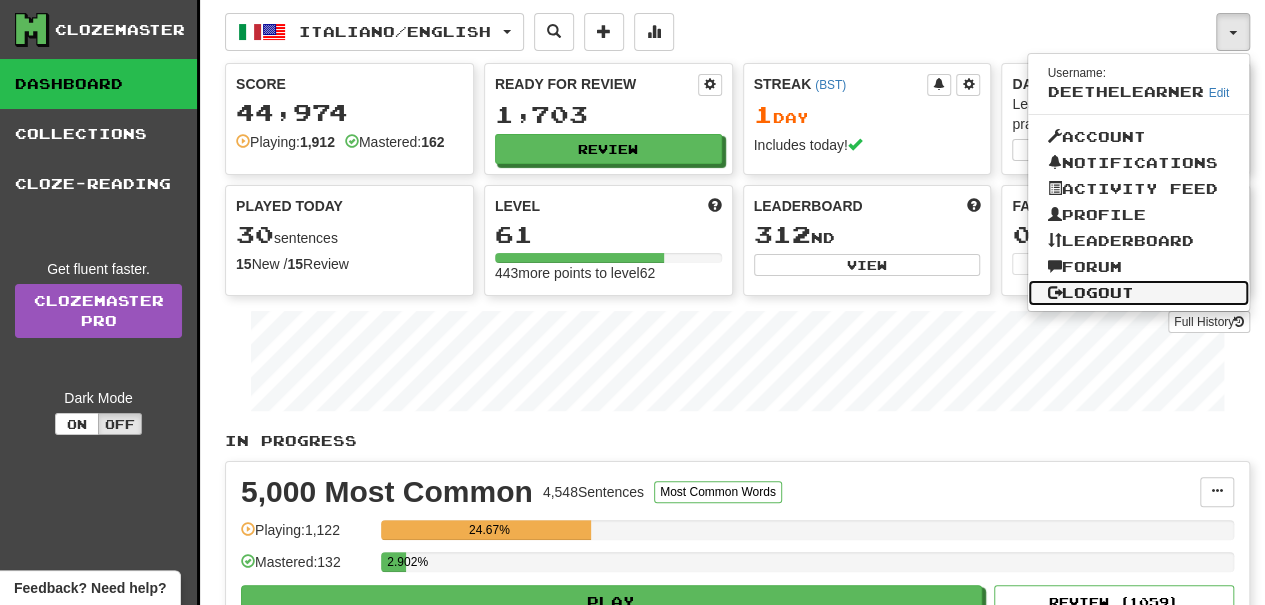 click on "Logout" at bounding box center (1139, 293) 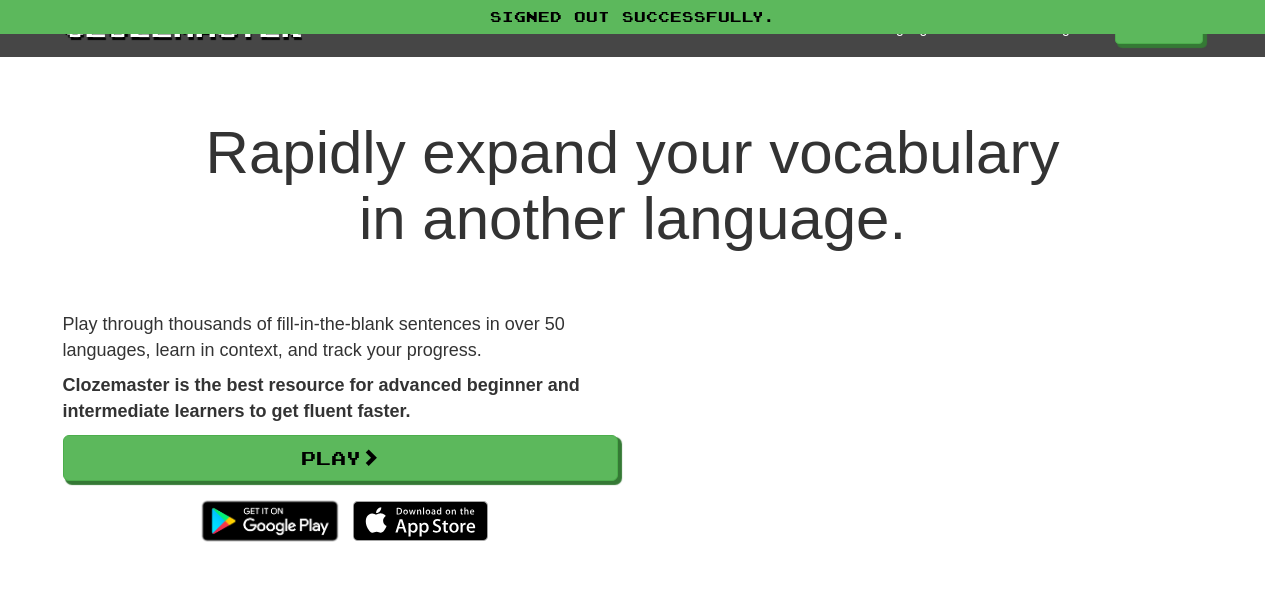 scroll, scrollTop: 0, scrollLeft: 0, axis: both 